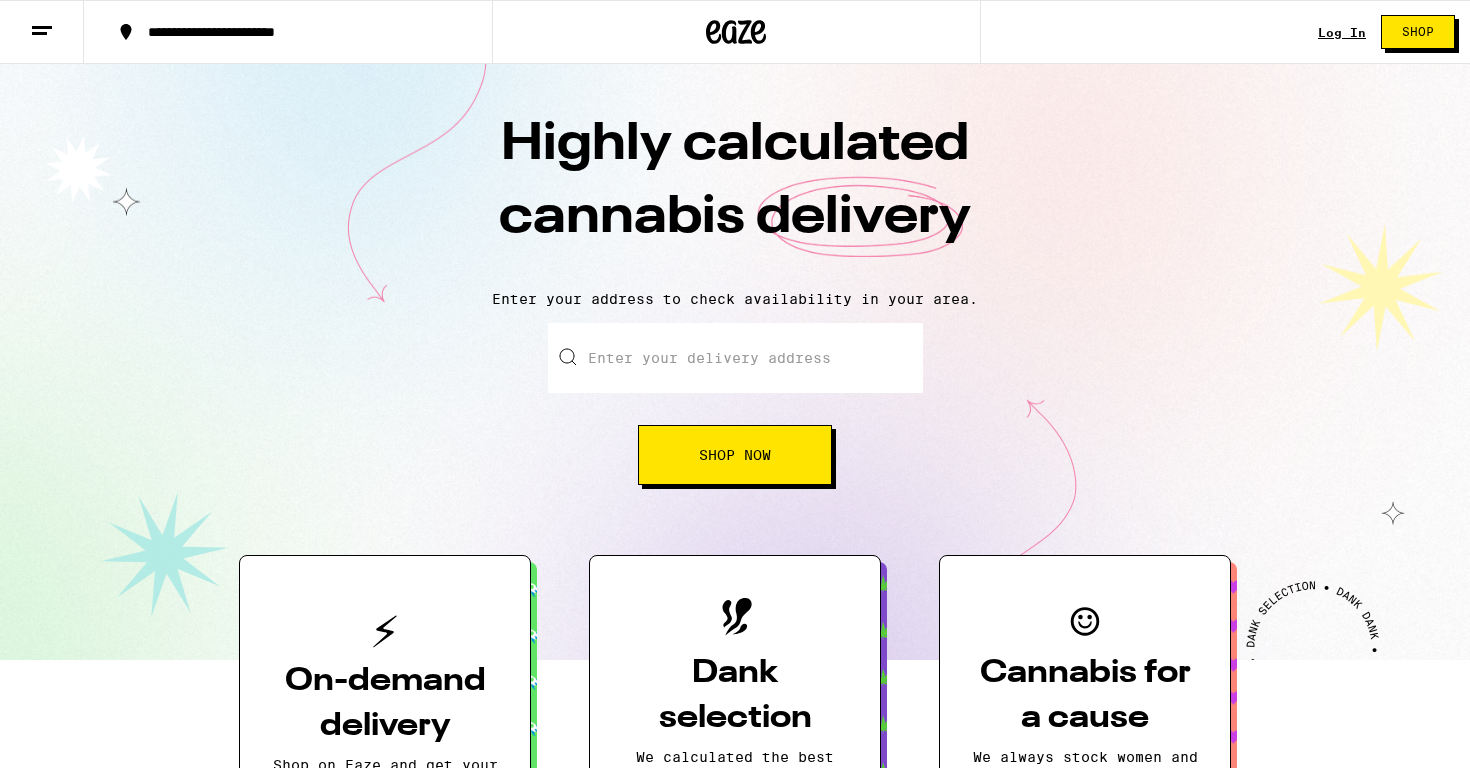 scroll, scrollTop: 0, scrollLeft: 0, axis: both 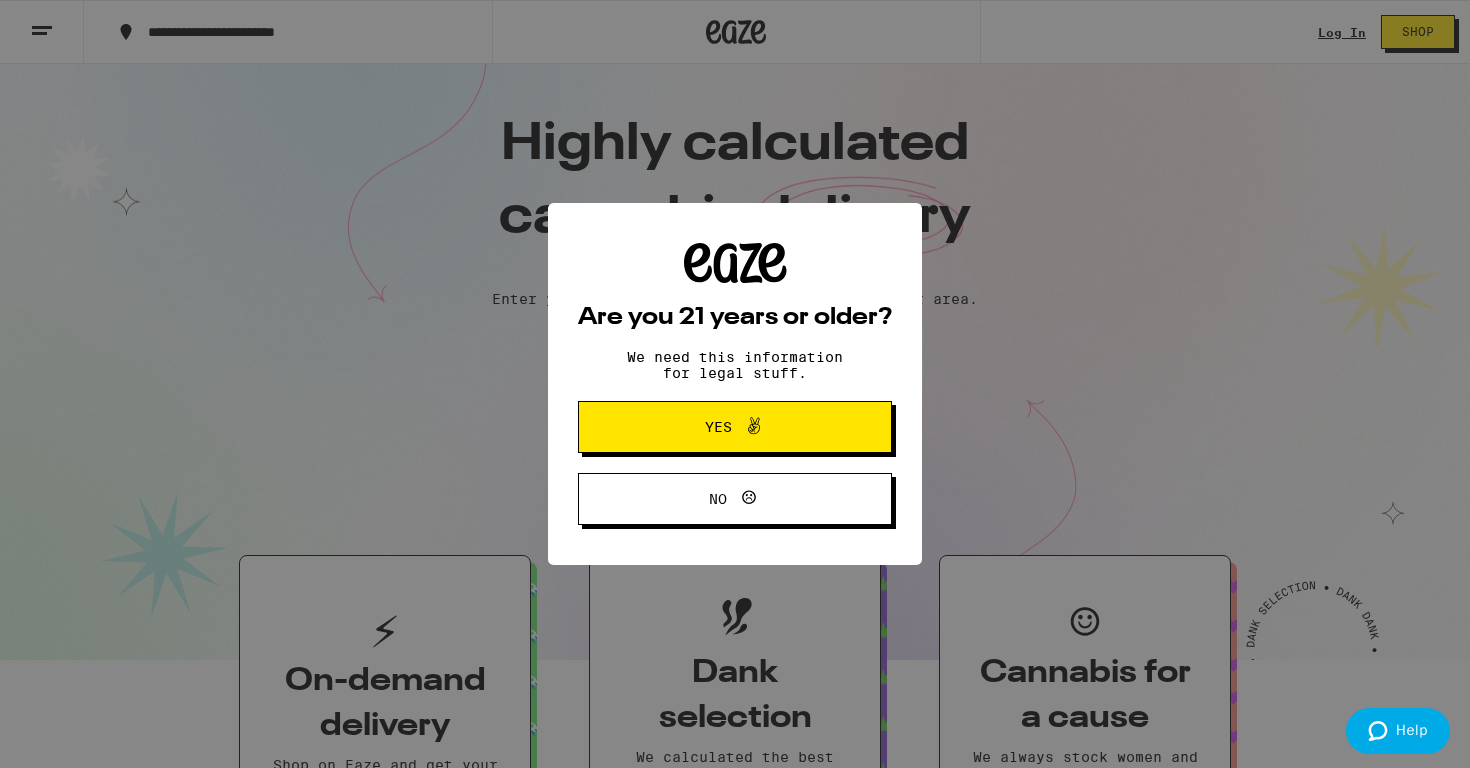 click on "Yes" at bounding box center [735, 427] 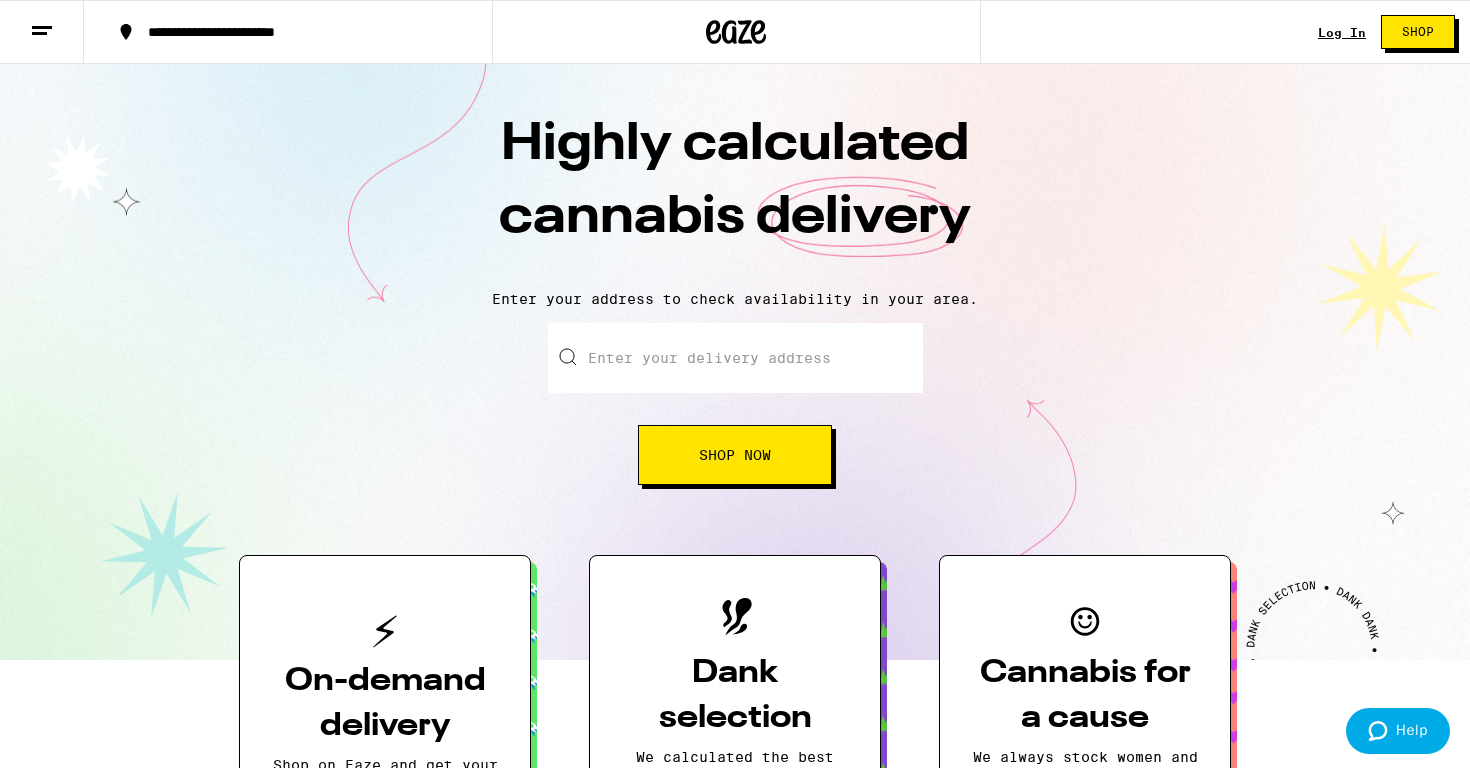 click on "Log In" at bounding box center [1342, 32] 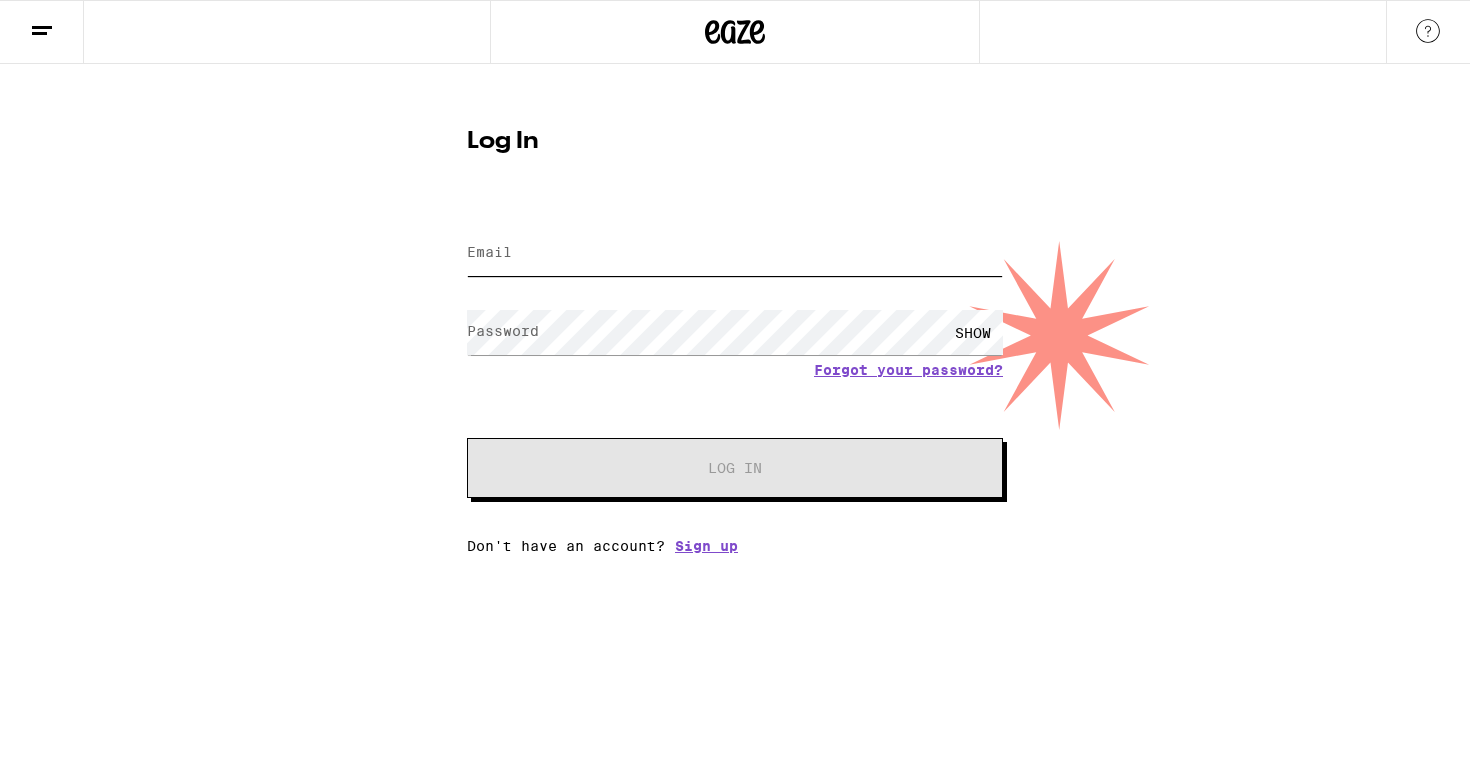type on "celinagraybernstein@gmail.com" 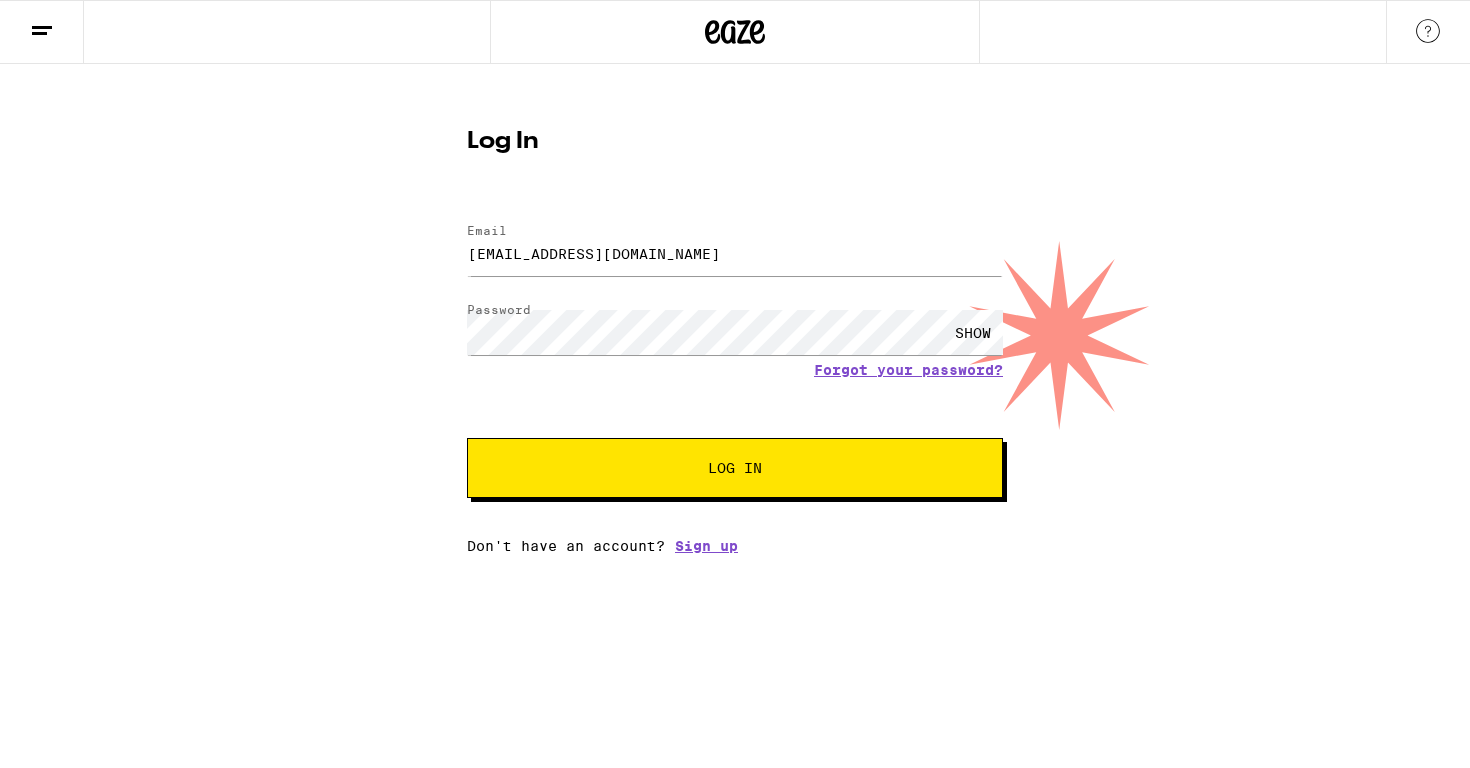 click on "Log In" at bounding box center [735, 468] 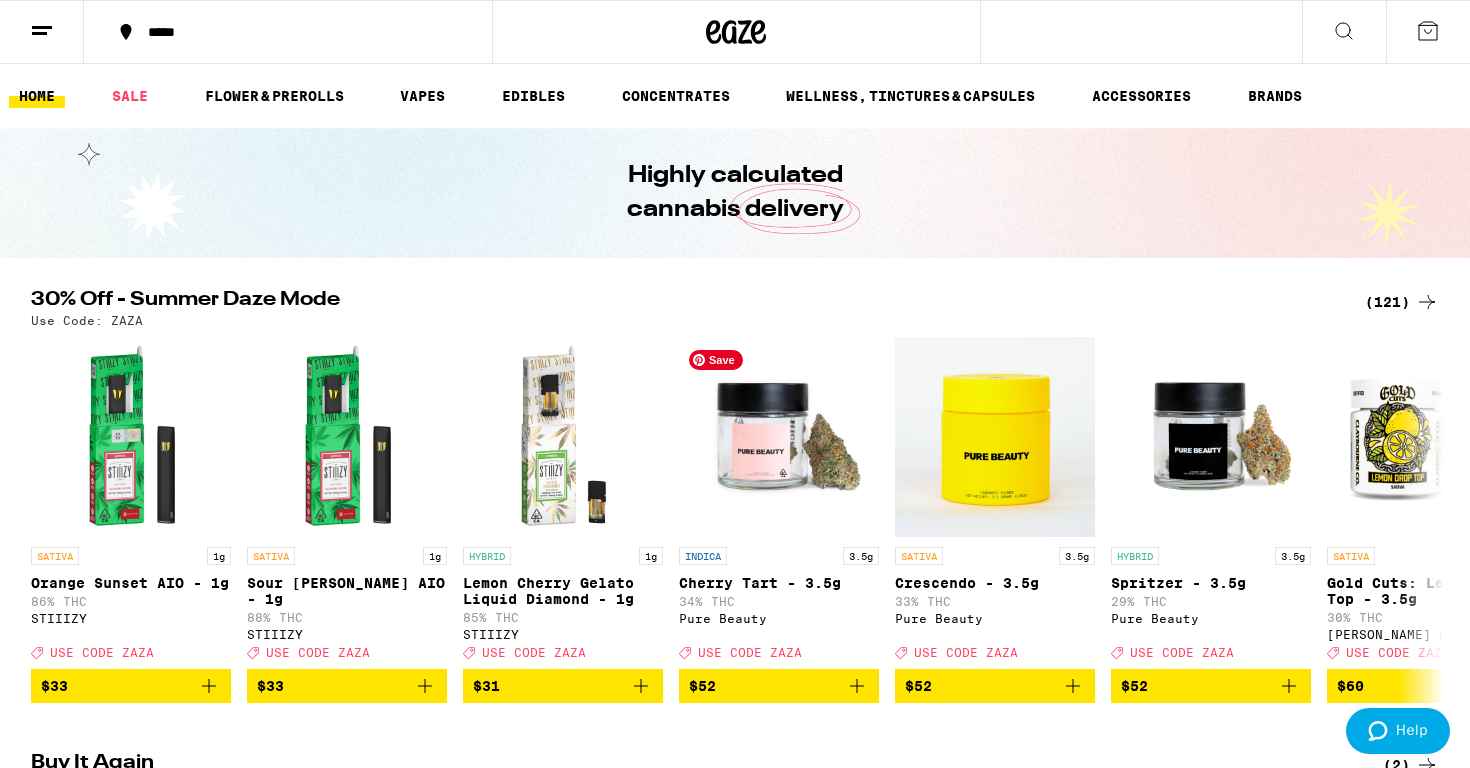scroll, scrollTop: 0, scrollLeft: 0, axis: both 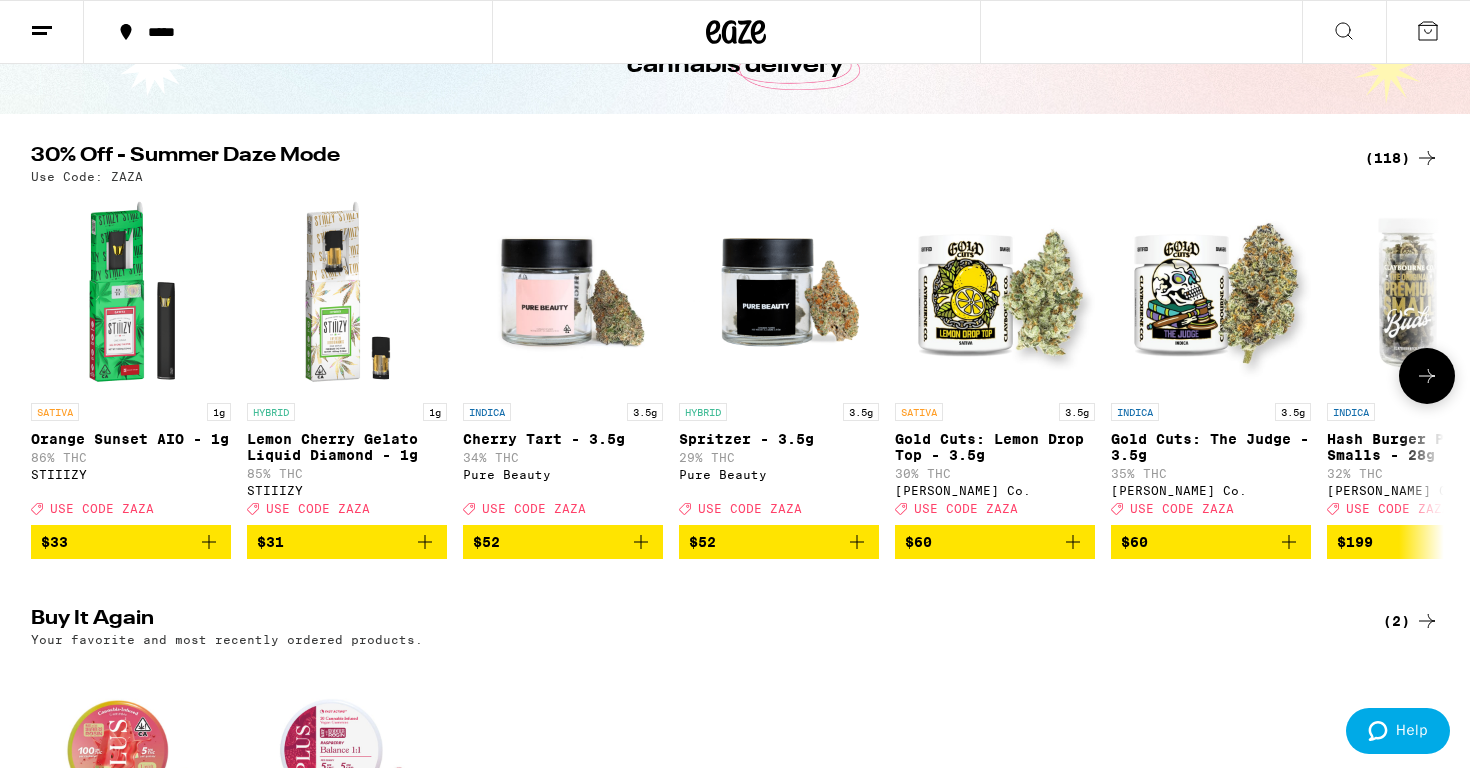 click 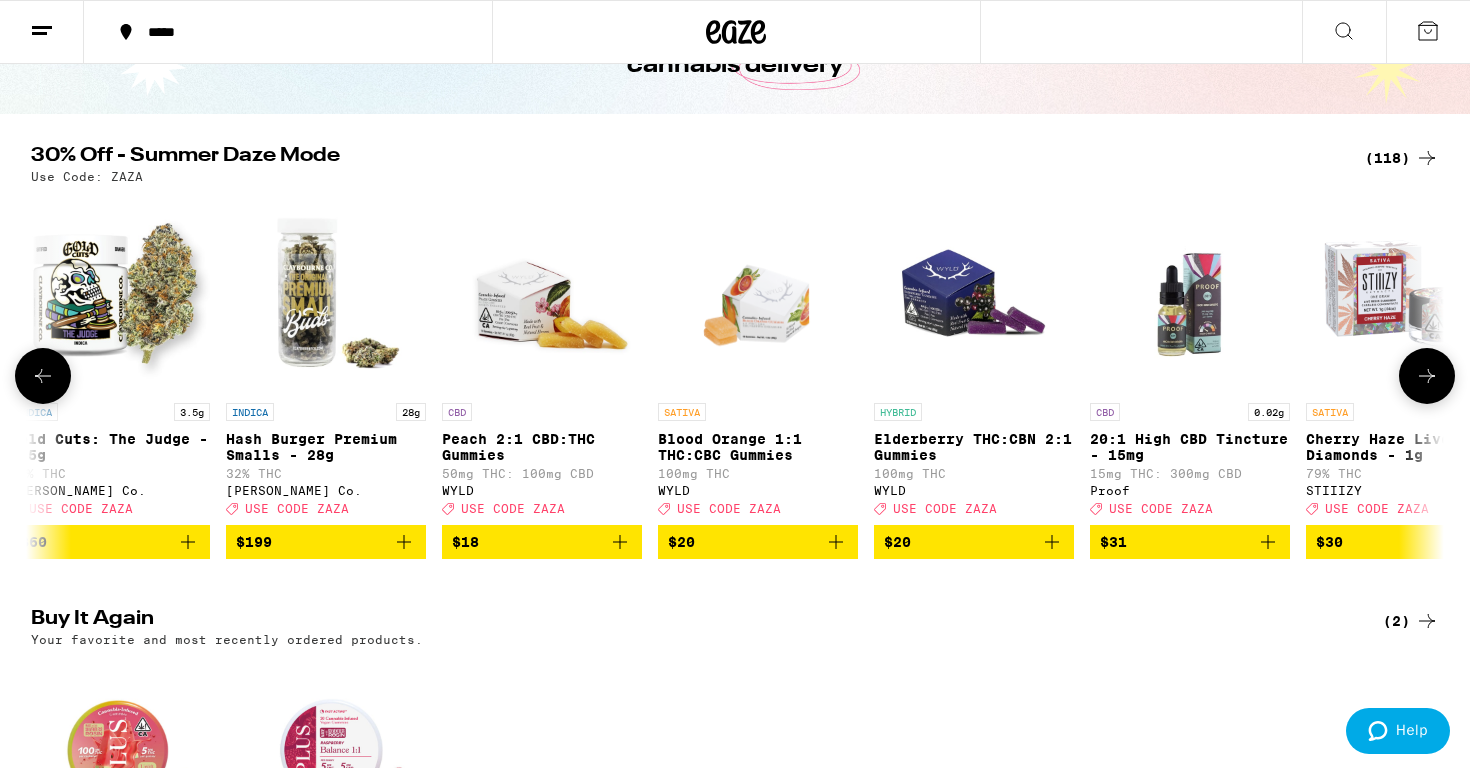 scroll, scrollTop: 0, scrollLeft: 1190, axis: horizontal 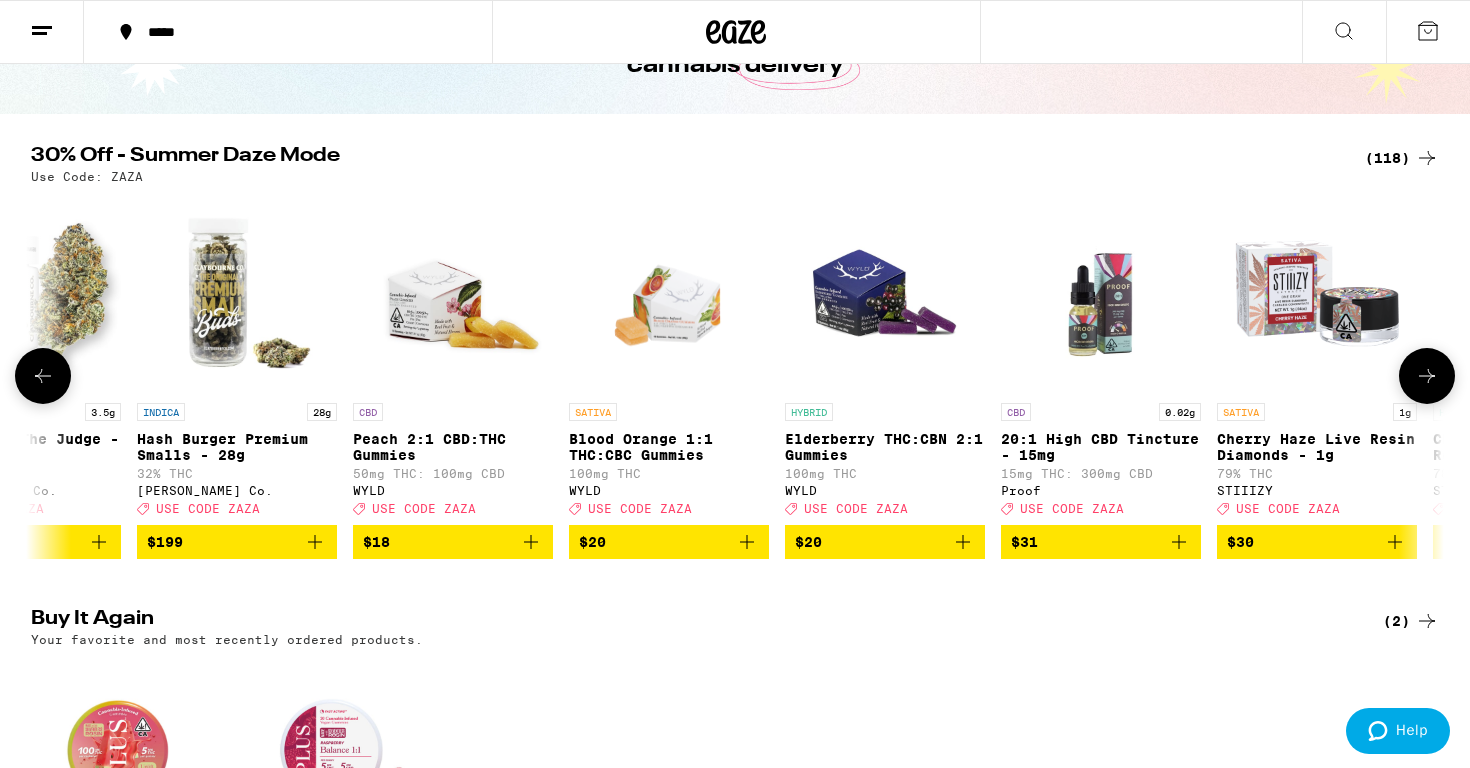 click 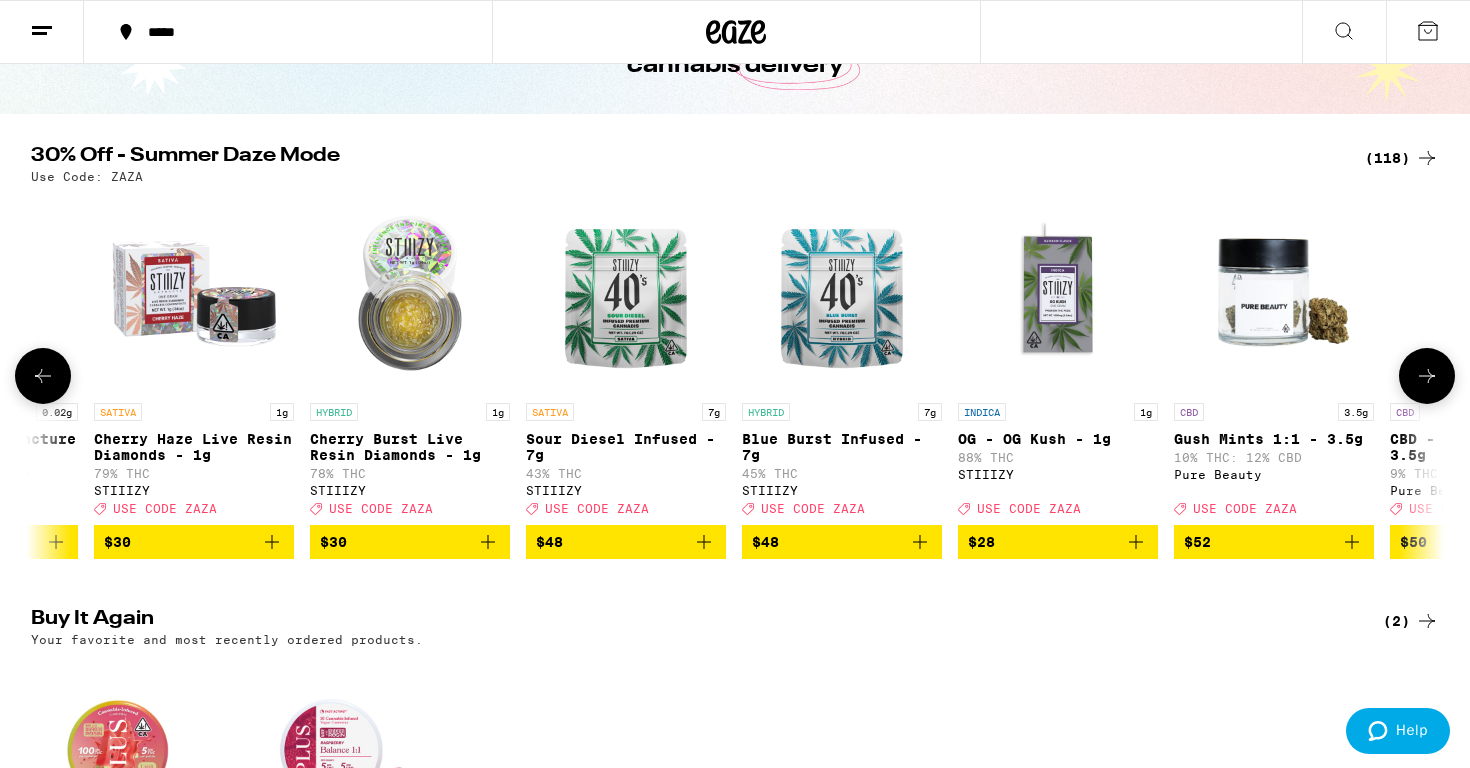 scroll, scrollTop: 0, scrollLeft: 2380, axis: horizontal 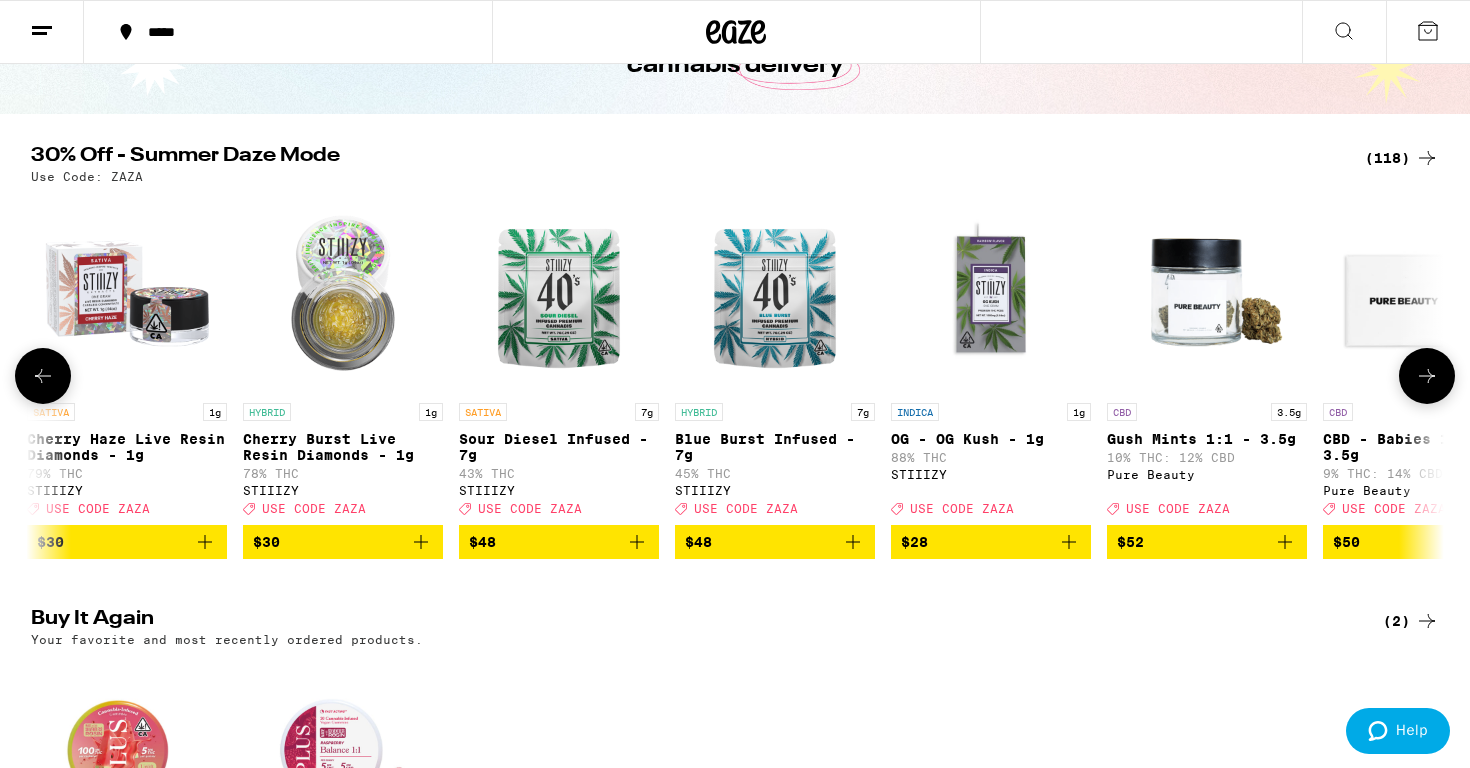 click 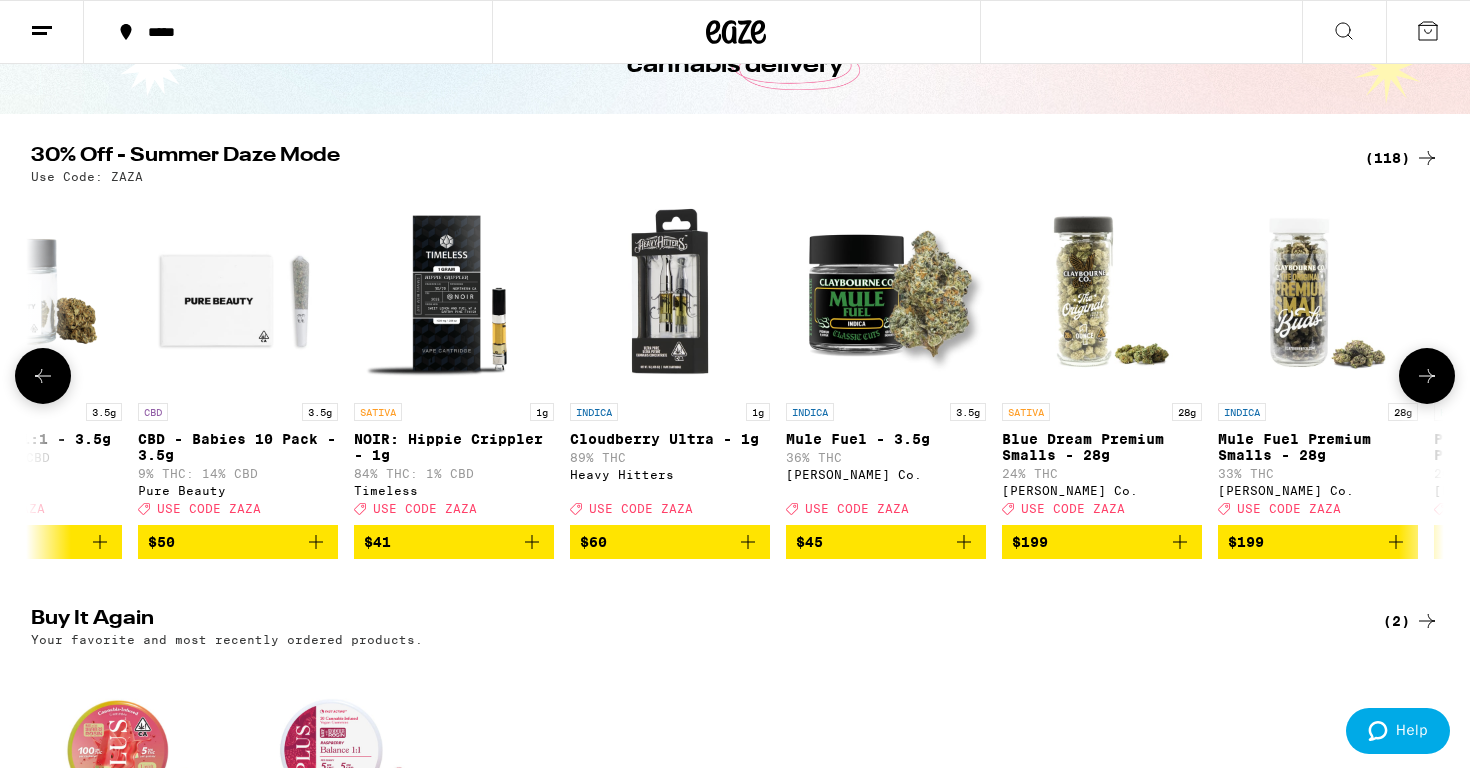 scroll, scrollTop: 0, scrollLeft: 3570, axis: horizontal 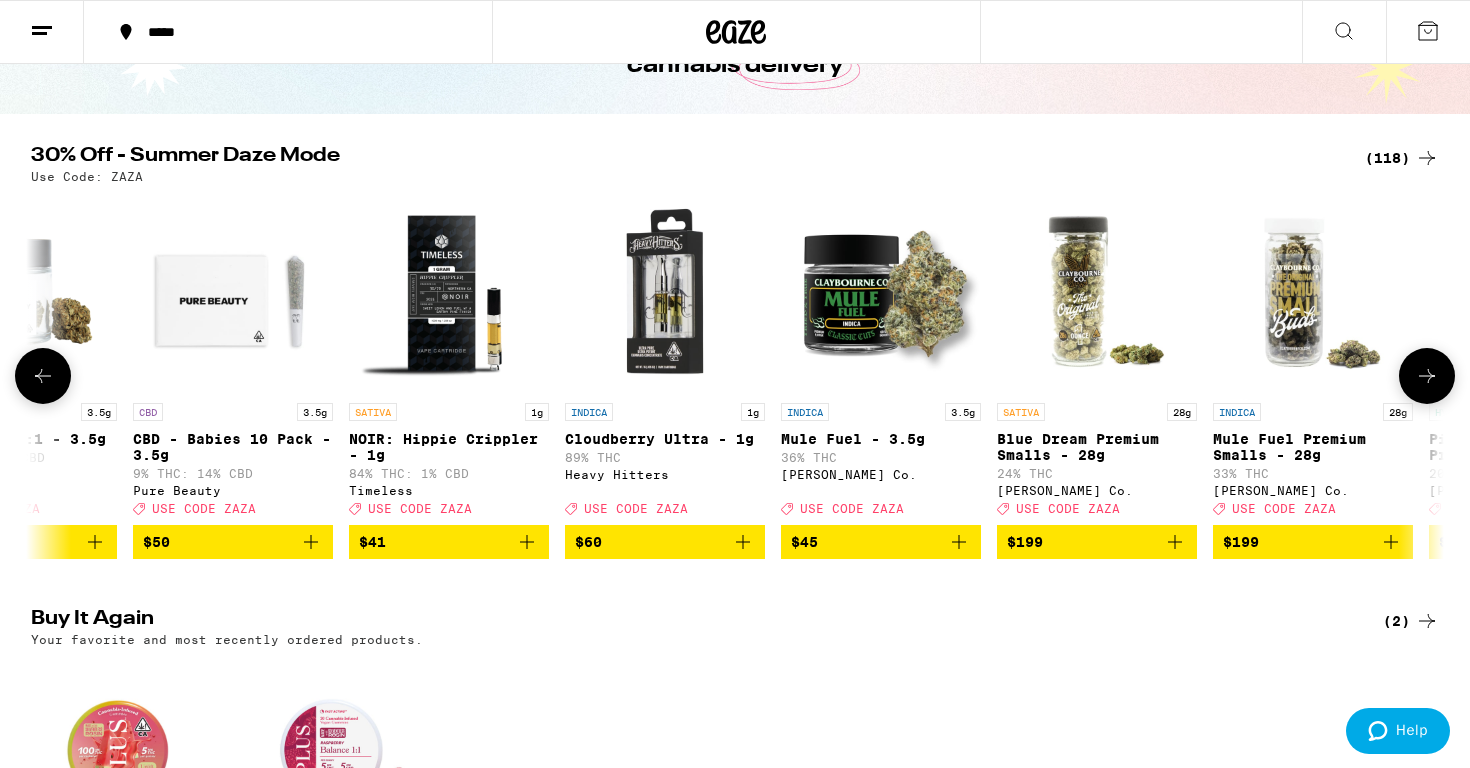 click 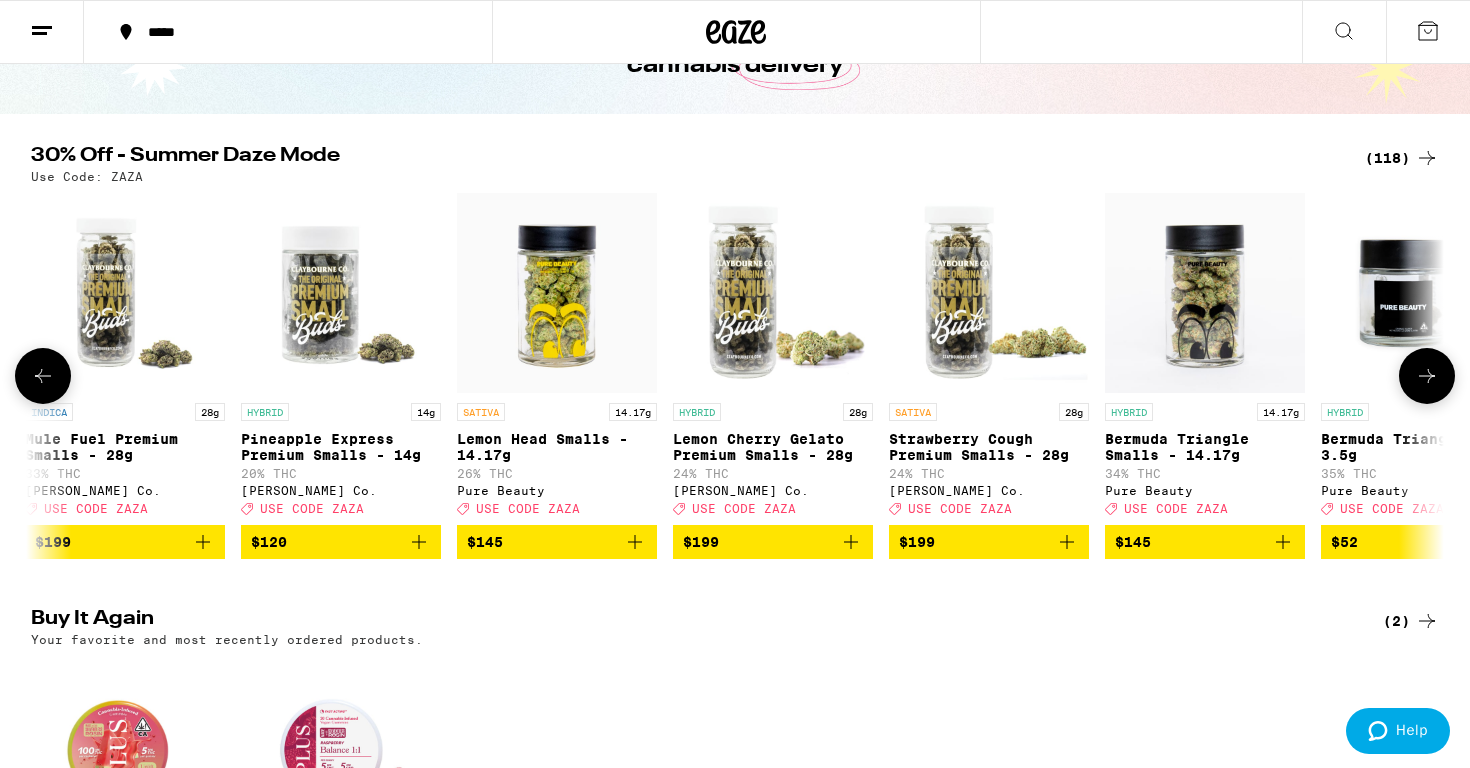 scroll, scrollTop: 0, scrollLeft: 4760, axis: horizontal 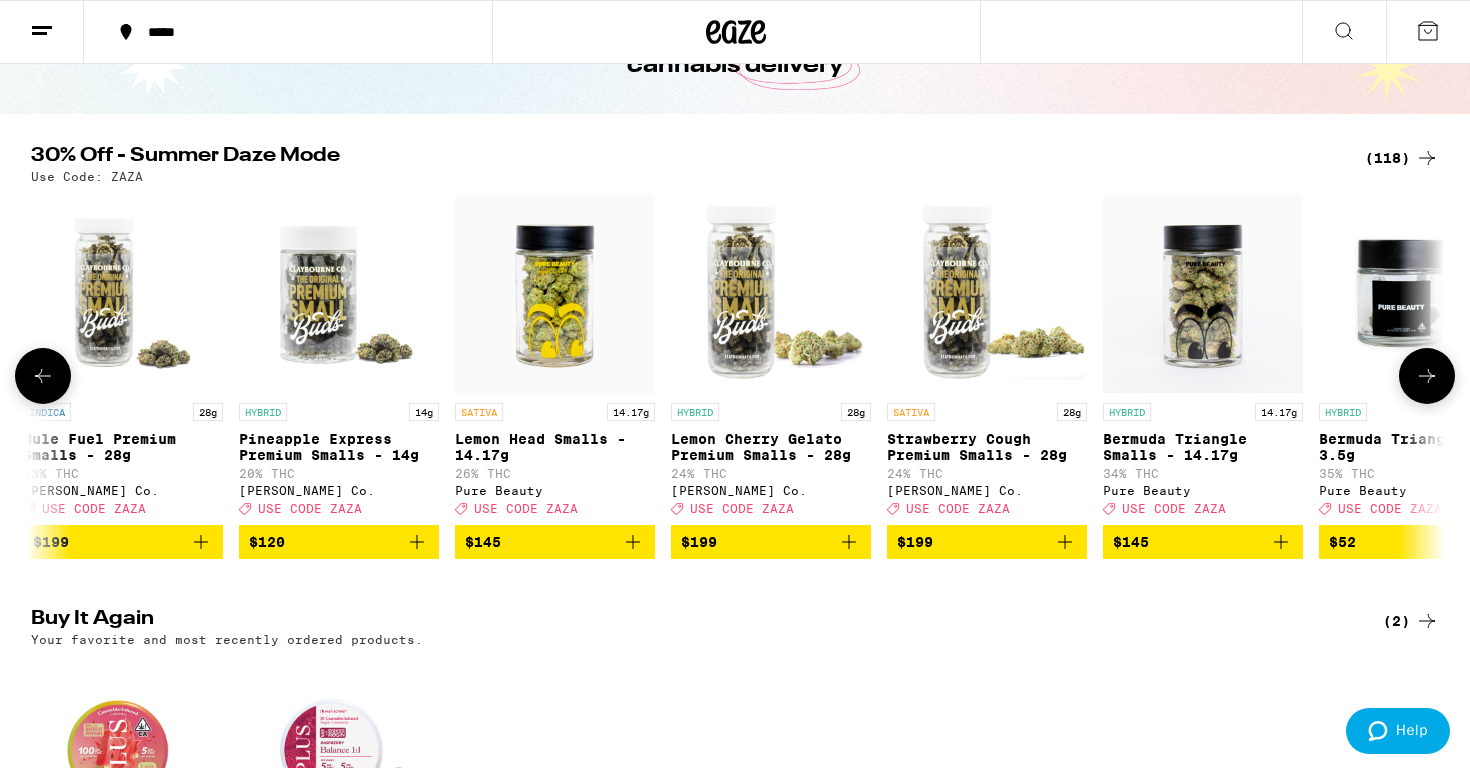 click 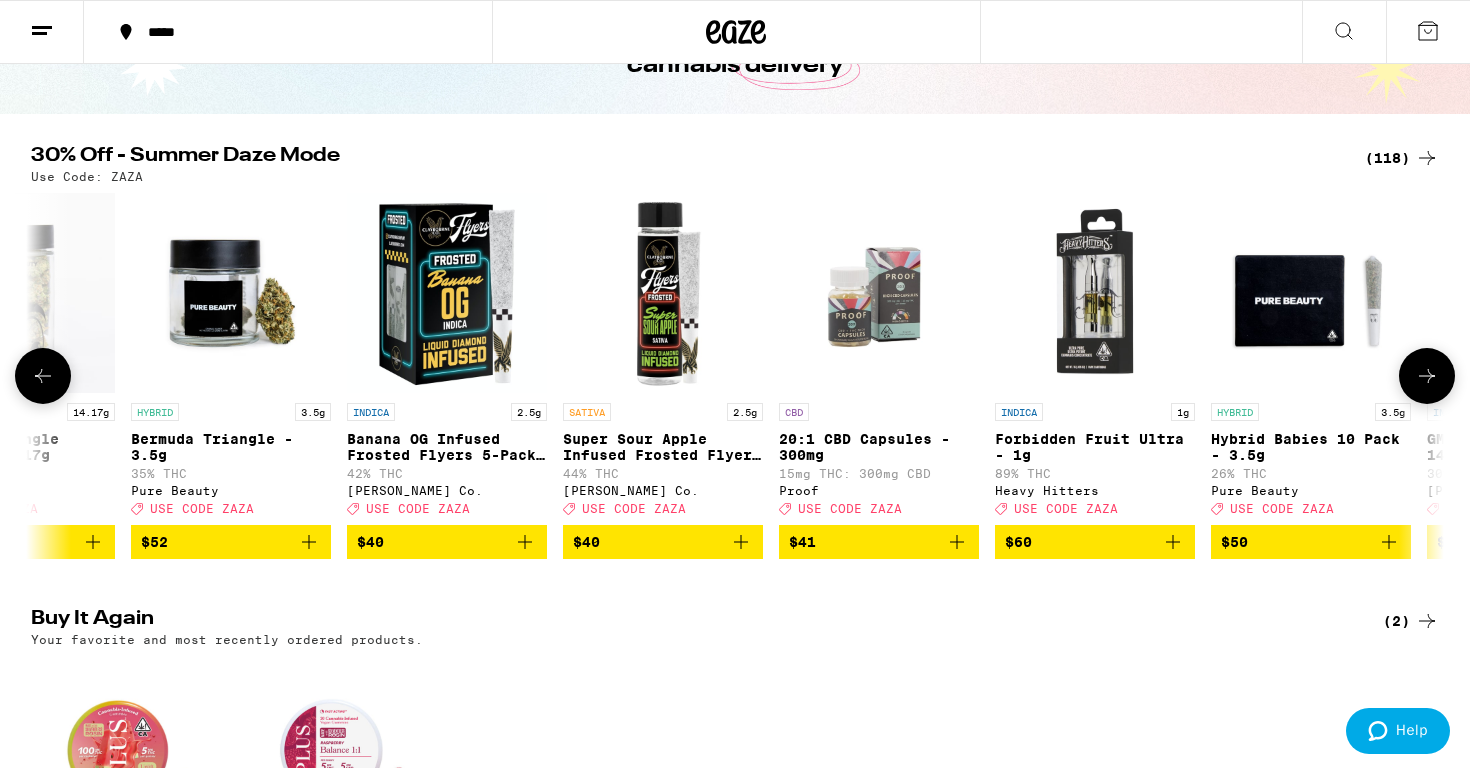 scroll, scrollTop: 0, scrollLeft: 5950, axis: horizontal 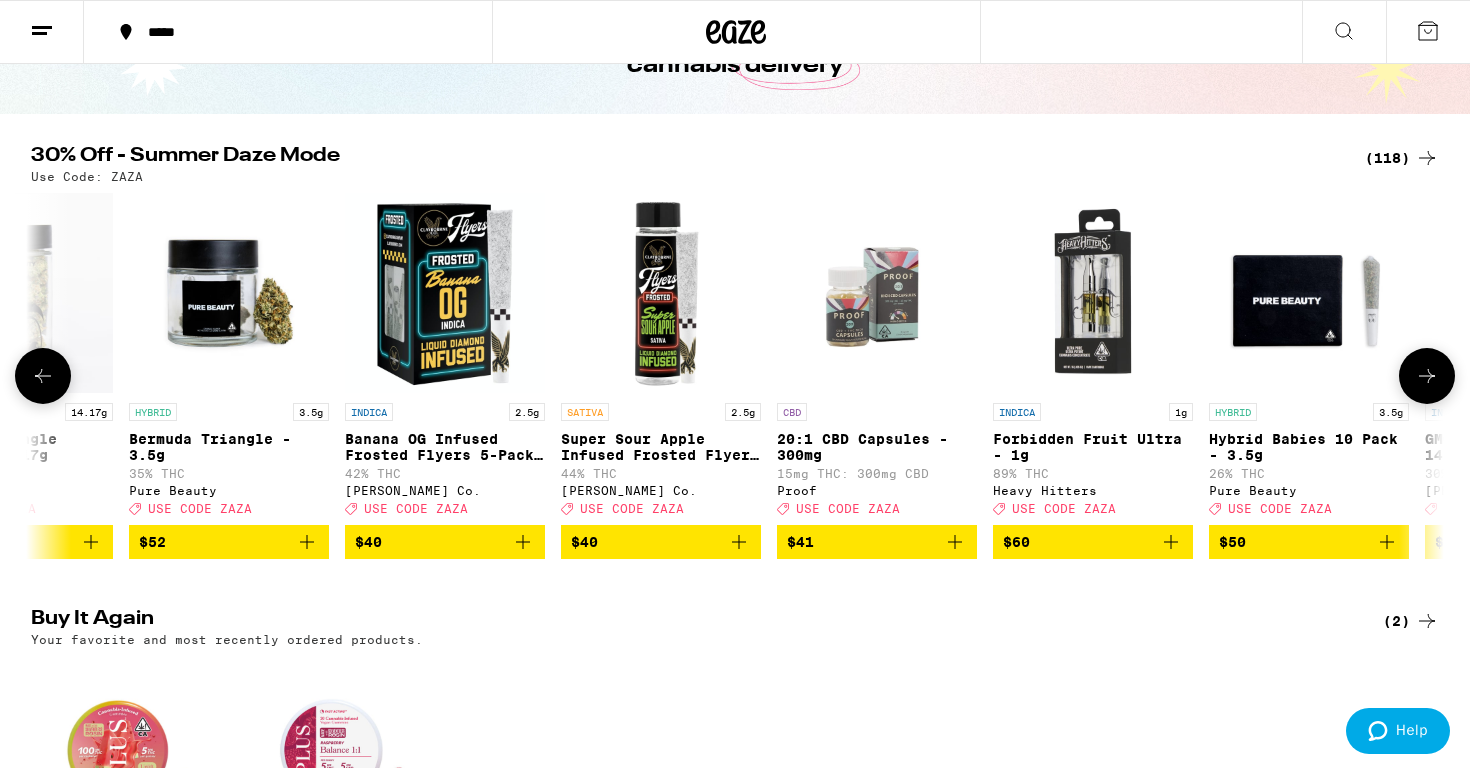 click 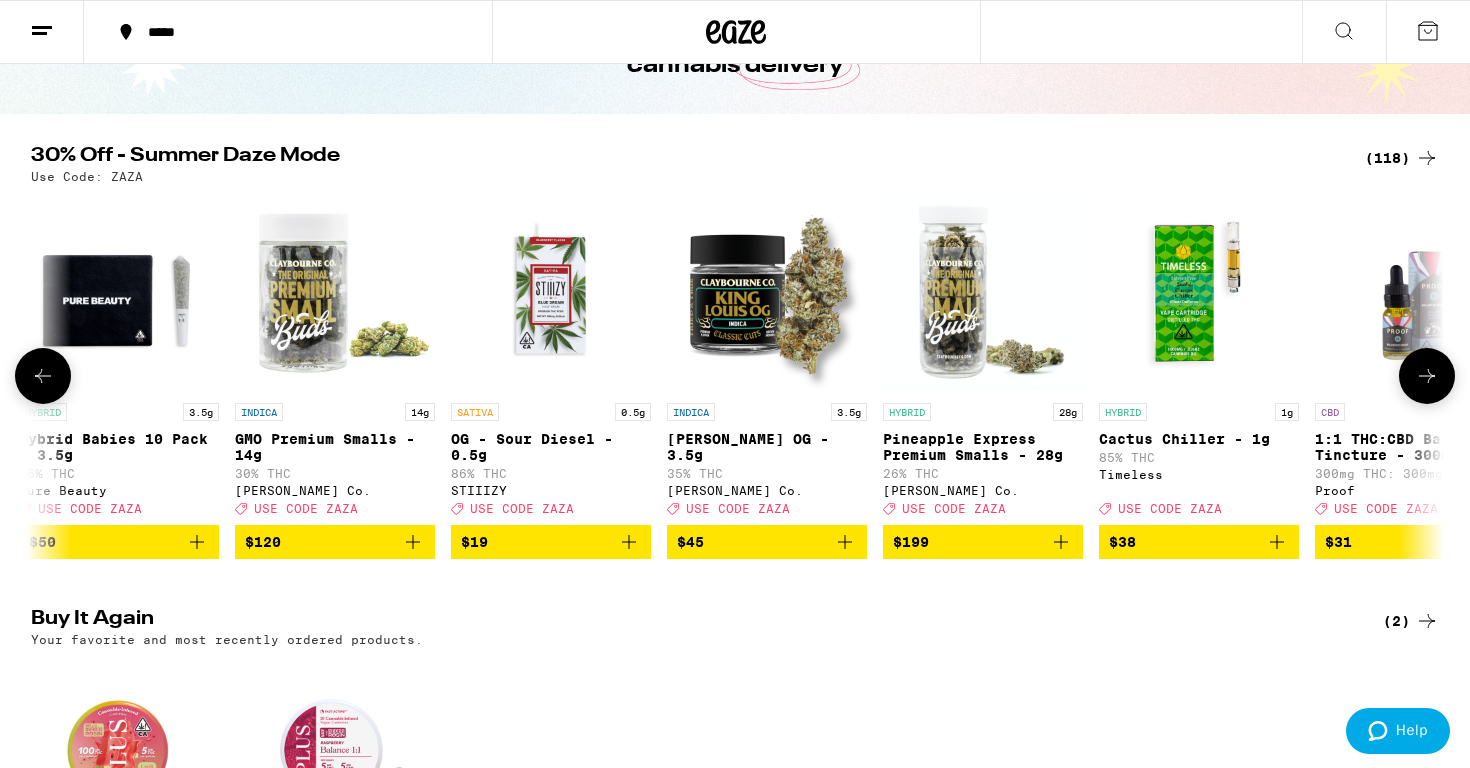 click 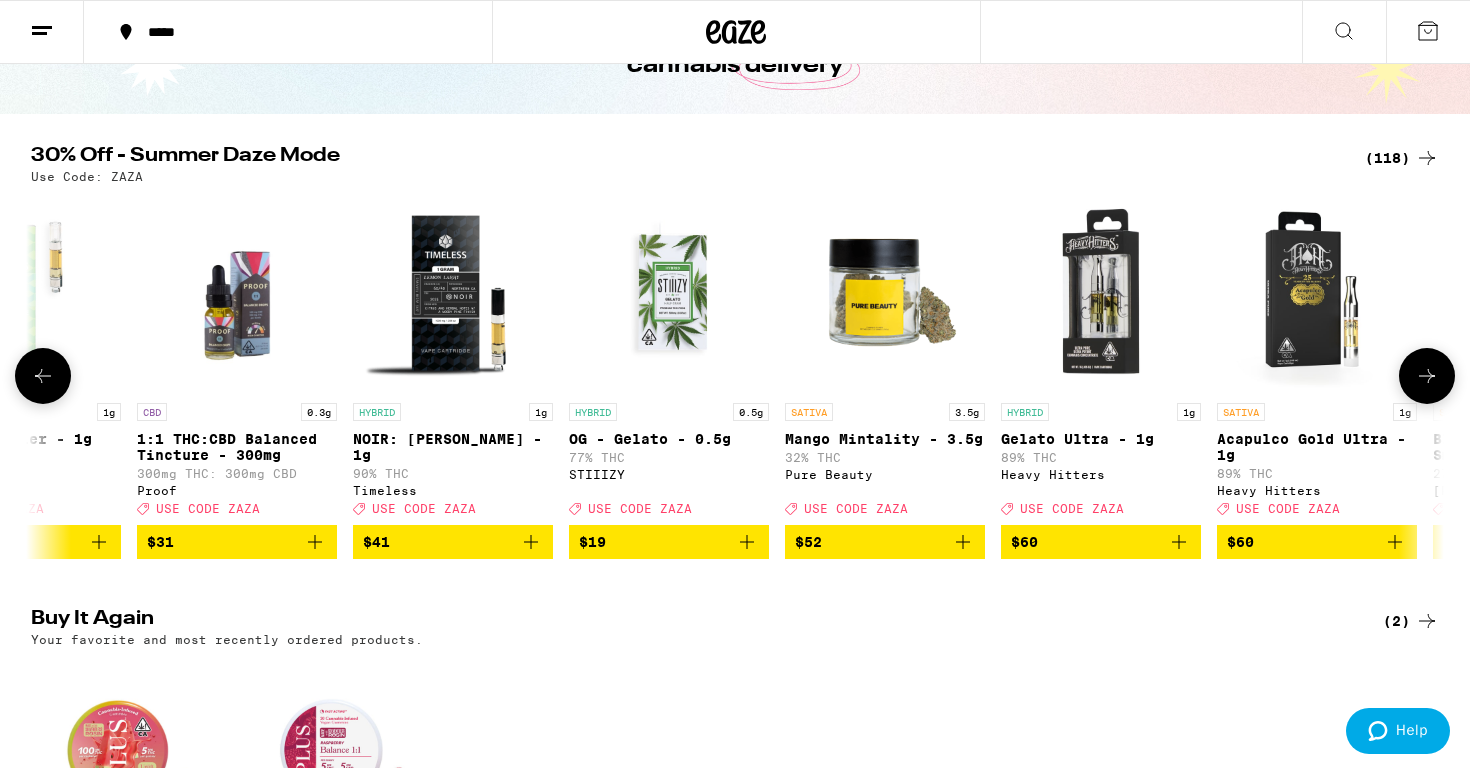 scroll, scrollTop: 0, scrollLeft: 8330, axis: horizontal 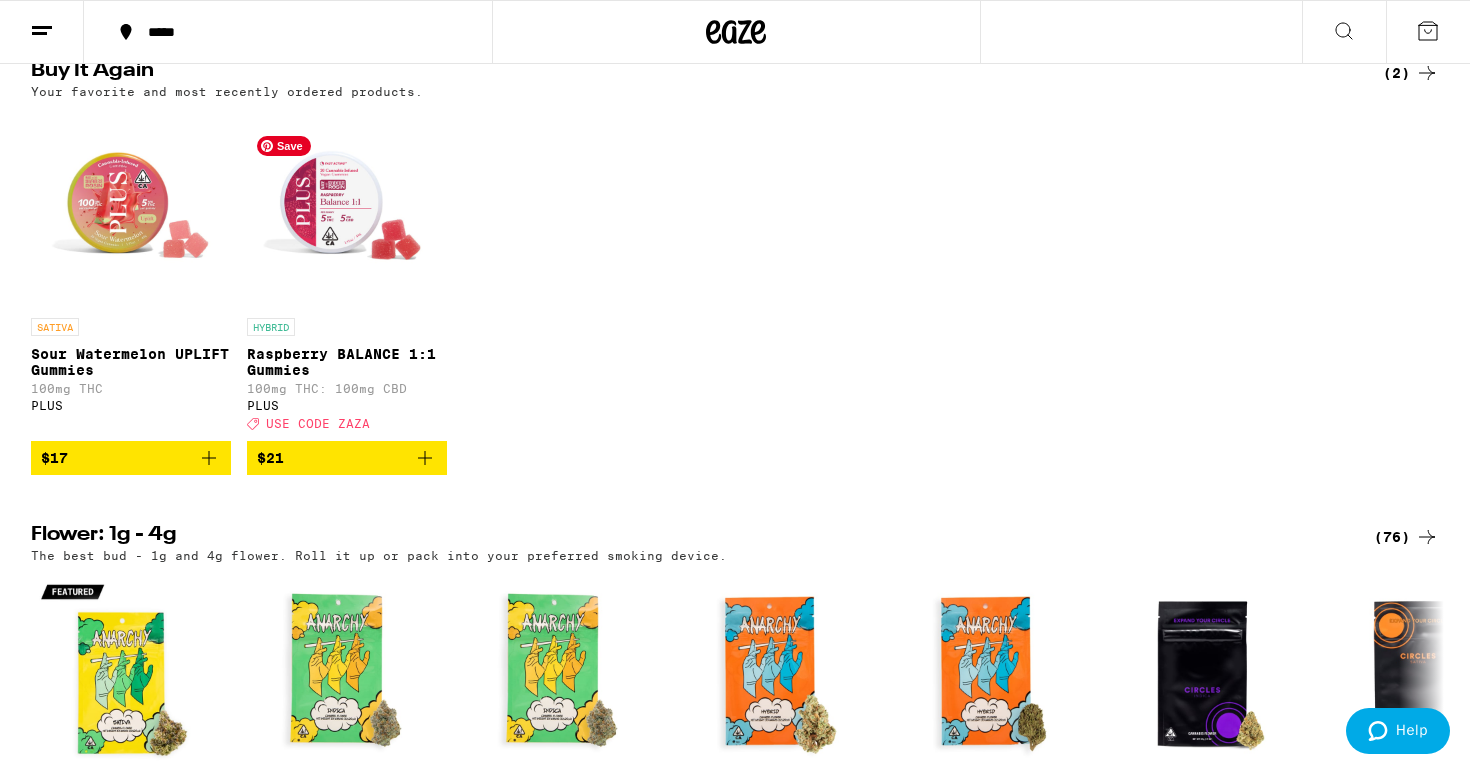 click at bounding box center (347, 208) 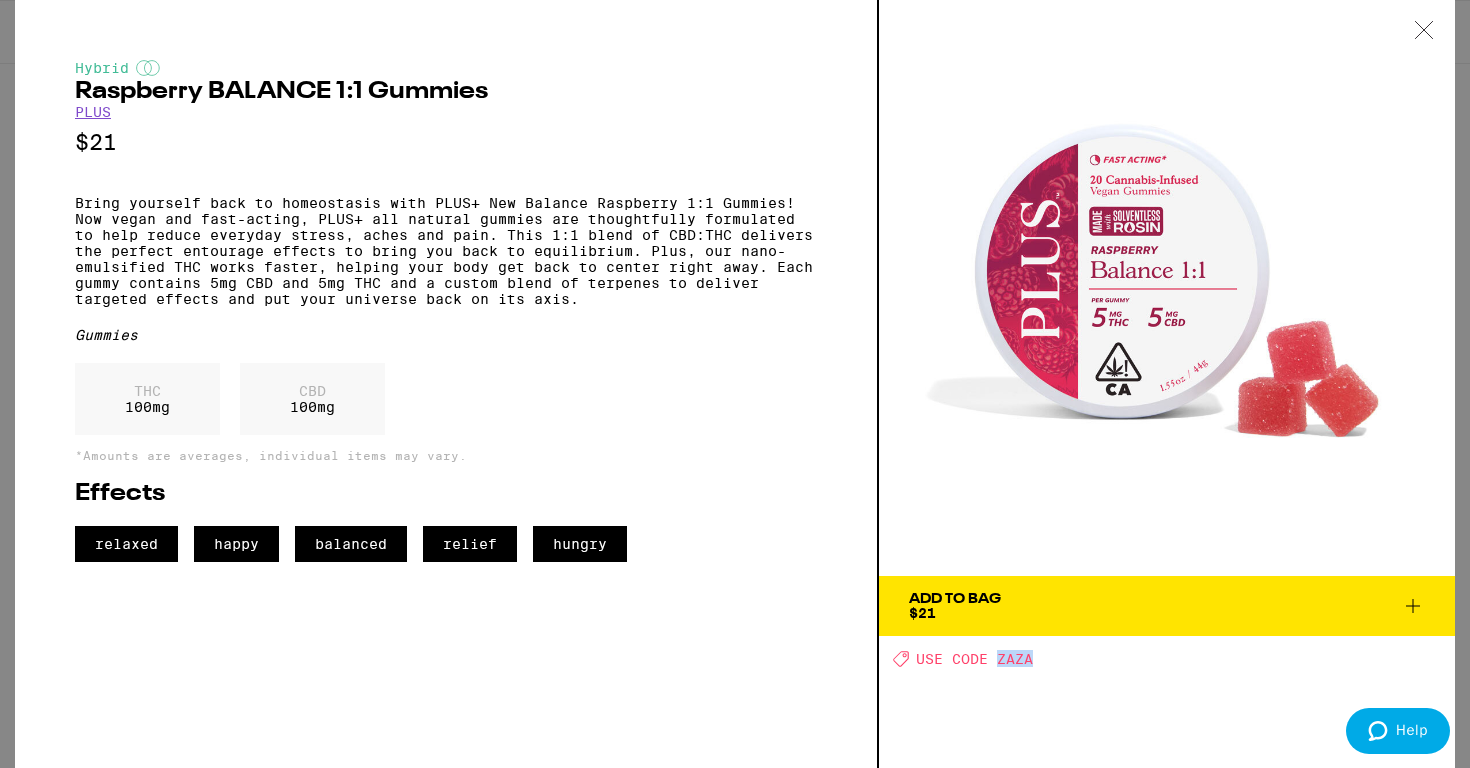 drag, startPoint x: 1042, startPoint y: 659, endPoint x: 998, endPoint y: 664, distance: 44.28318 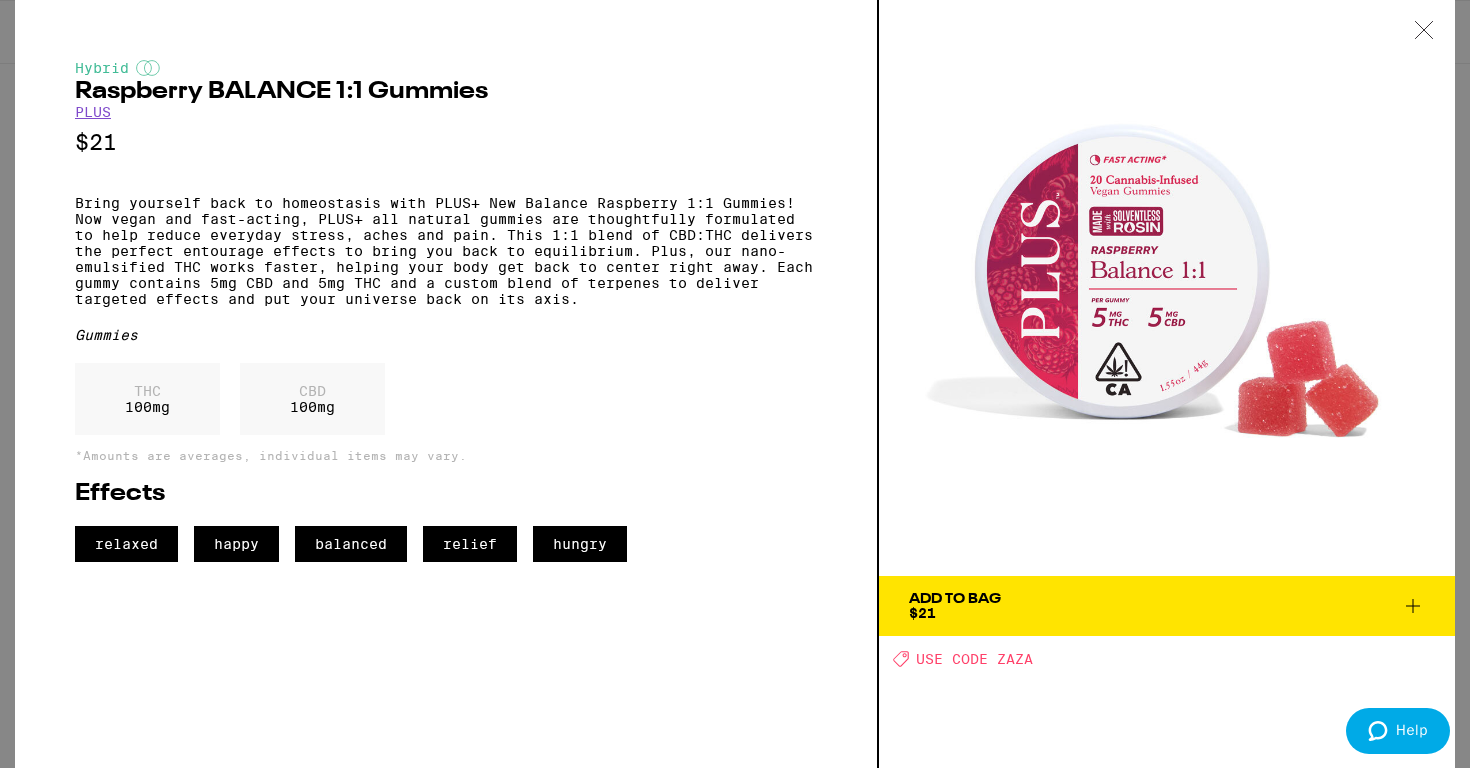 click at bounding box center (1424, 31) 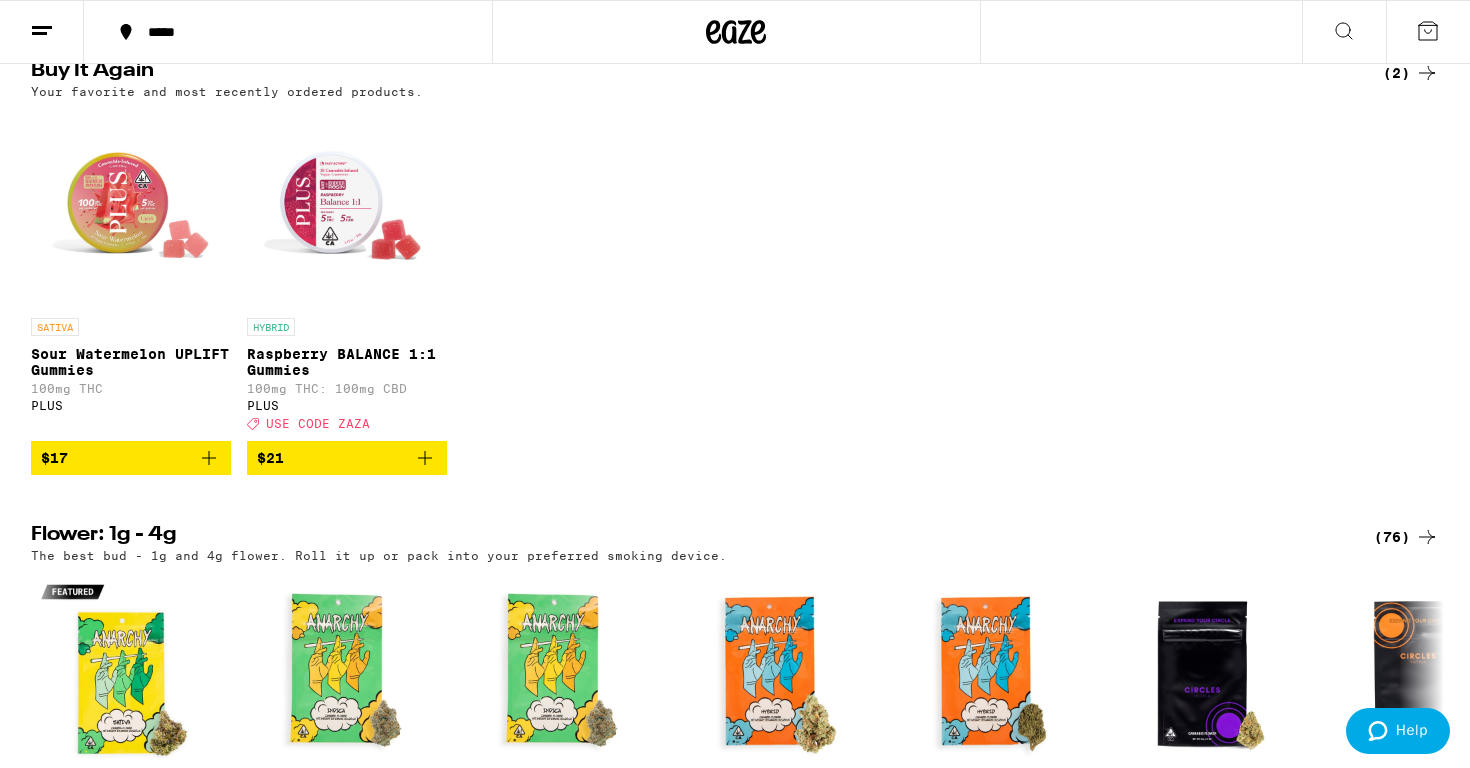 scroll, scrollTop: 0, scrollLeft: 0, axis: both 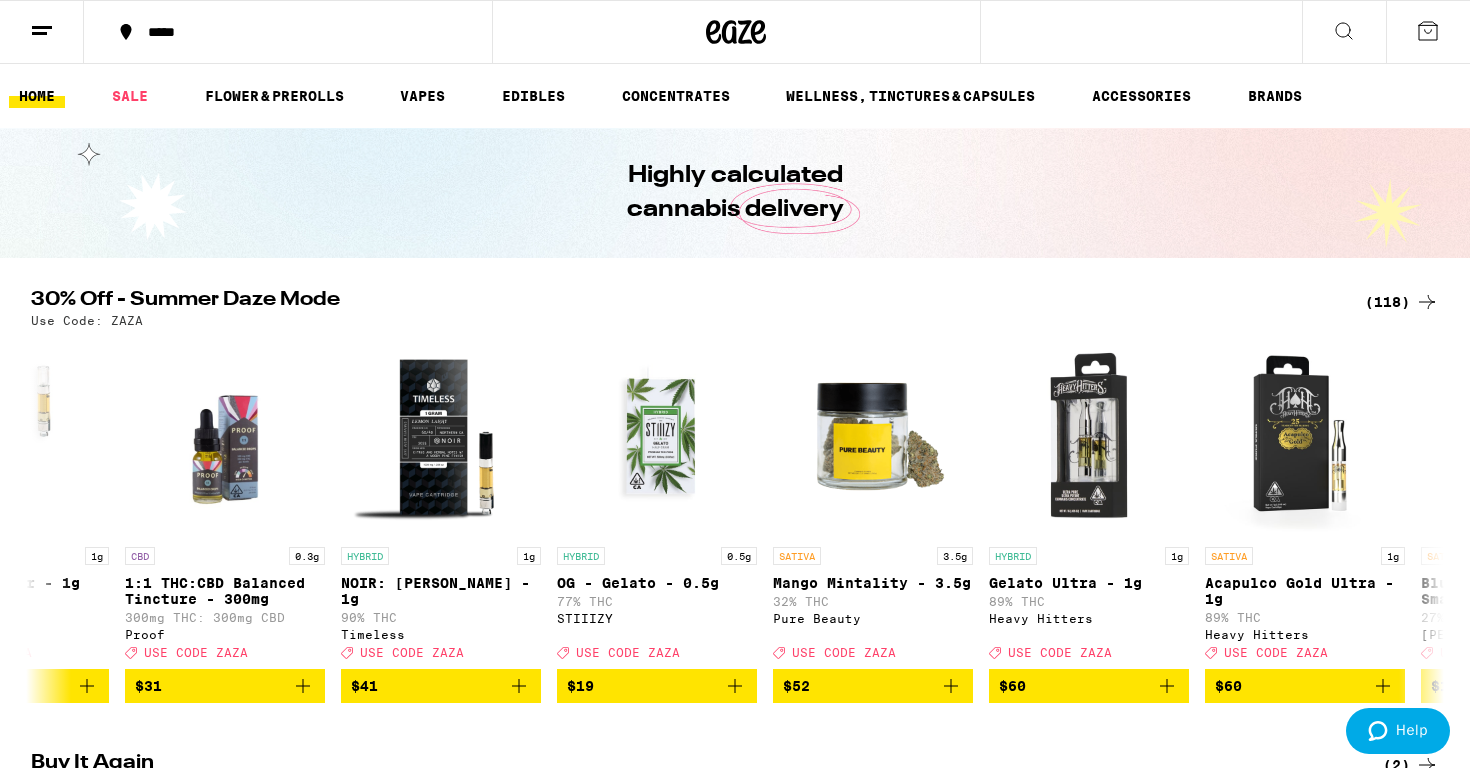 click at bounding box center [1428, 32] 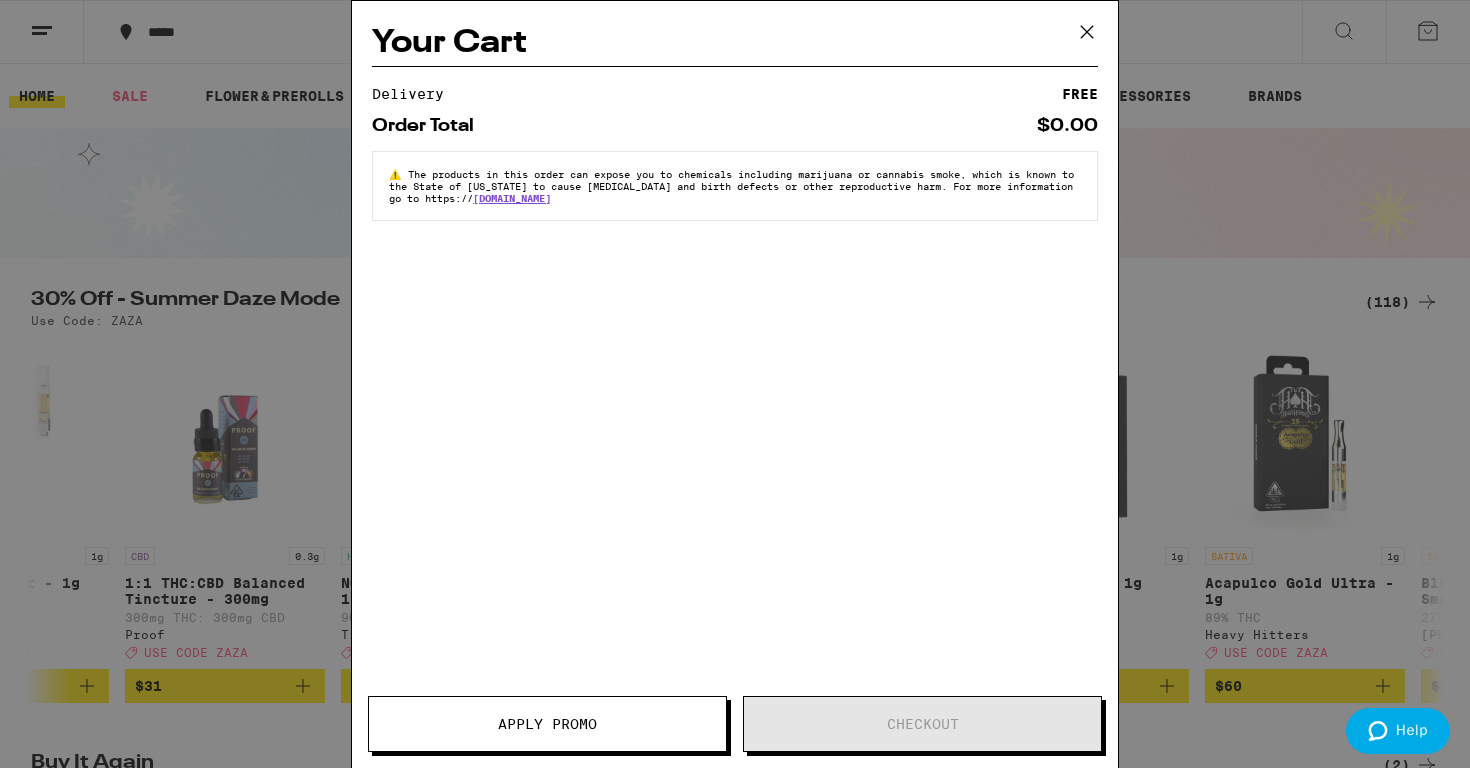 click 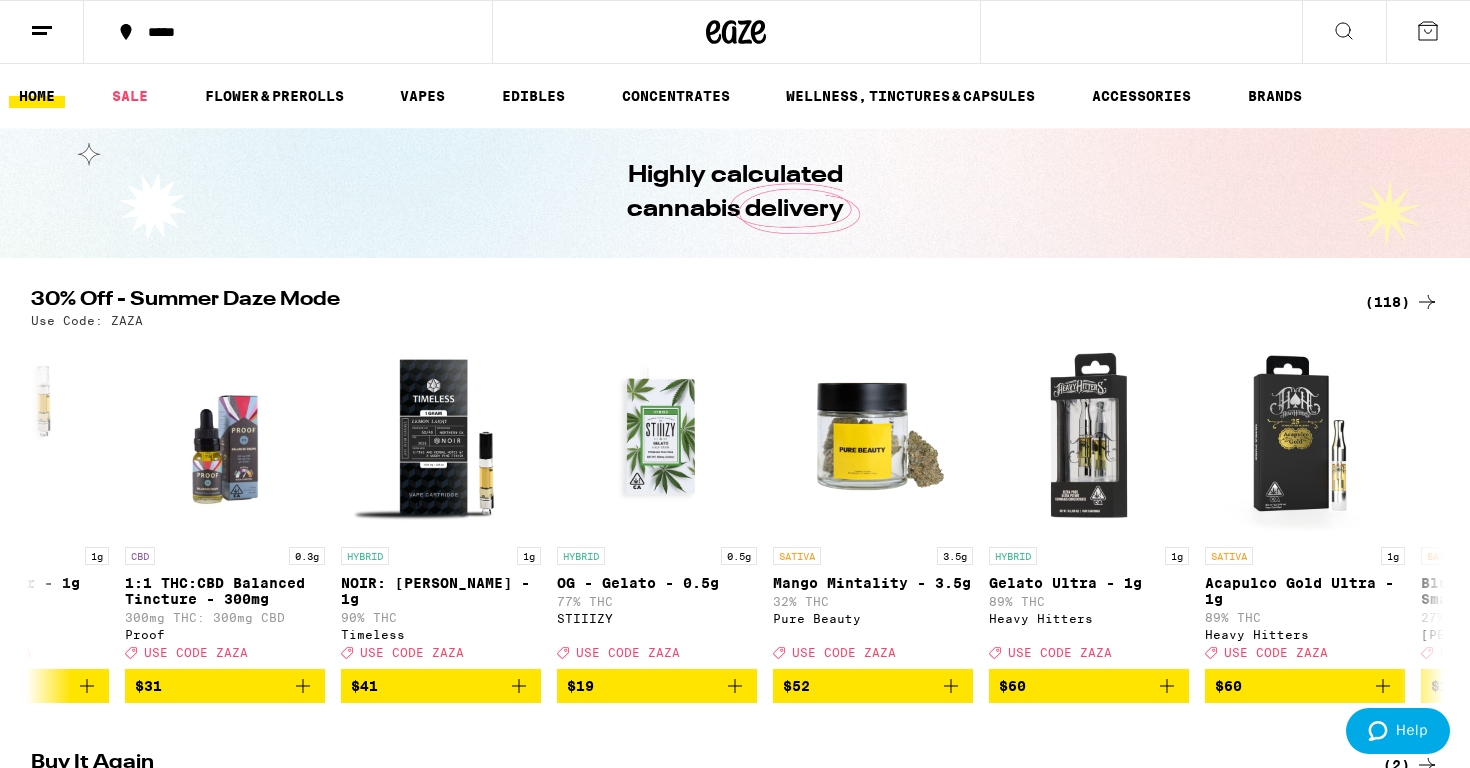 scroll, scrollTop: 0, scrollLeft: 0, axis: both 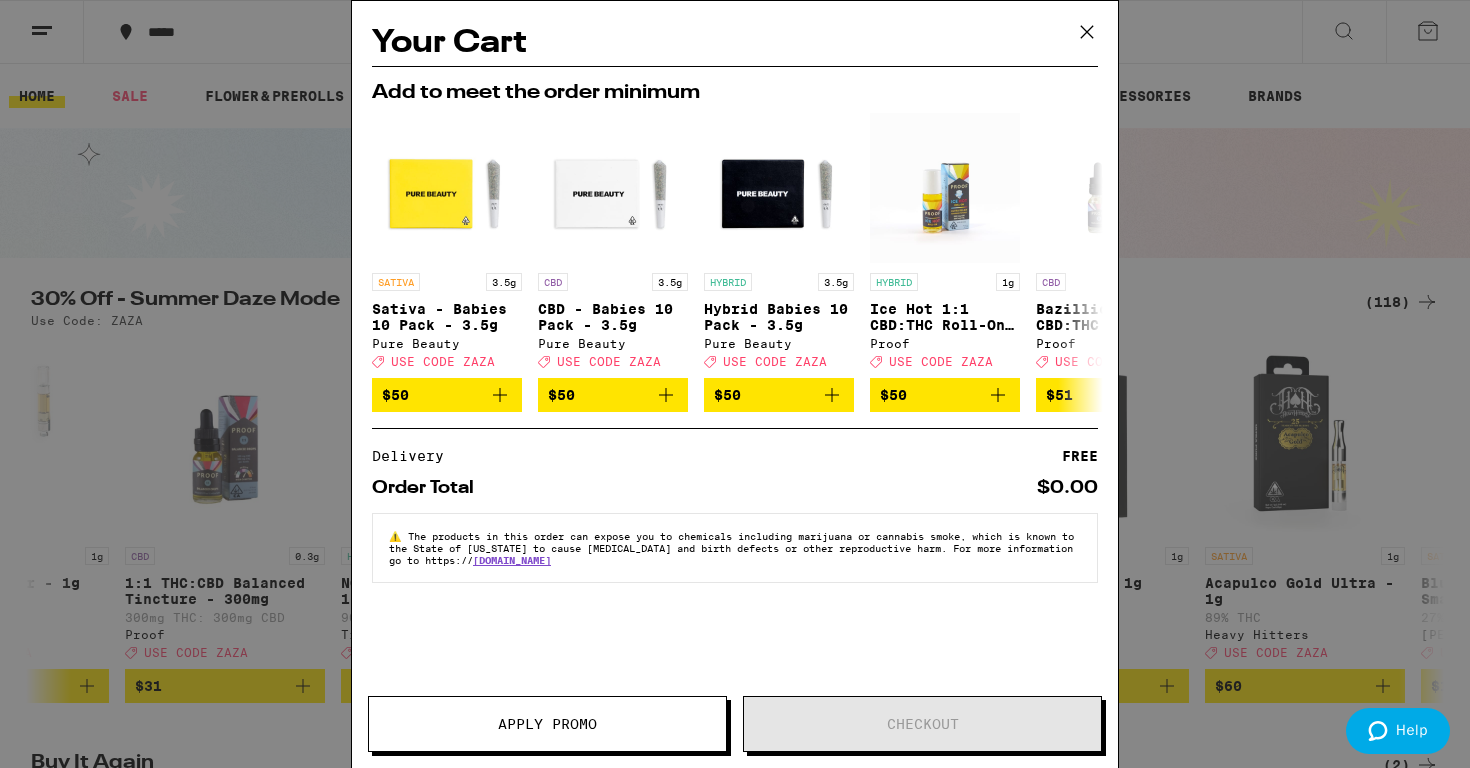 click 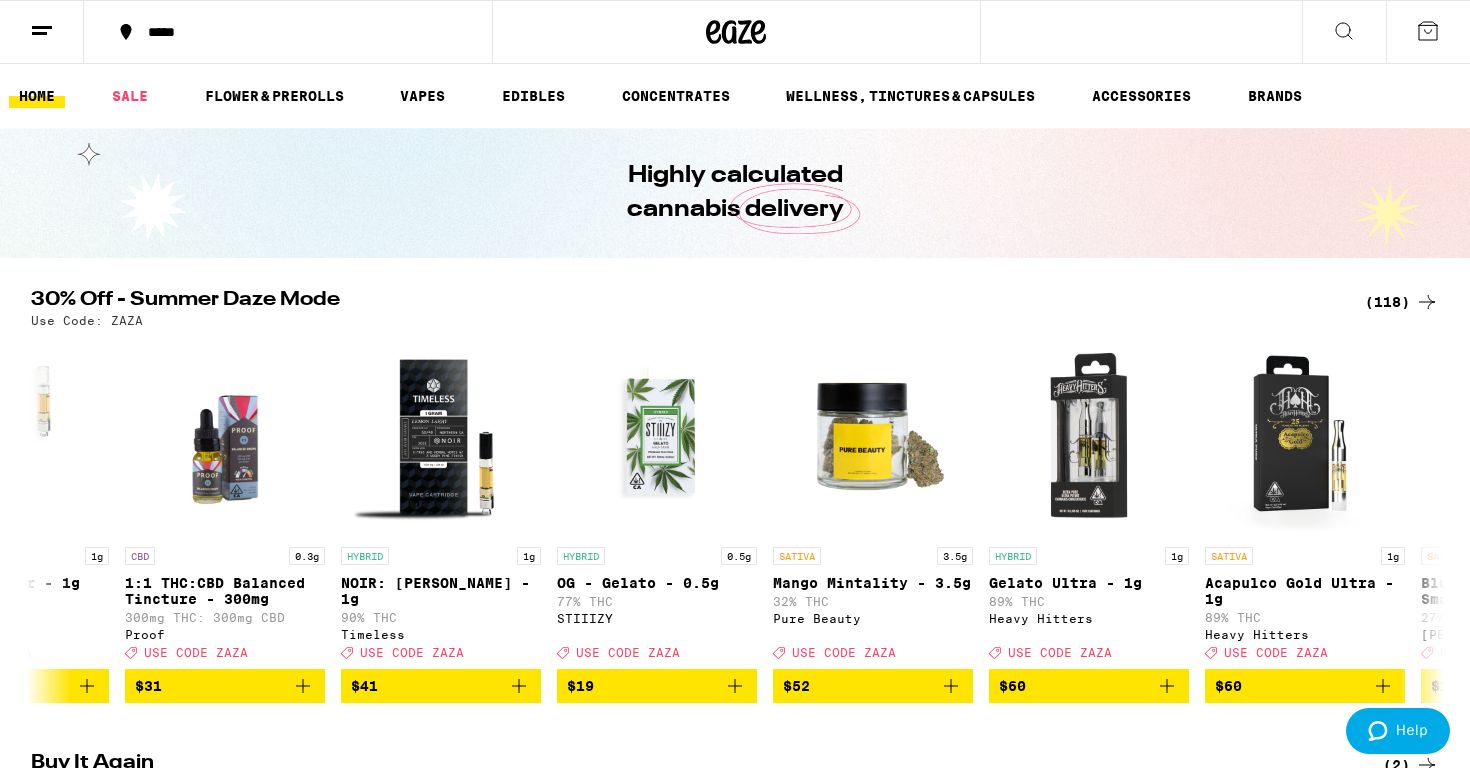 scroll, scrollTop: 0, scrollLeft: 0, axis: both 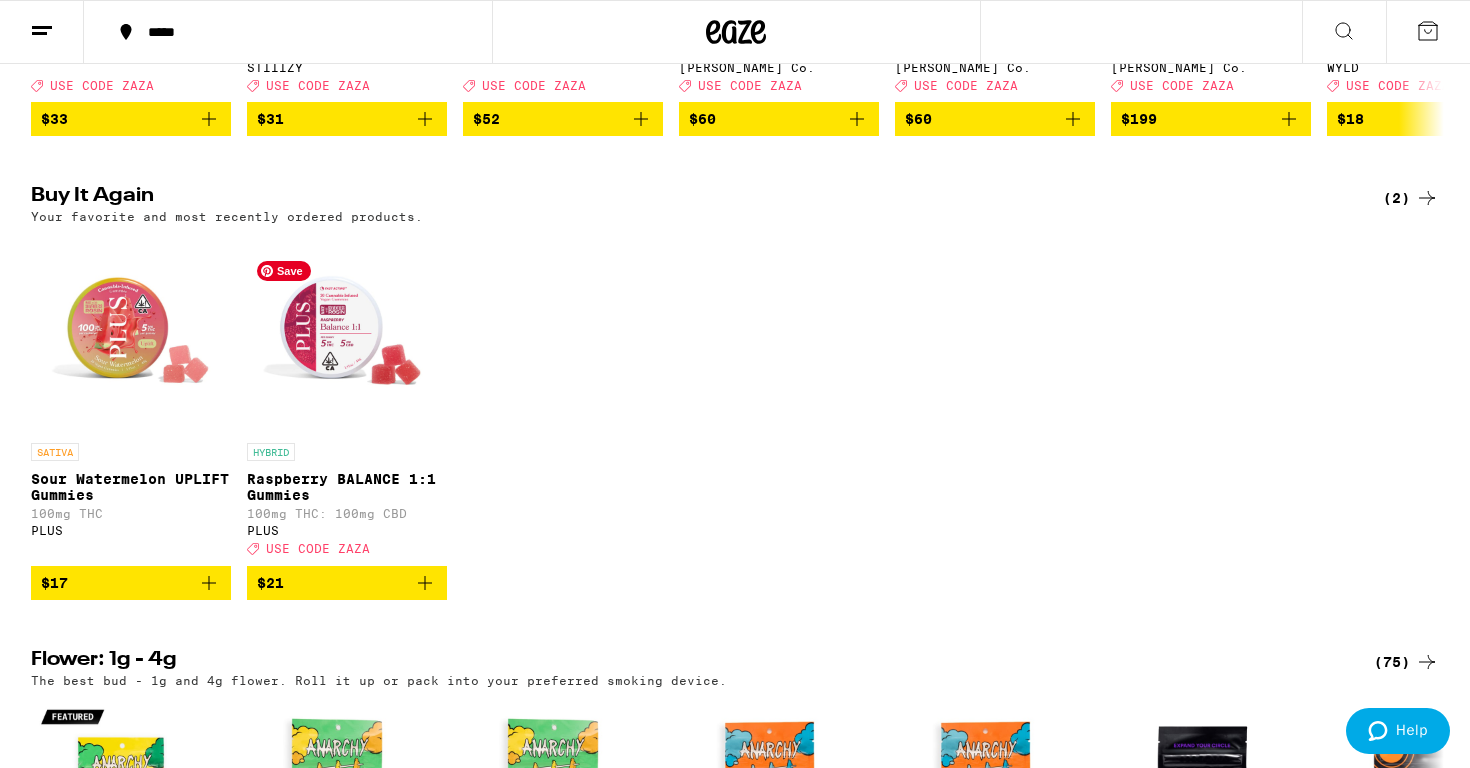 click at bounding box center [347, 333] 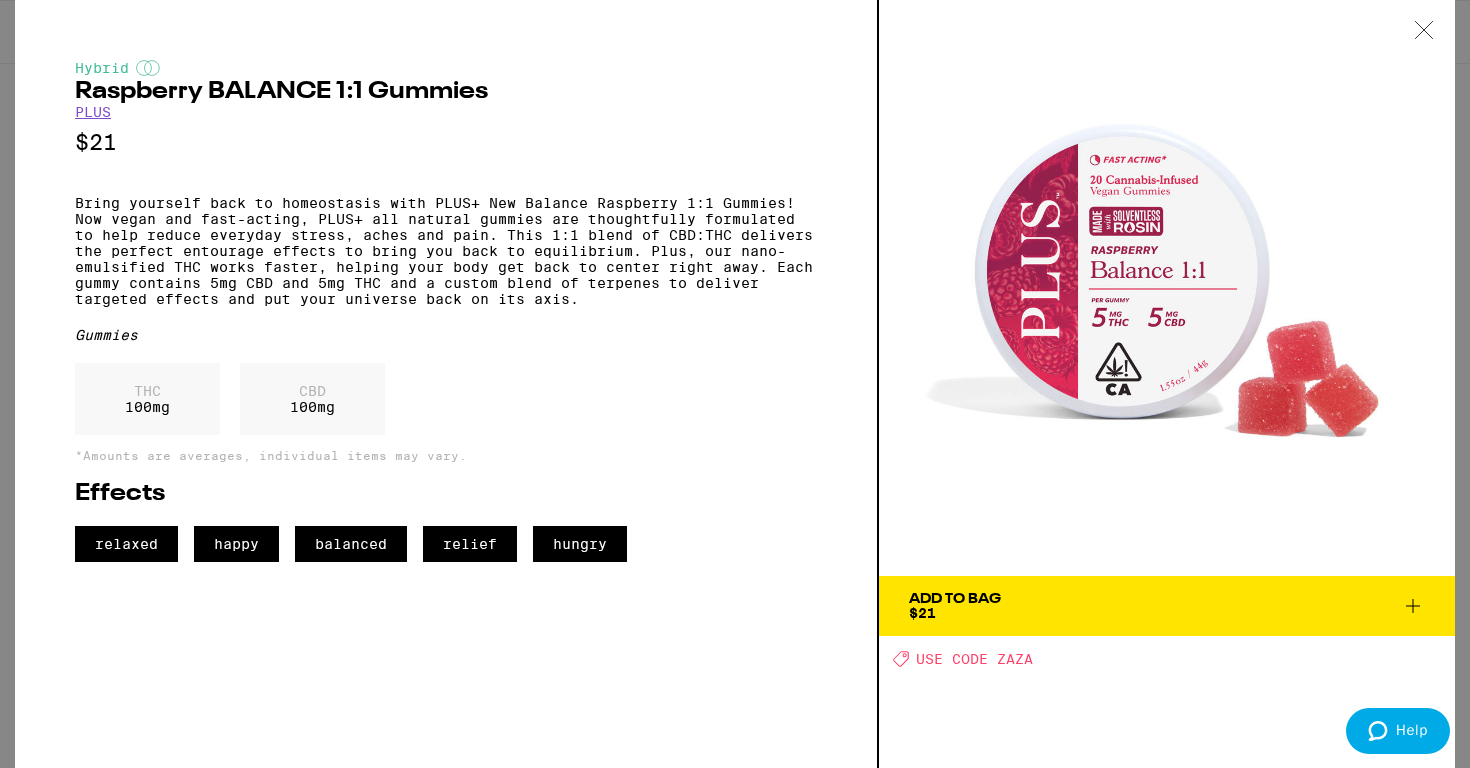 click on "Add To Bag $21" at bounding box center (1167, 606) 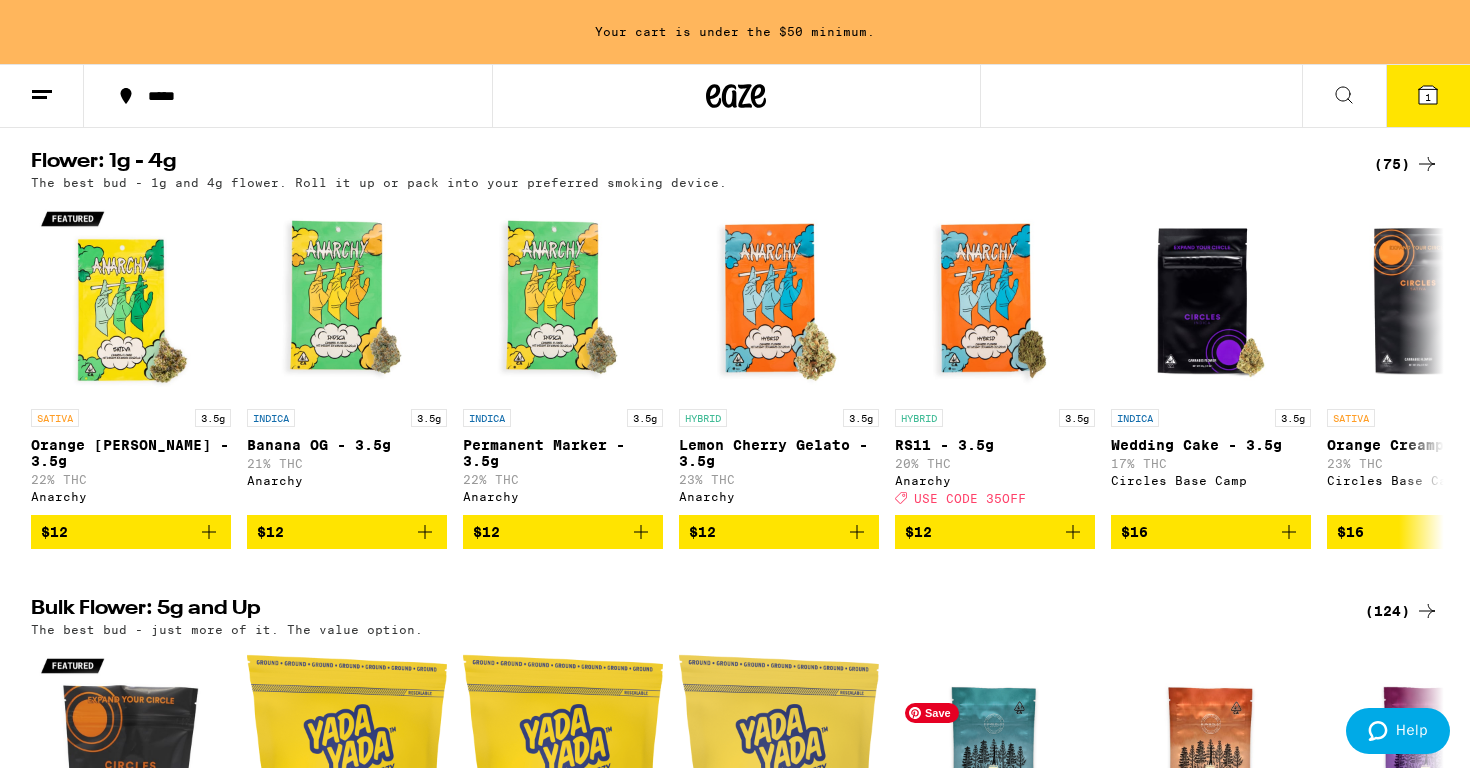 scroll, scrollTop: 0, scrollLeft: 0, axis: both 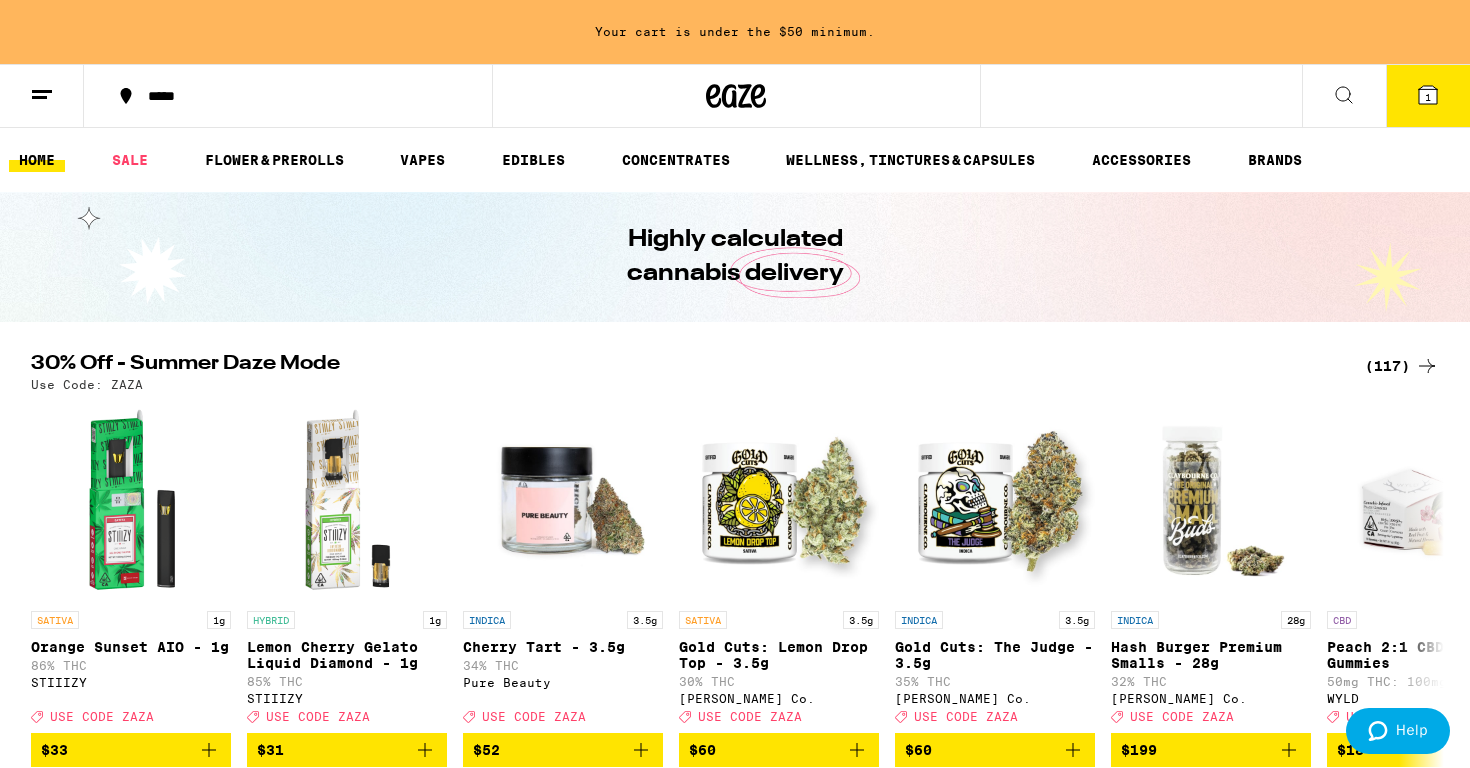 click on "(117)" at bounding box center (1402, 366) 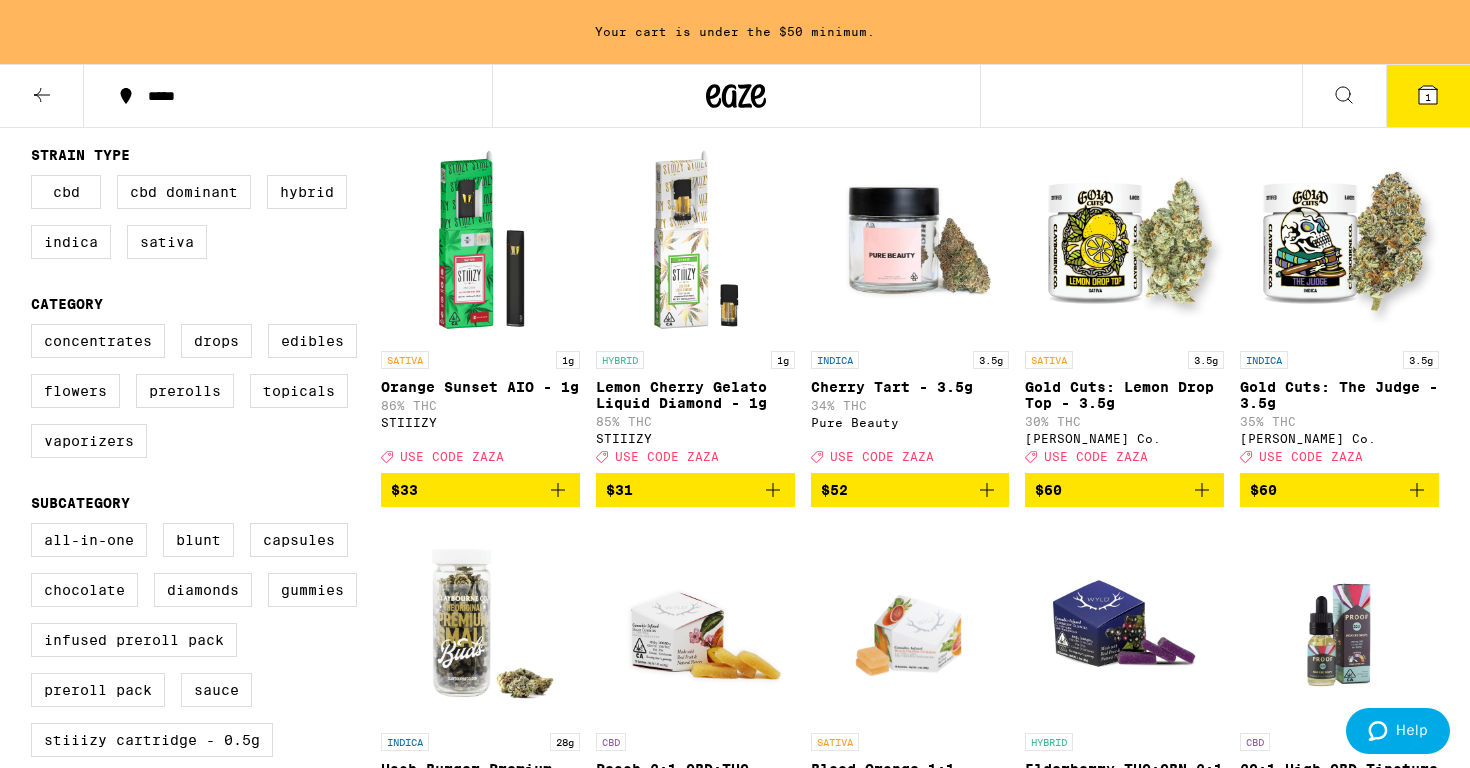 scroll, scrollTop: 204, scrollLeft: 0, axis: vertical 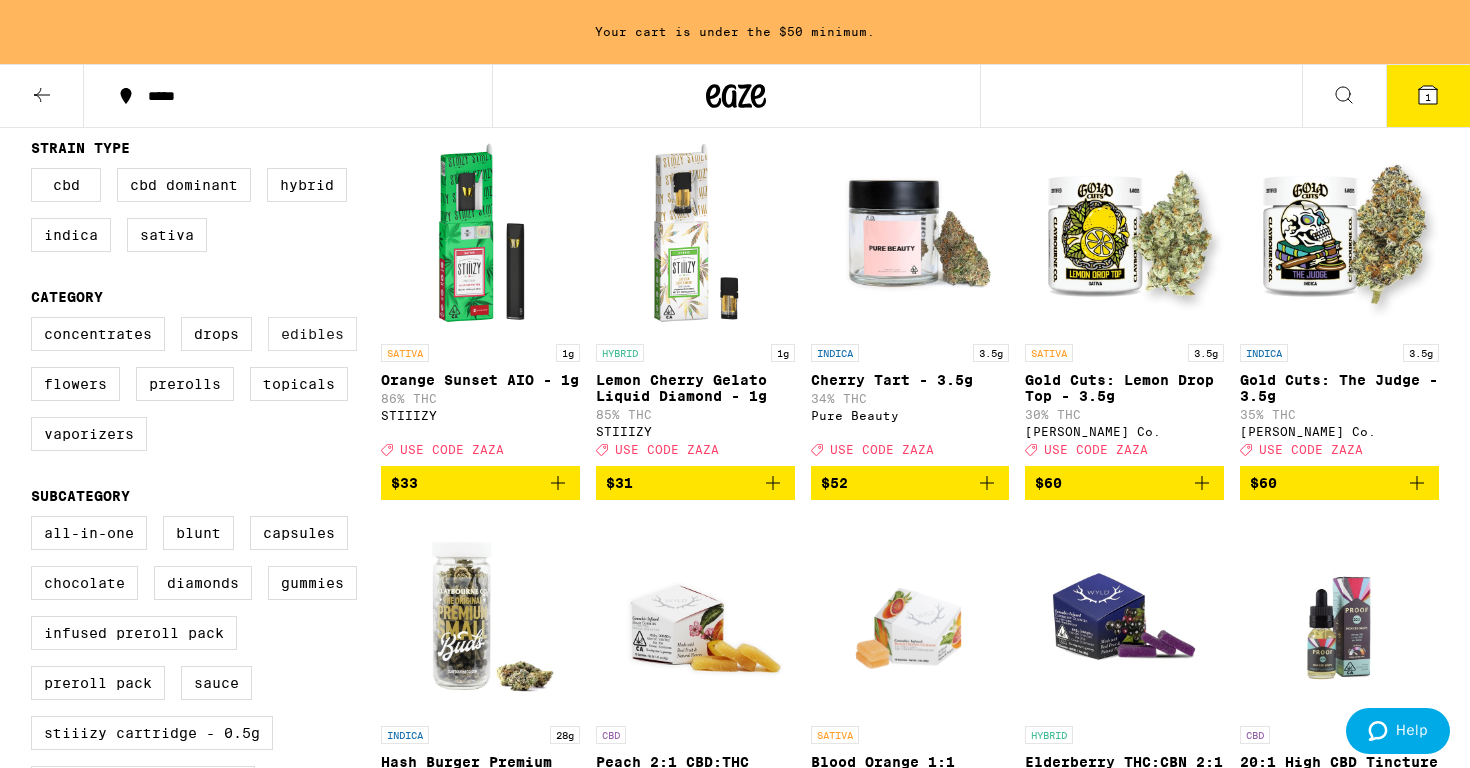 click on "Edibles" at bounding box center (312, 334) 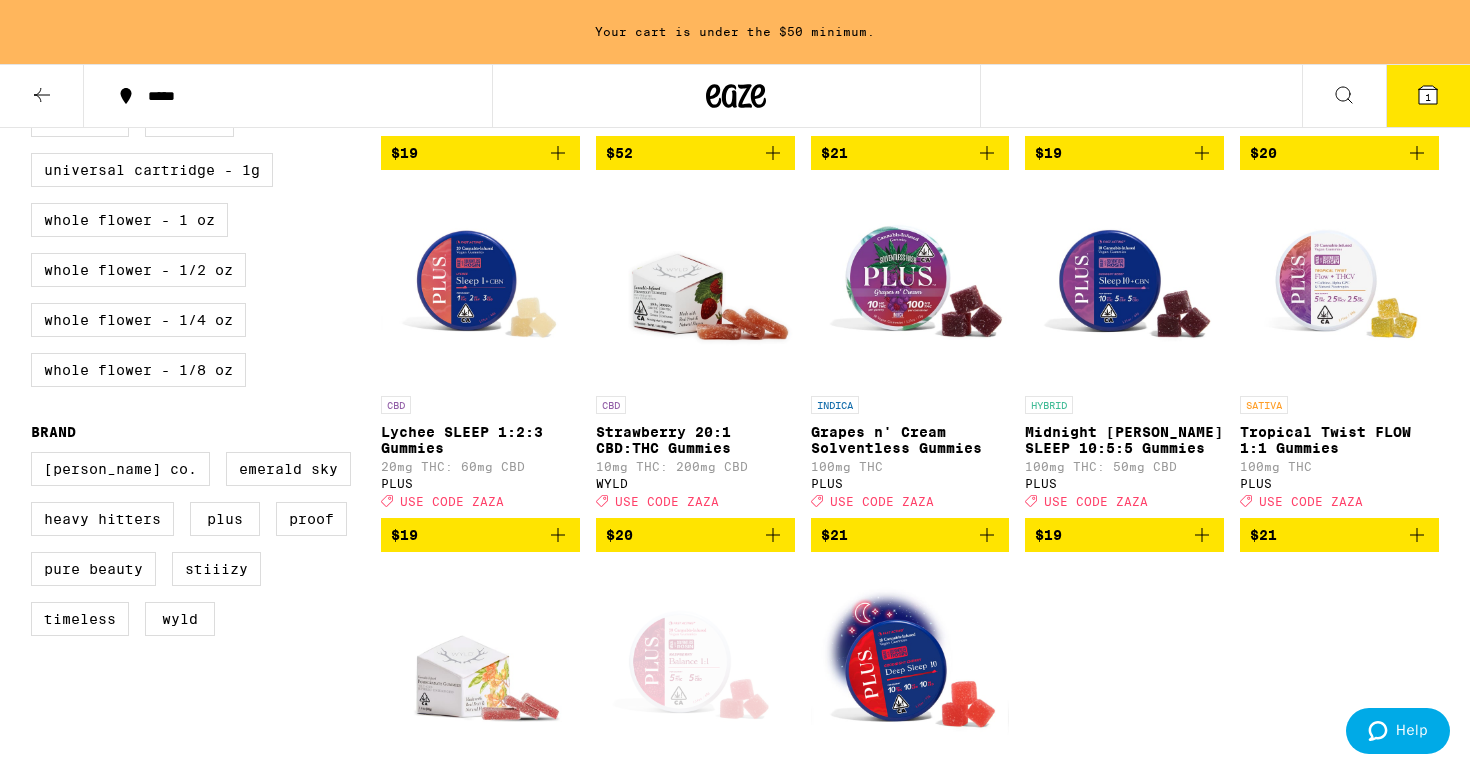 scroll, scrollTop: 919, scrollLeft: 0, axis: vertical 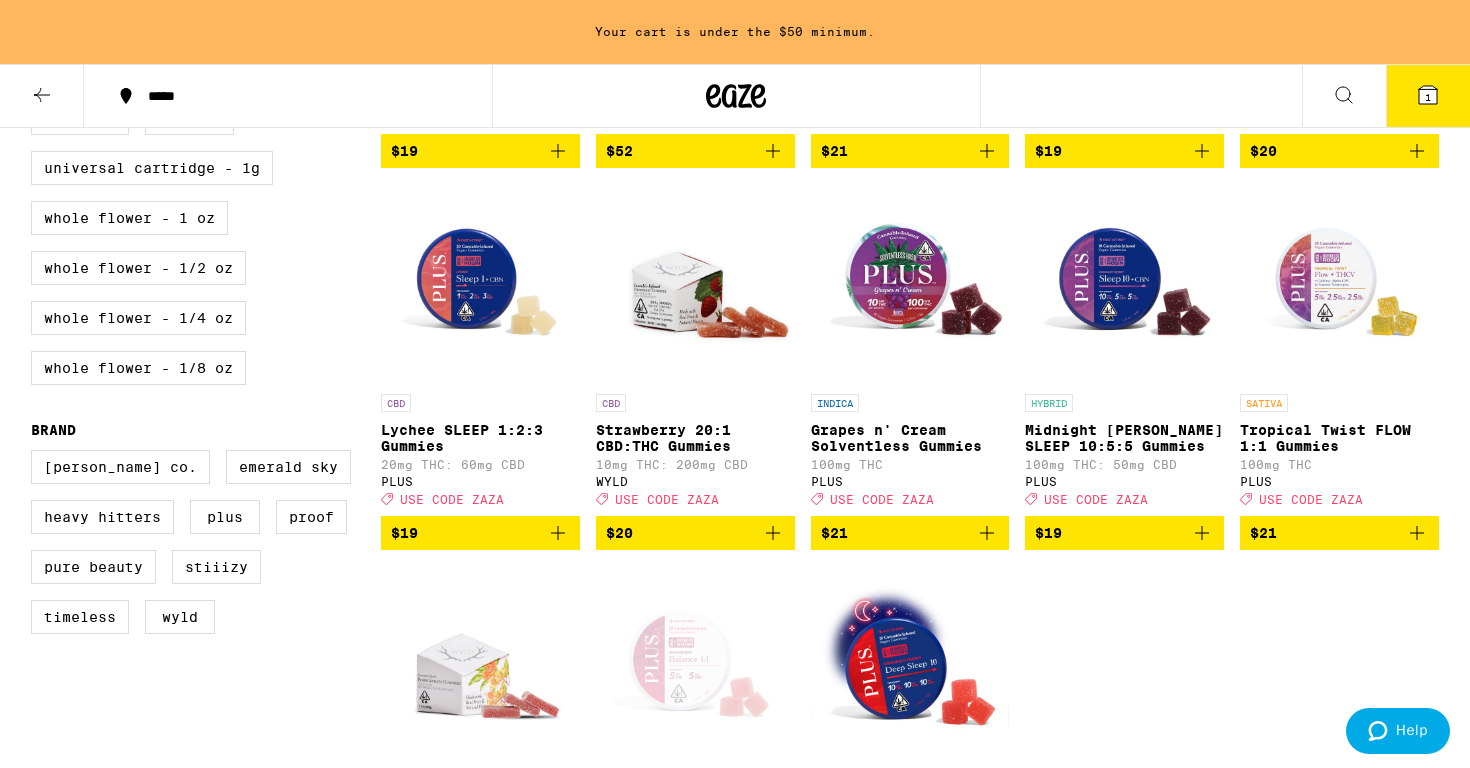 click on "1" at bounding box center [1428, 97] 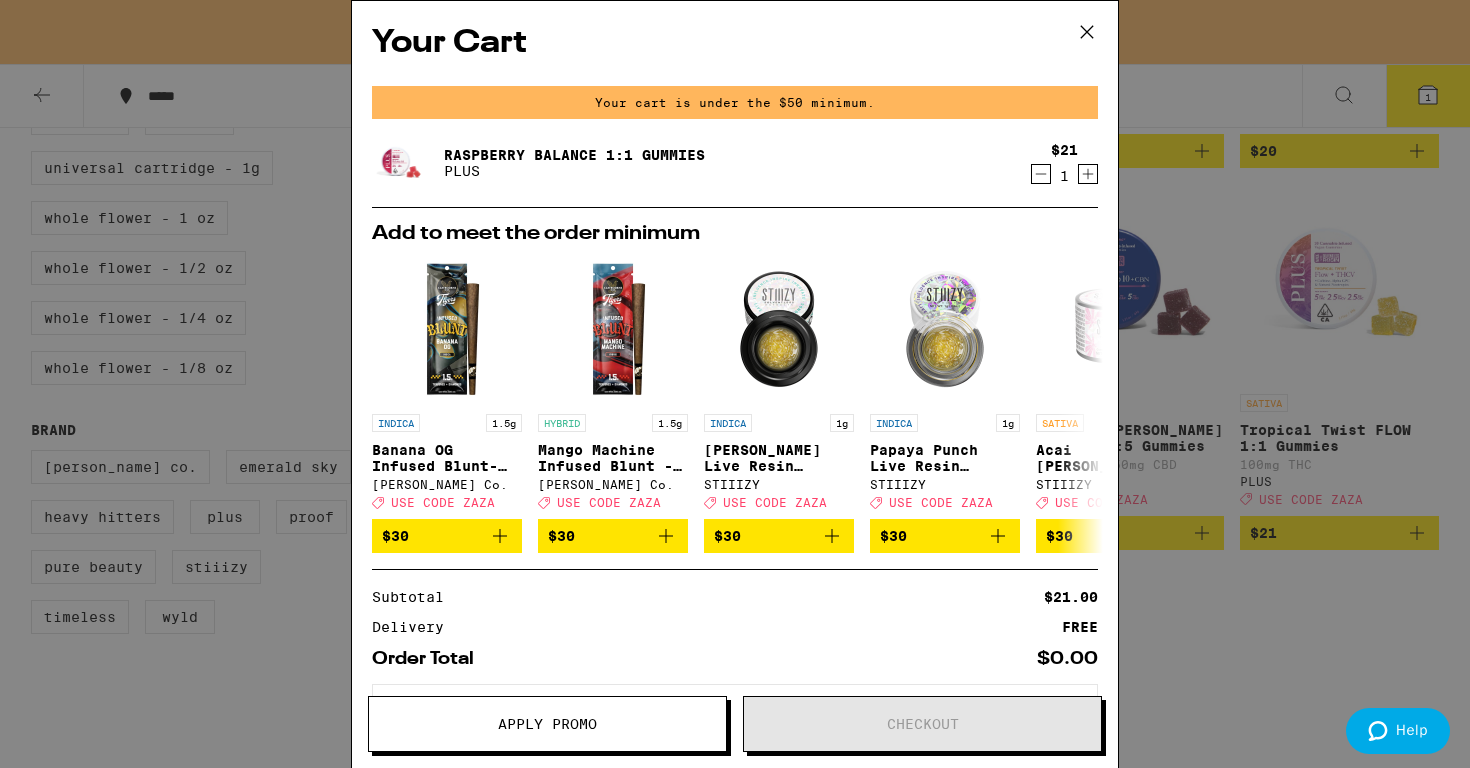 click on "Your cart is under the $50 minimum." at bounding box center [735, 102] 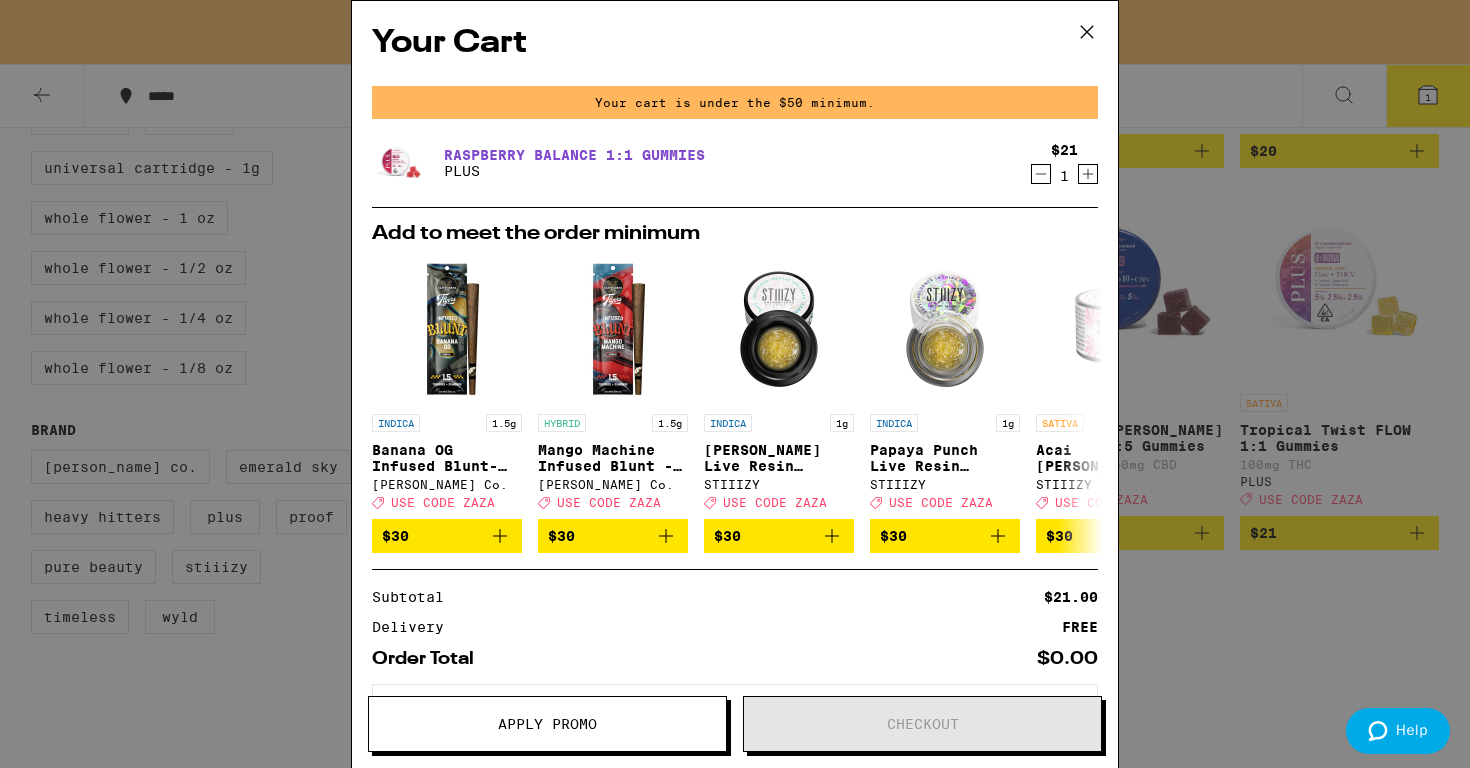 click on "Raspberry BALANCE 1:1 Gummies" at bounding box center [574, 155] 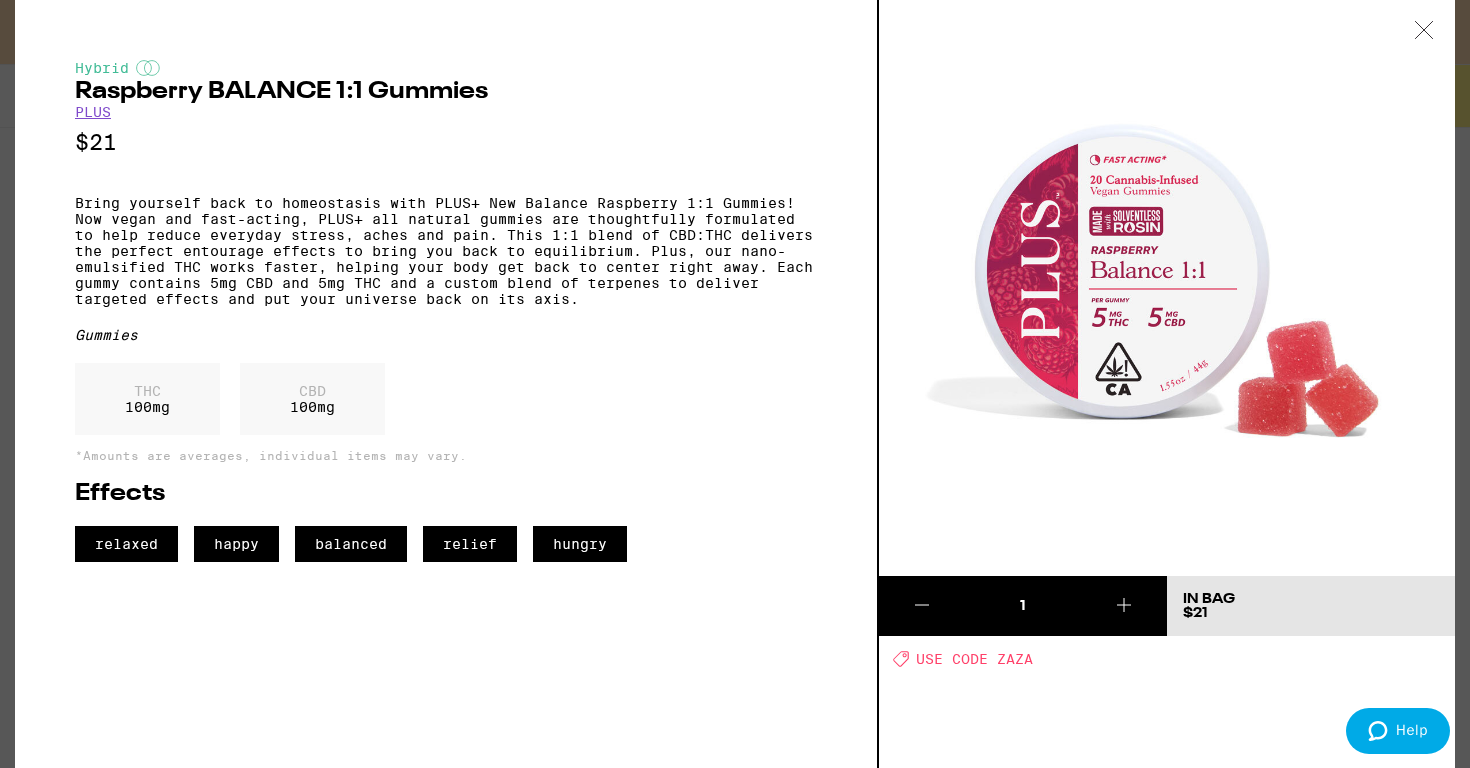 click 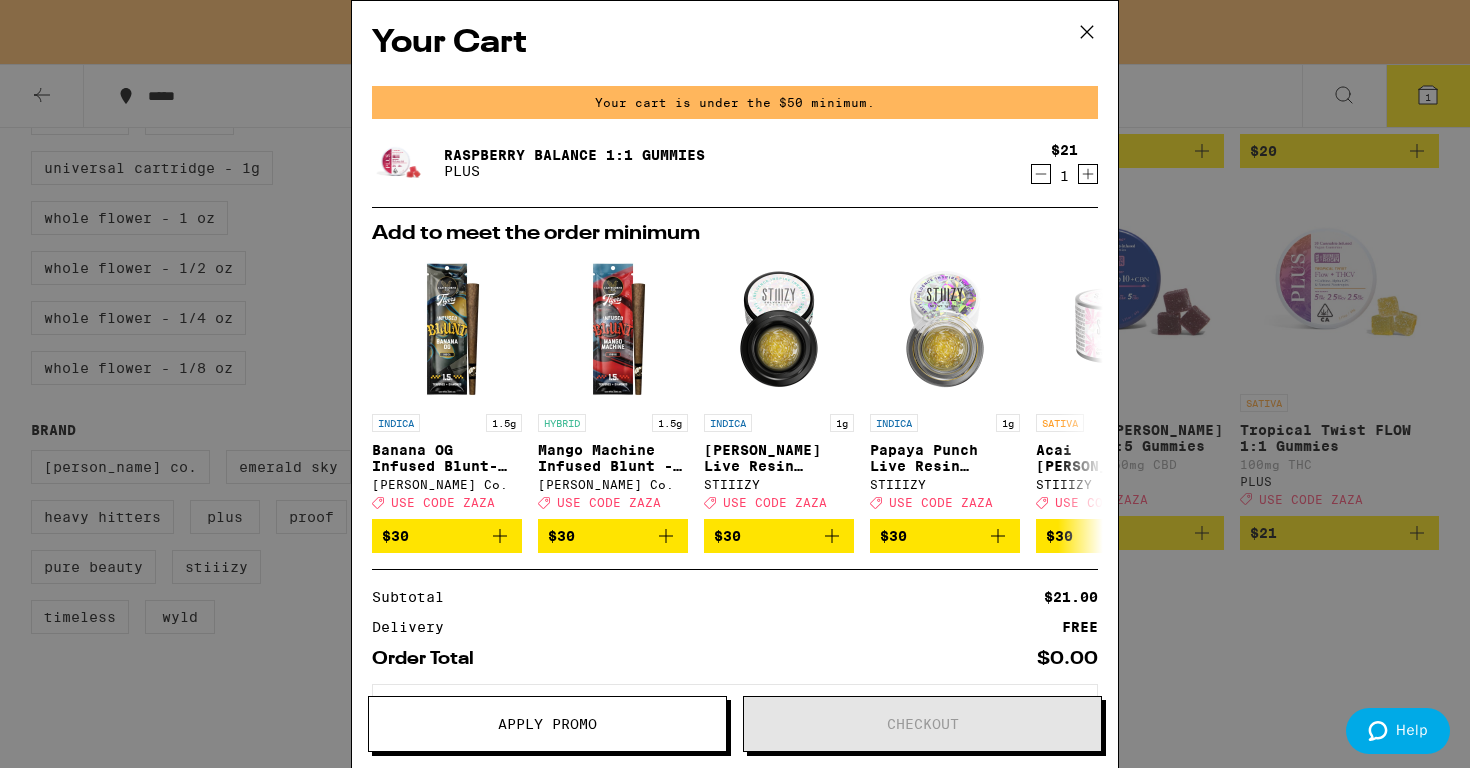 click 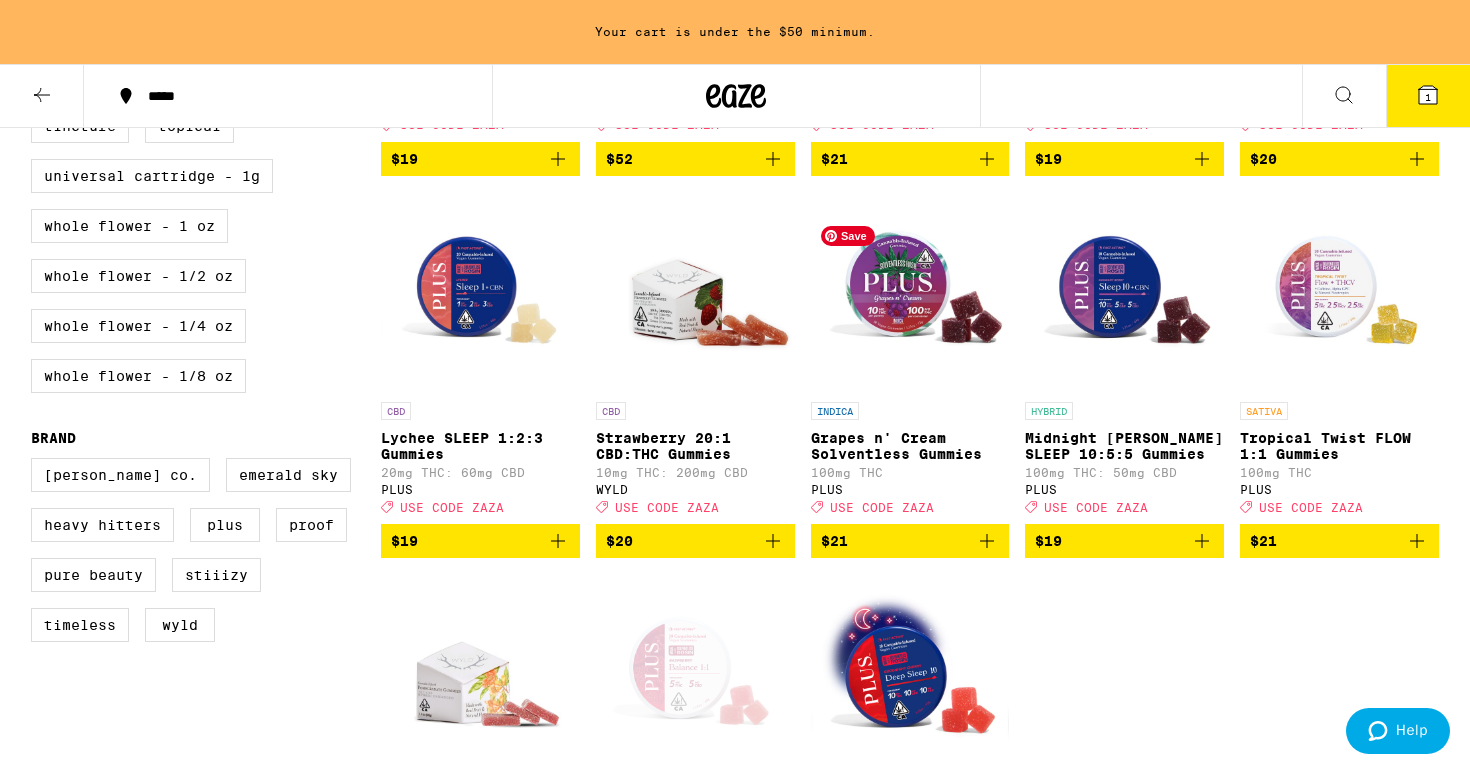 scroll, scrollTop: 899, scrollLeft: 0, axis: vertical 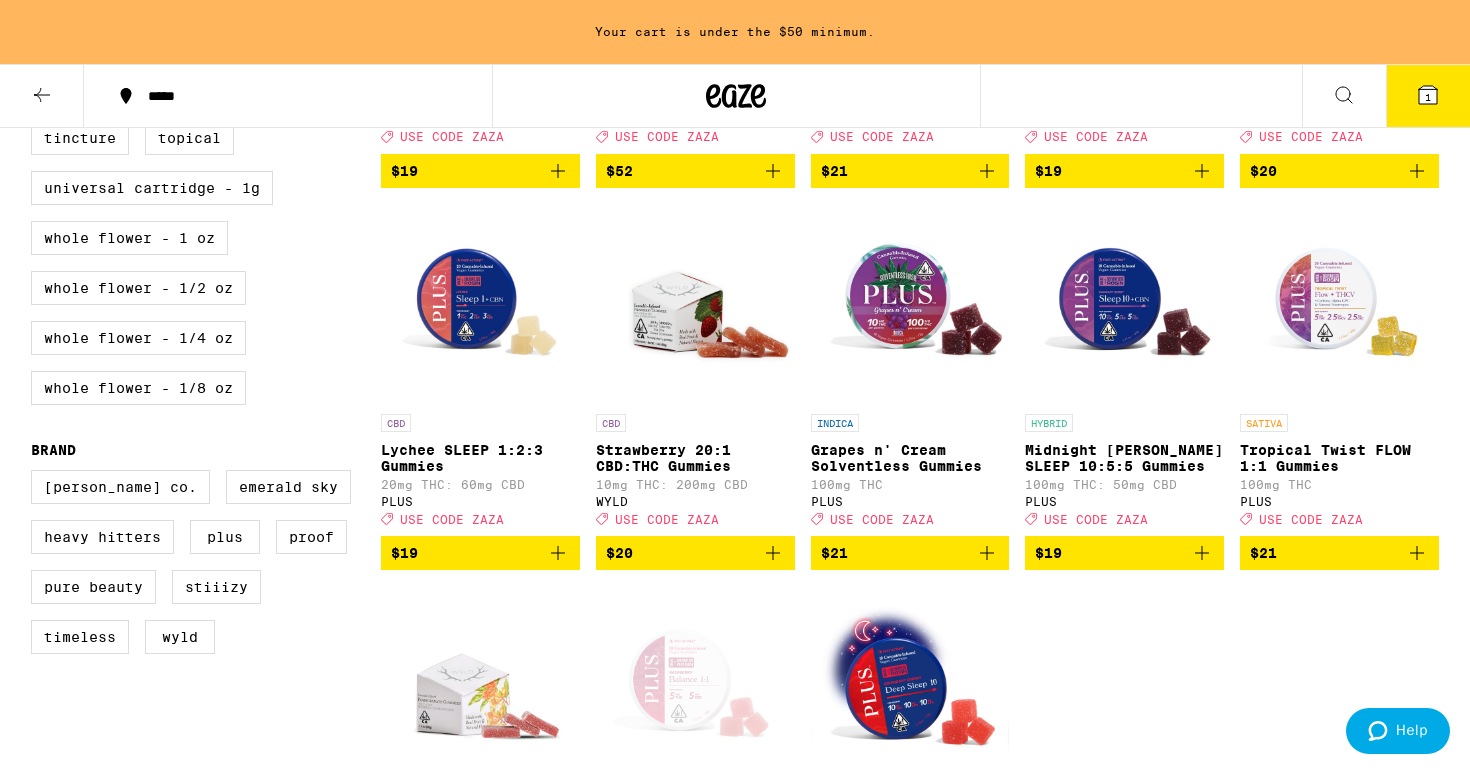 click 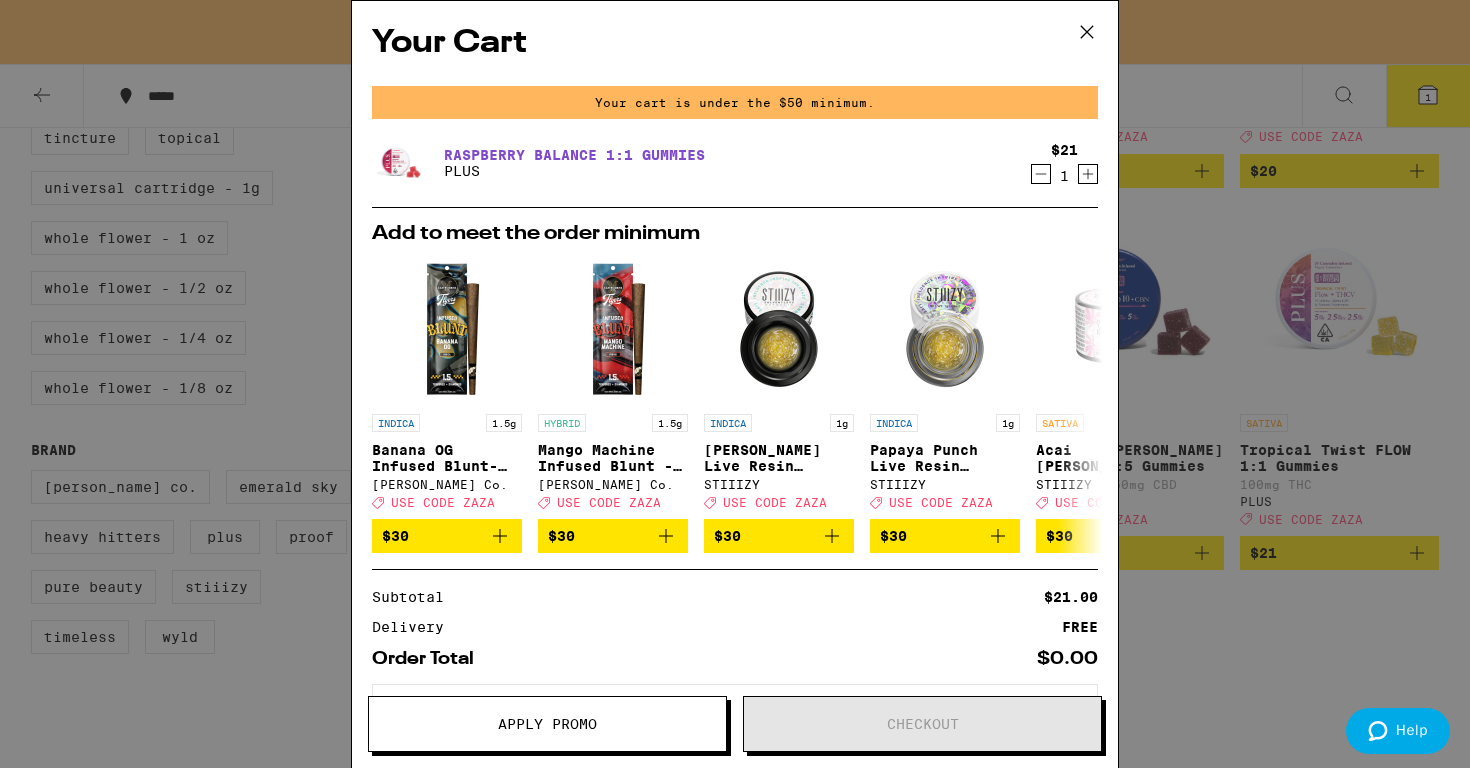 click on "Raspberry BALANCE 1:1 Gummies" at bounding box center (574, 155) 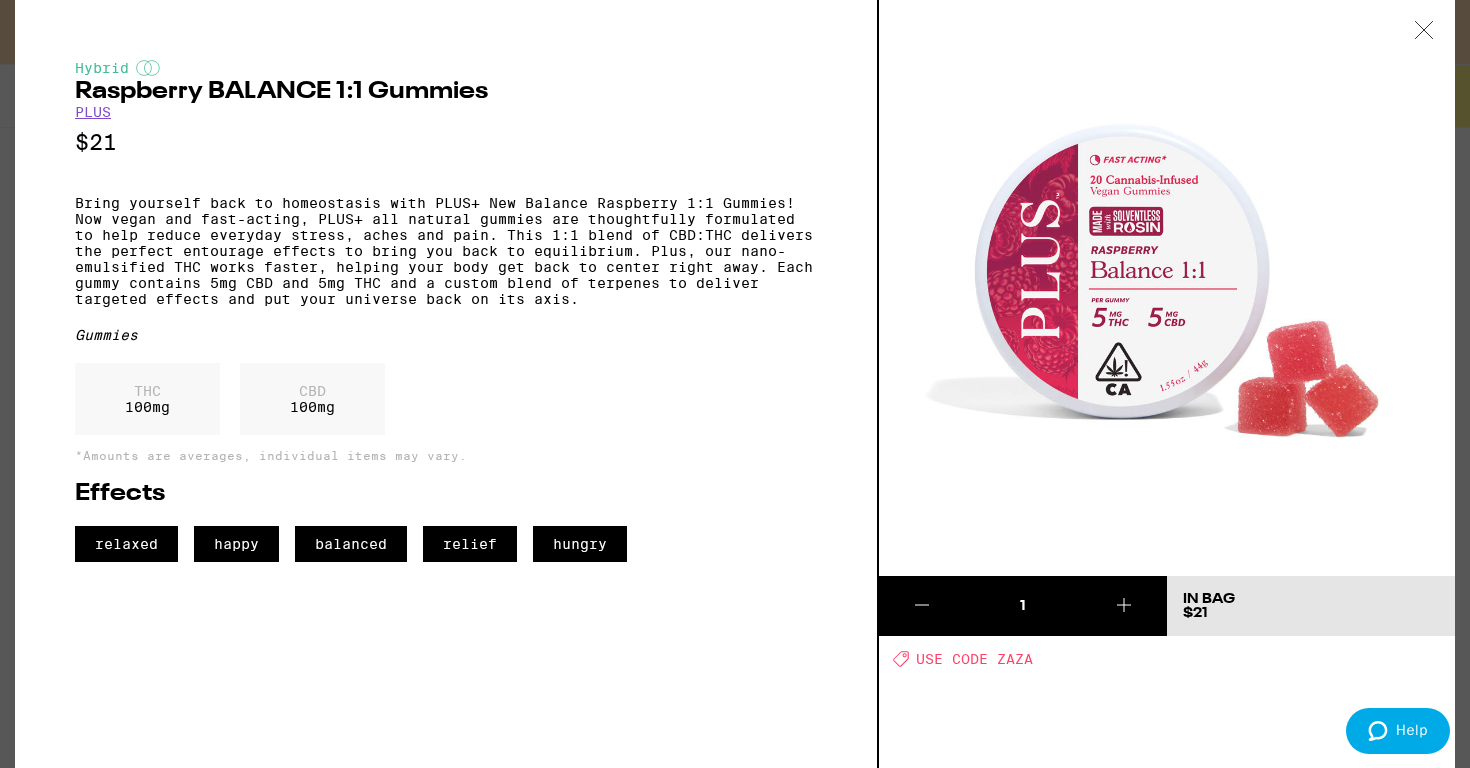 click 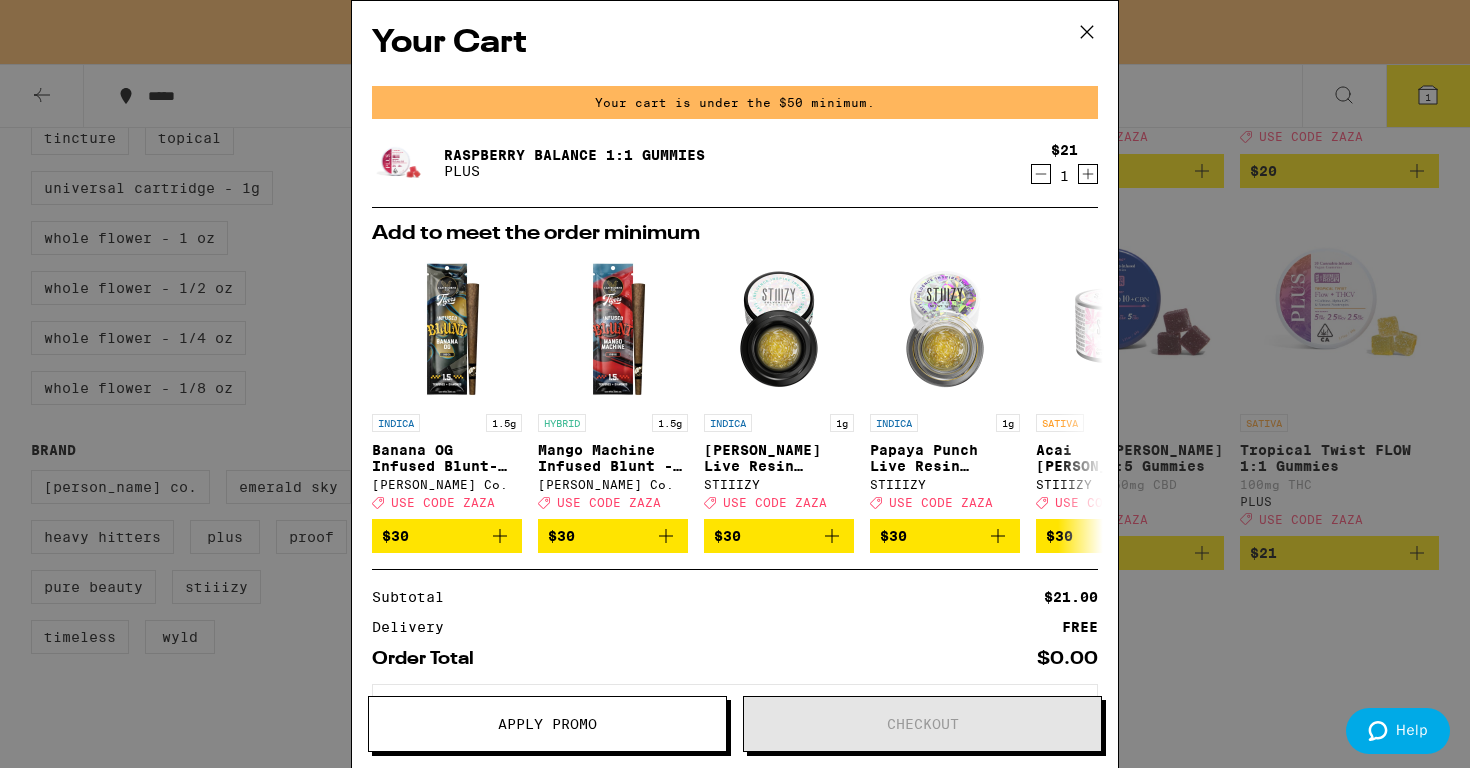 click 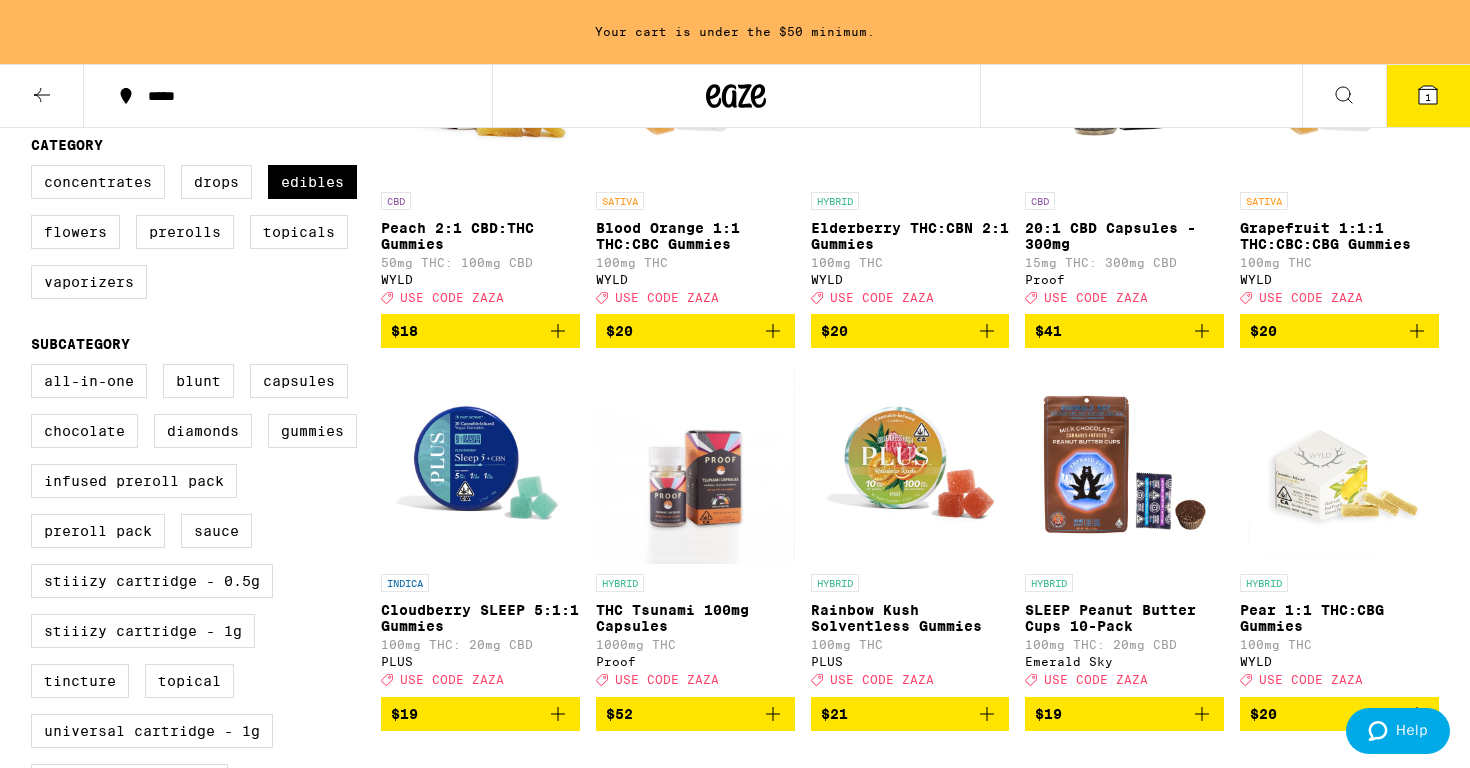 scroll, scrollTop: 419, scrollLeft: 0, axis: vertical 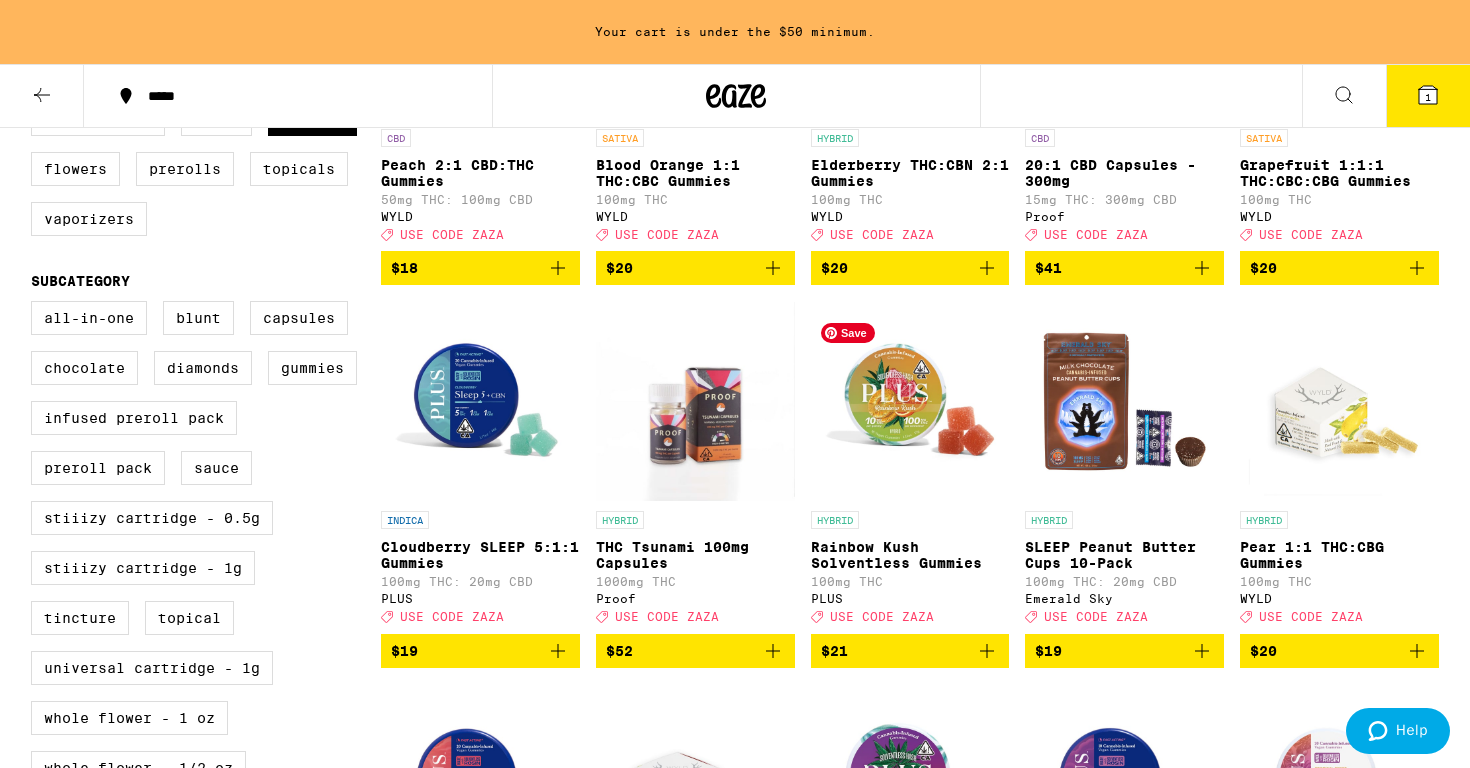 click at bounding box center [910, 401] 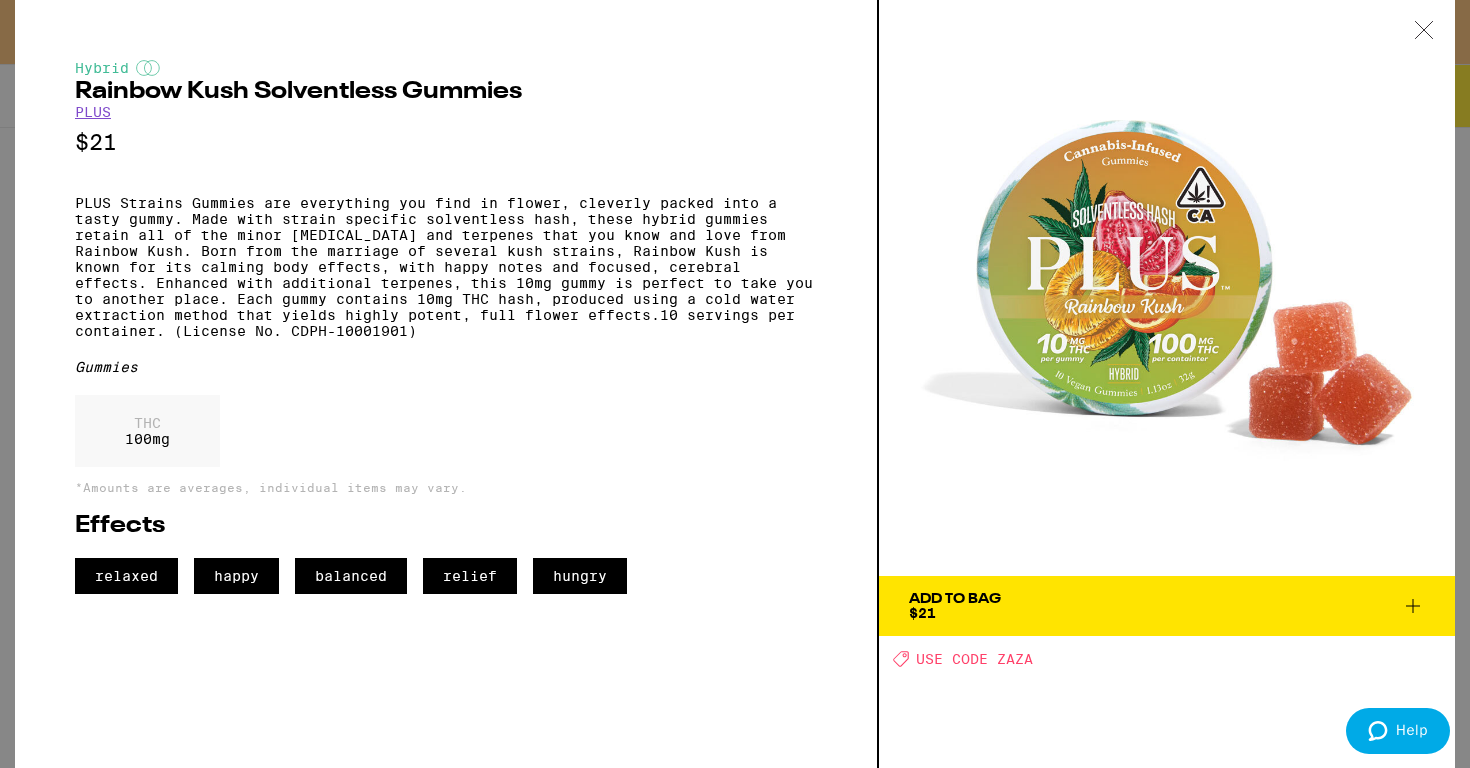 click 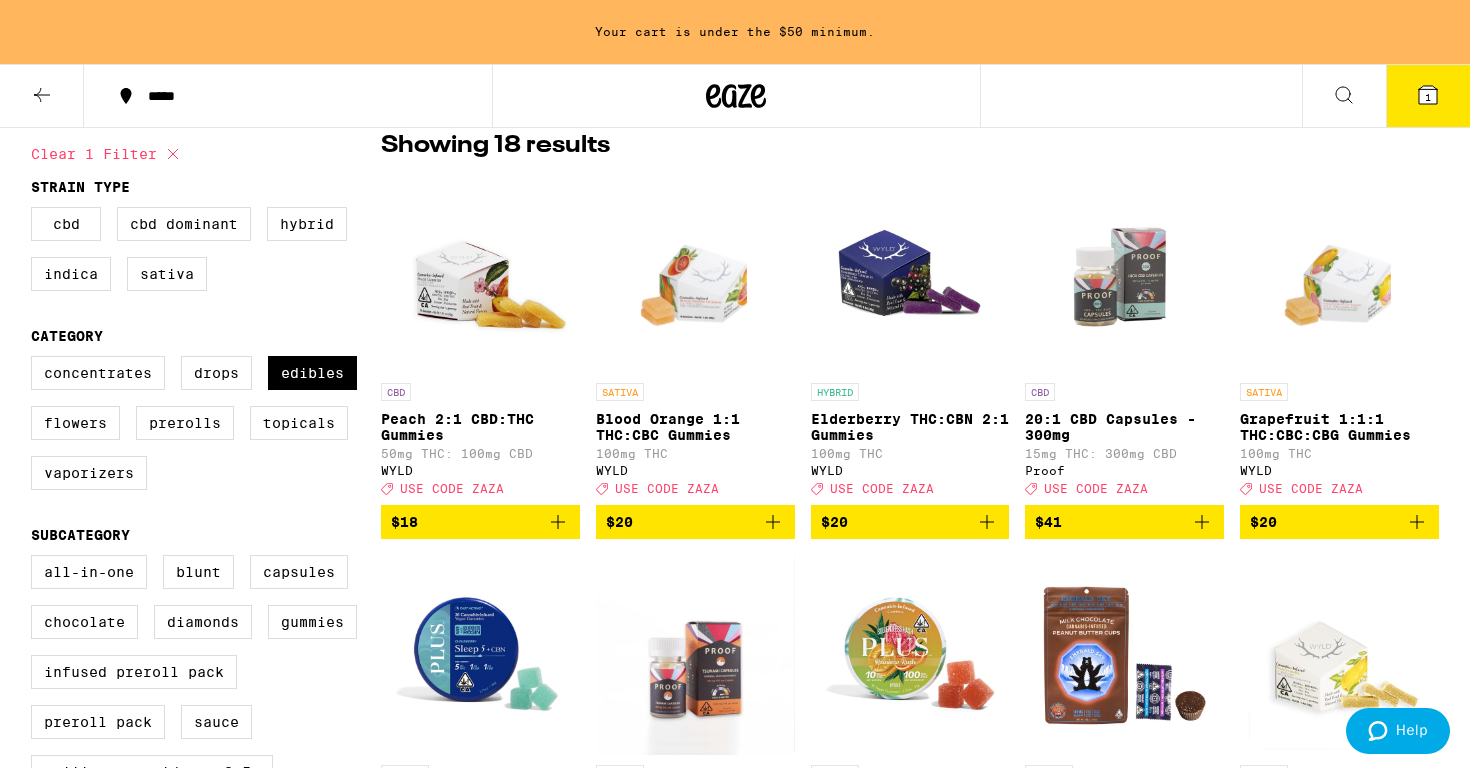 scroll, scrollTop: 174, scrollLeft: 0, axis: vertical 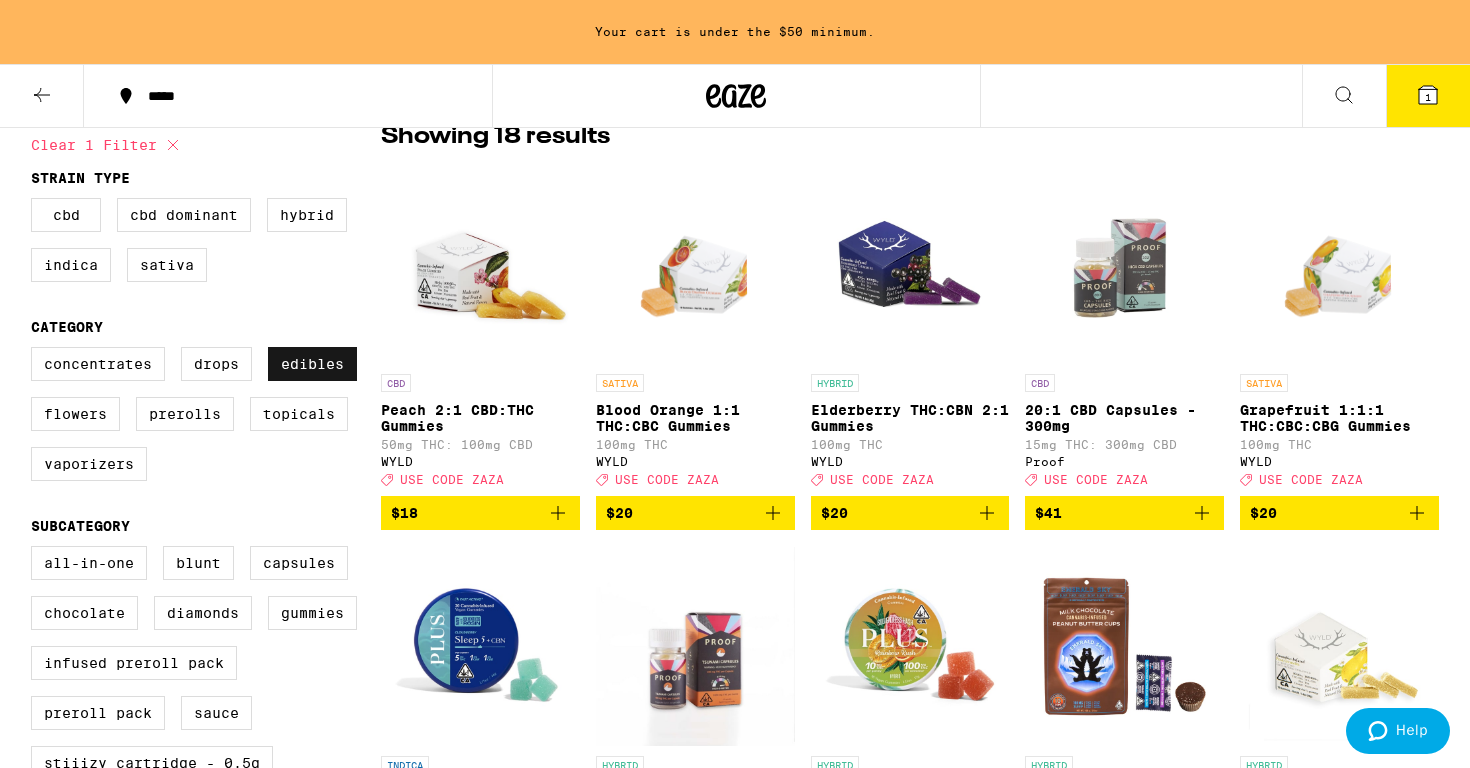 click on "Edibles" at bounding box center (312, 364) 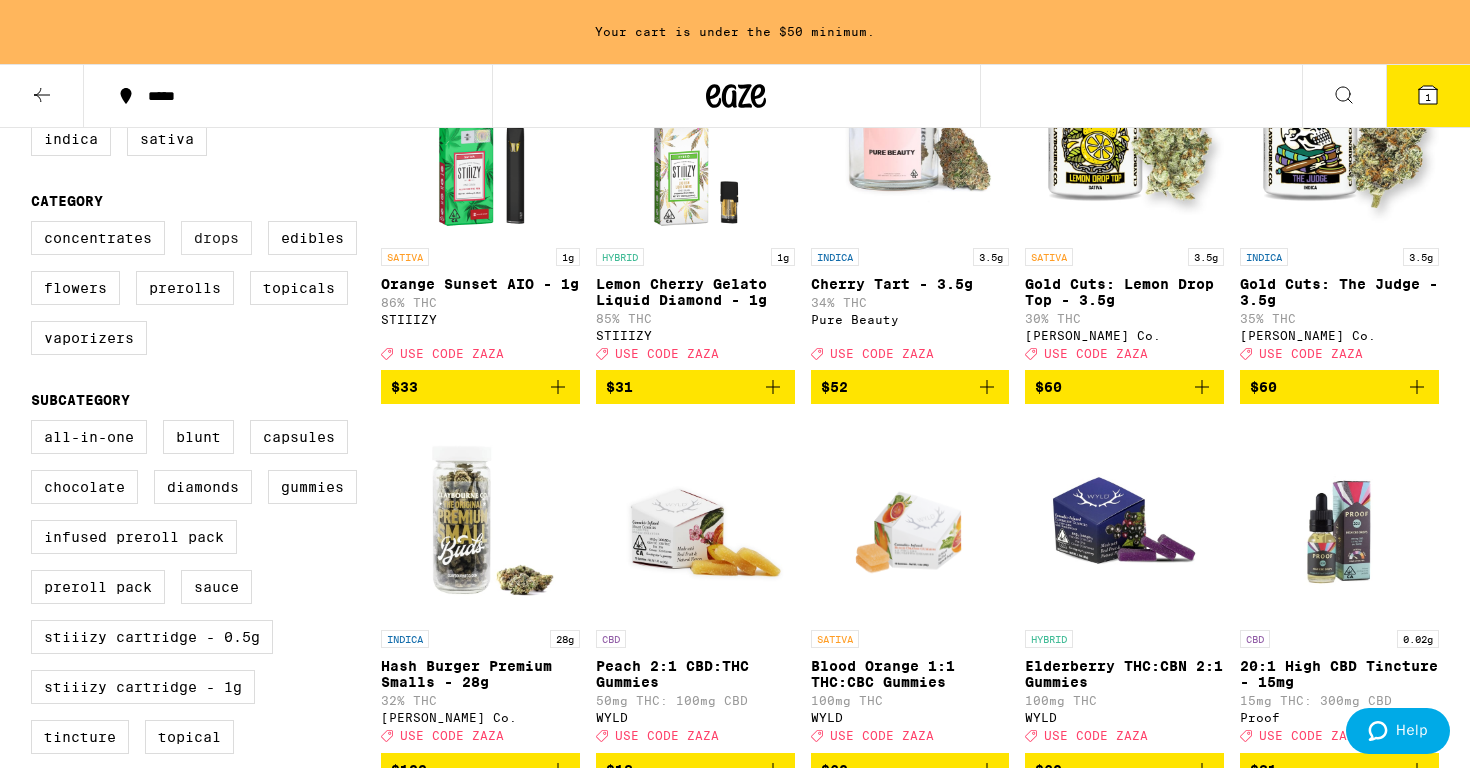 scroll, scrollTop: 304, scrollLeft: 0, axis: vertical 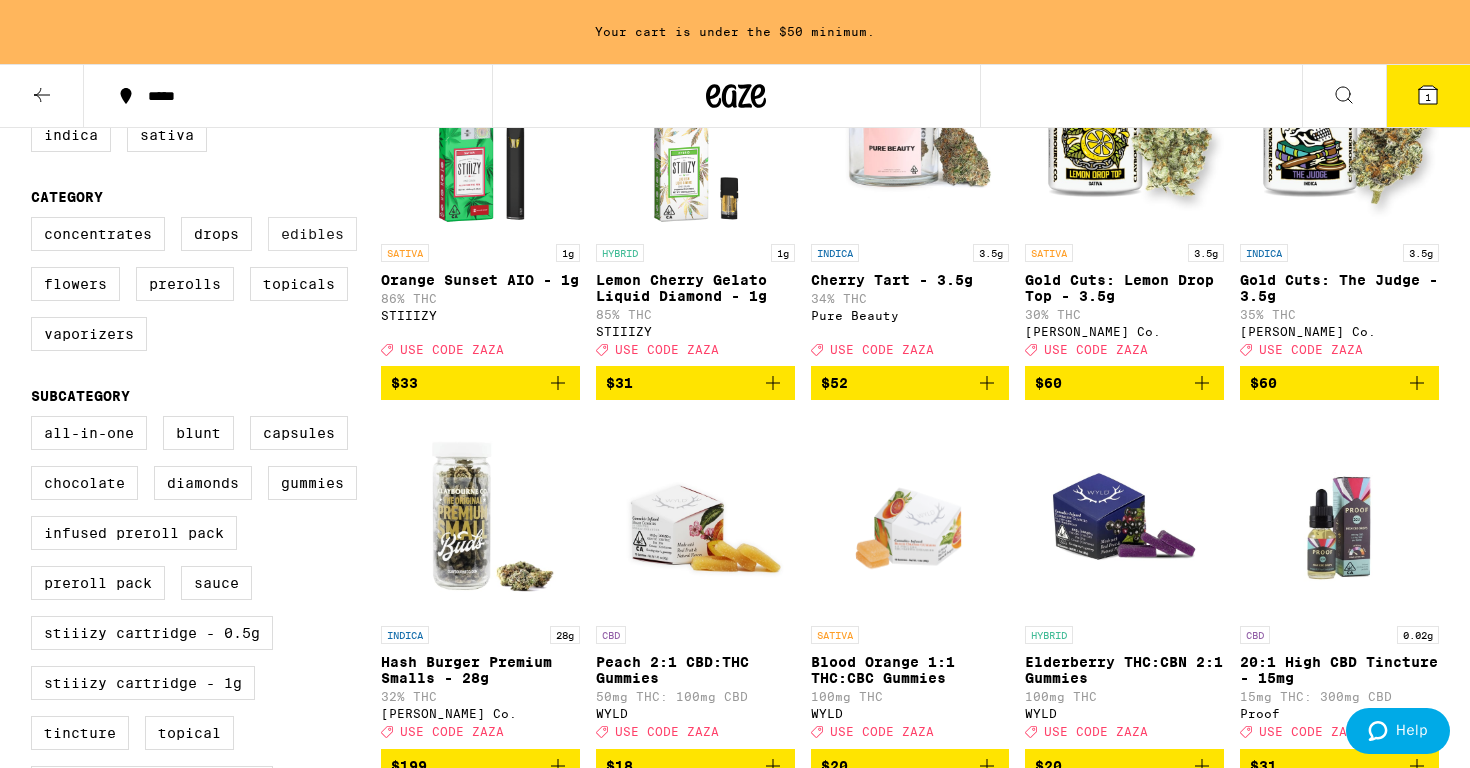 click on "Edibles" at bounding box center (312, 234) 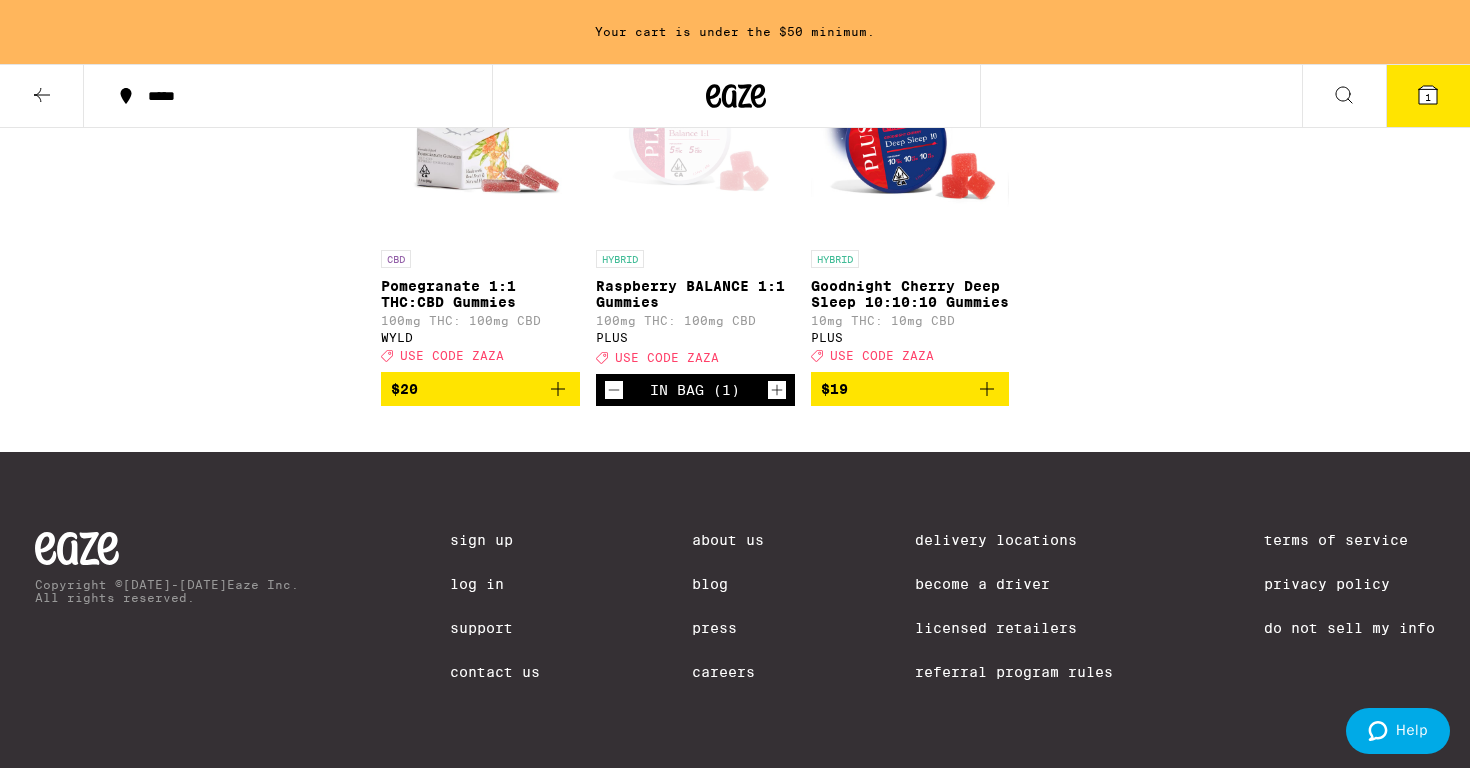 scroll, scrollTop: 1480, scrollLeft: 0, axis: vertical 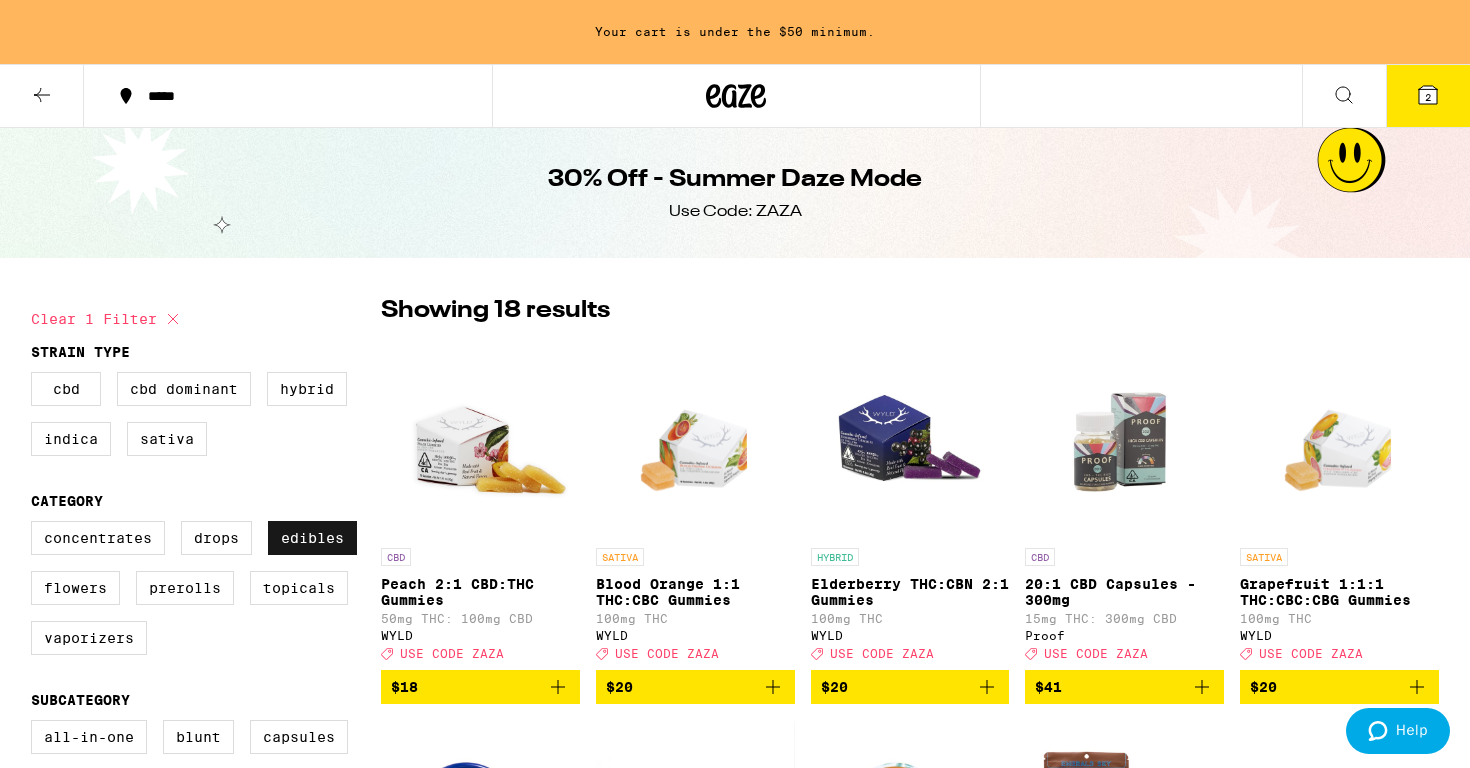 click on "Edibles" at bounding box center (312, 538) 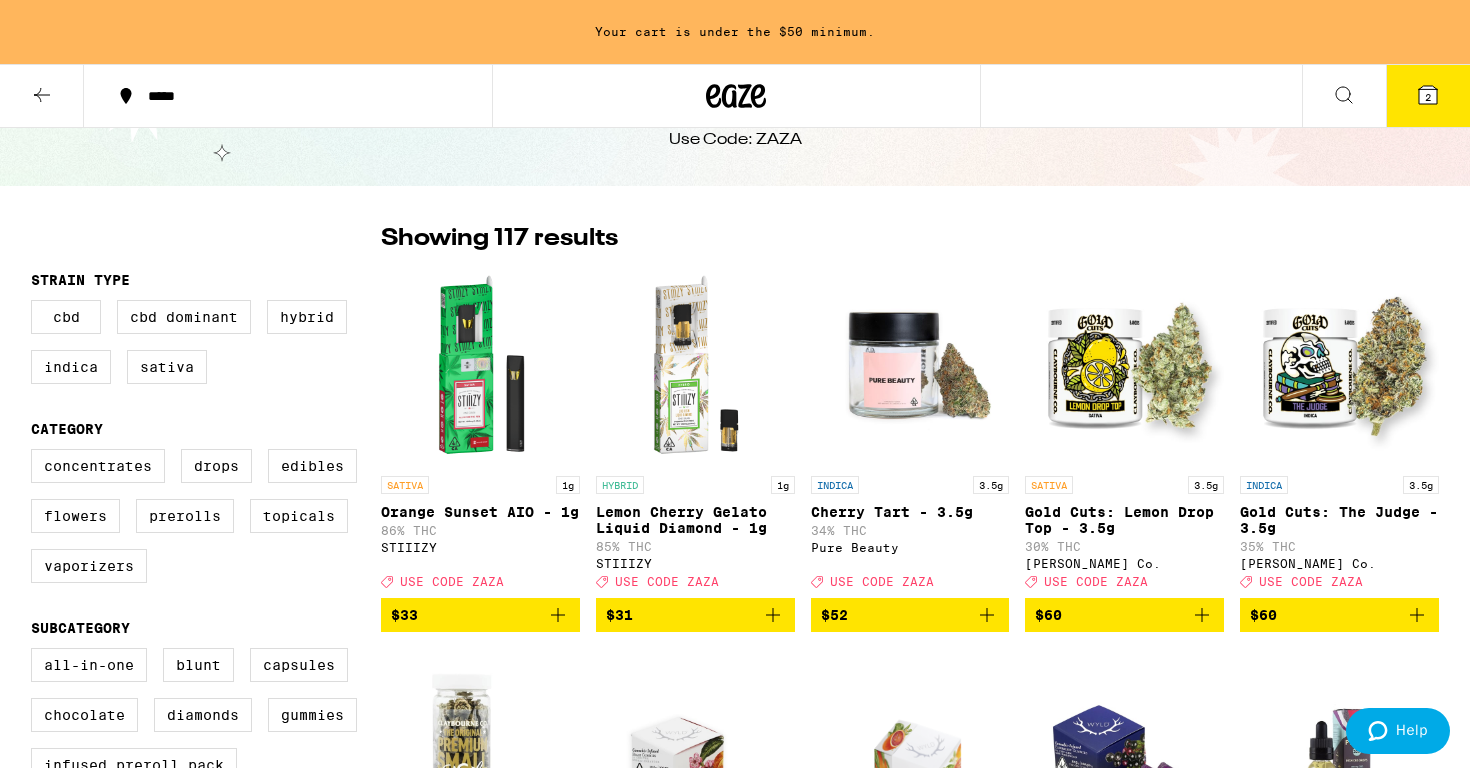 scroll, scrollTop: 0, scrollLeft: 0, axis: both 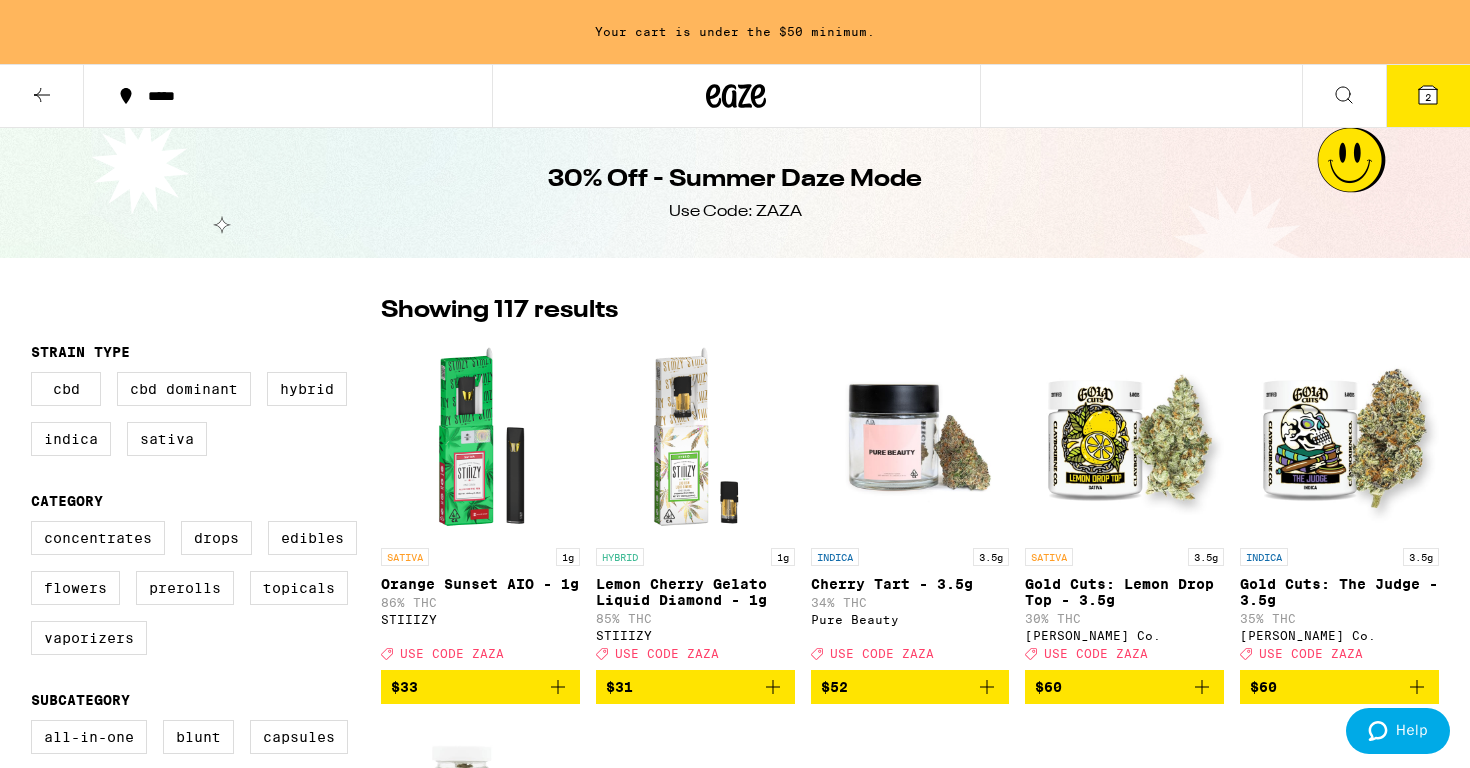 click at bounding box center (736, 96) 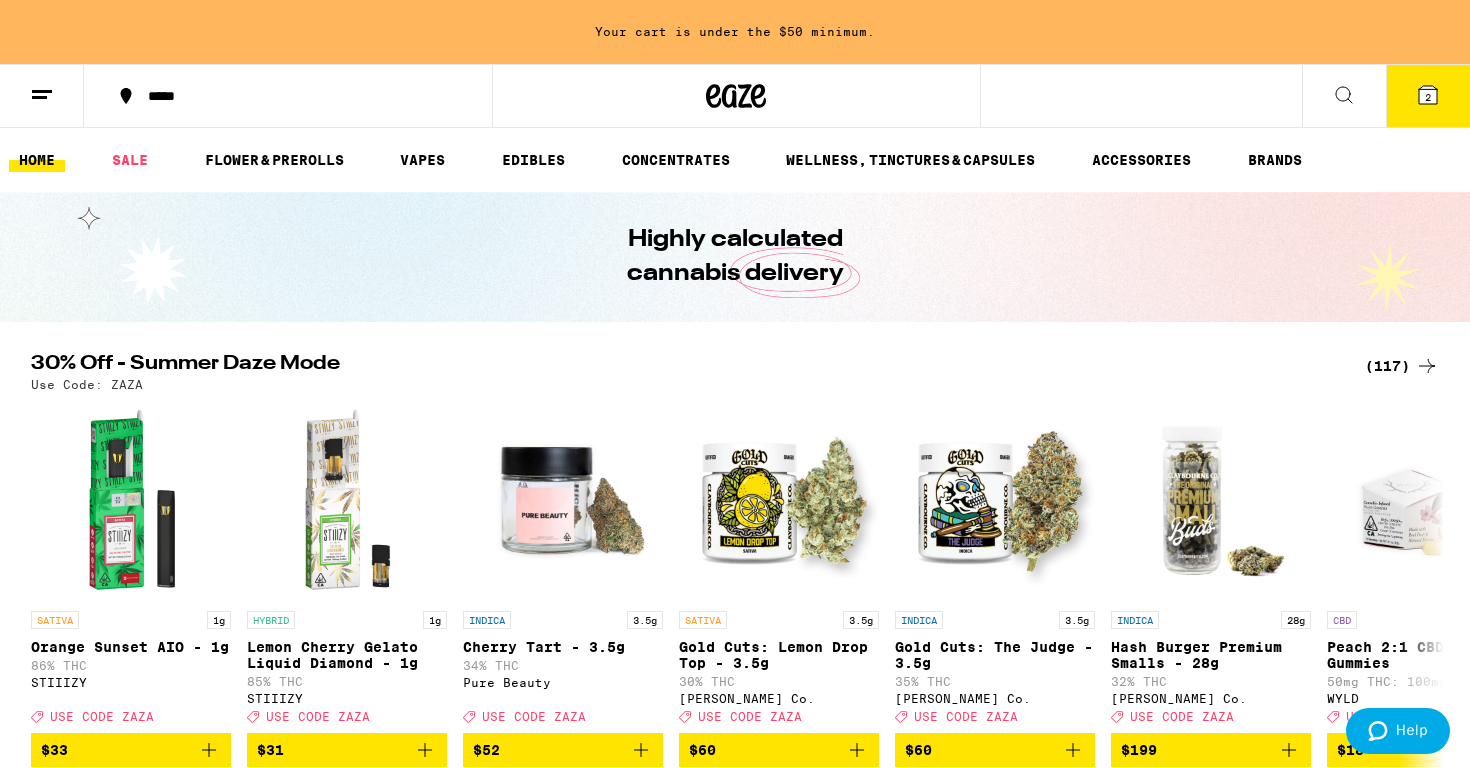 scroll, scrollTop: 0, scrollLeft: 0, axis: both 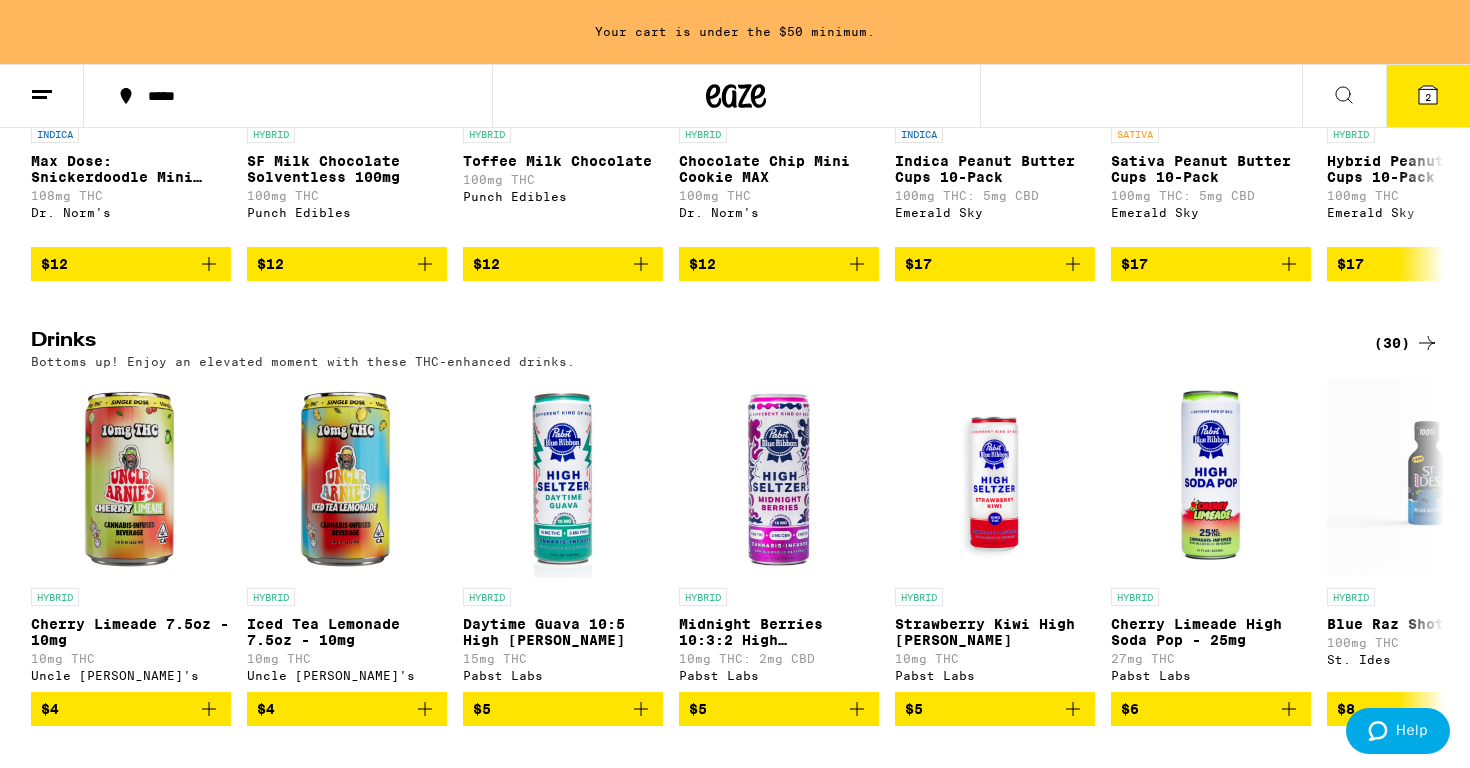 click on "(30)" at bounding box center [1406, 343] 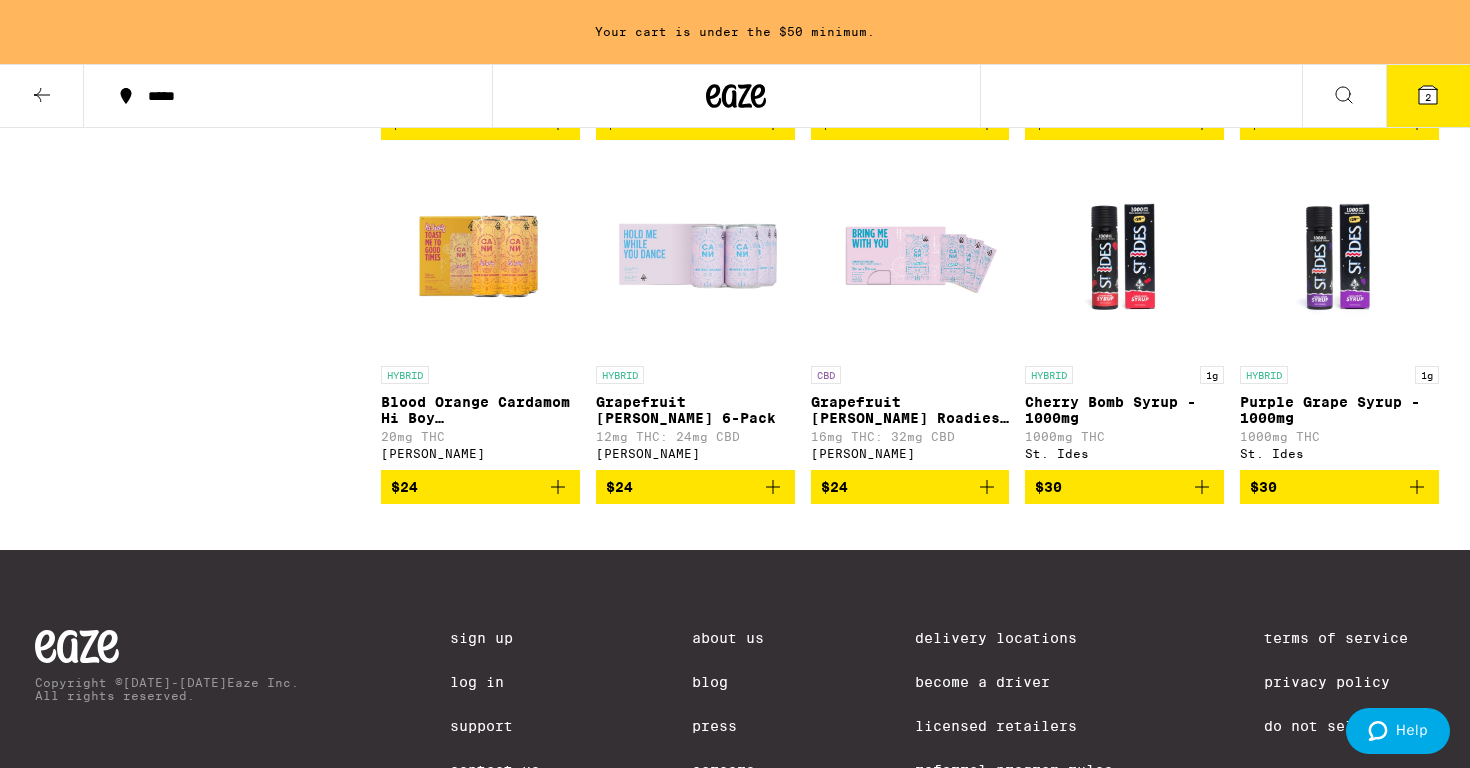 scroll, scrollTop: 1999, scrollLeft: 0, axis: vertical 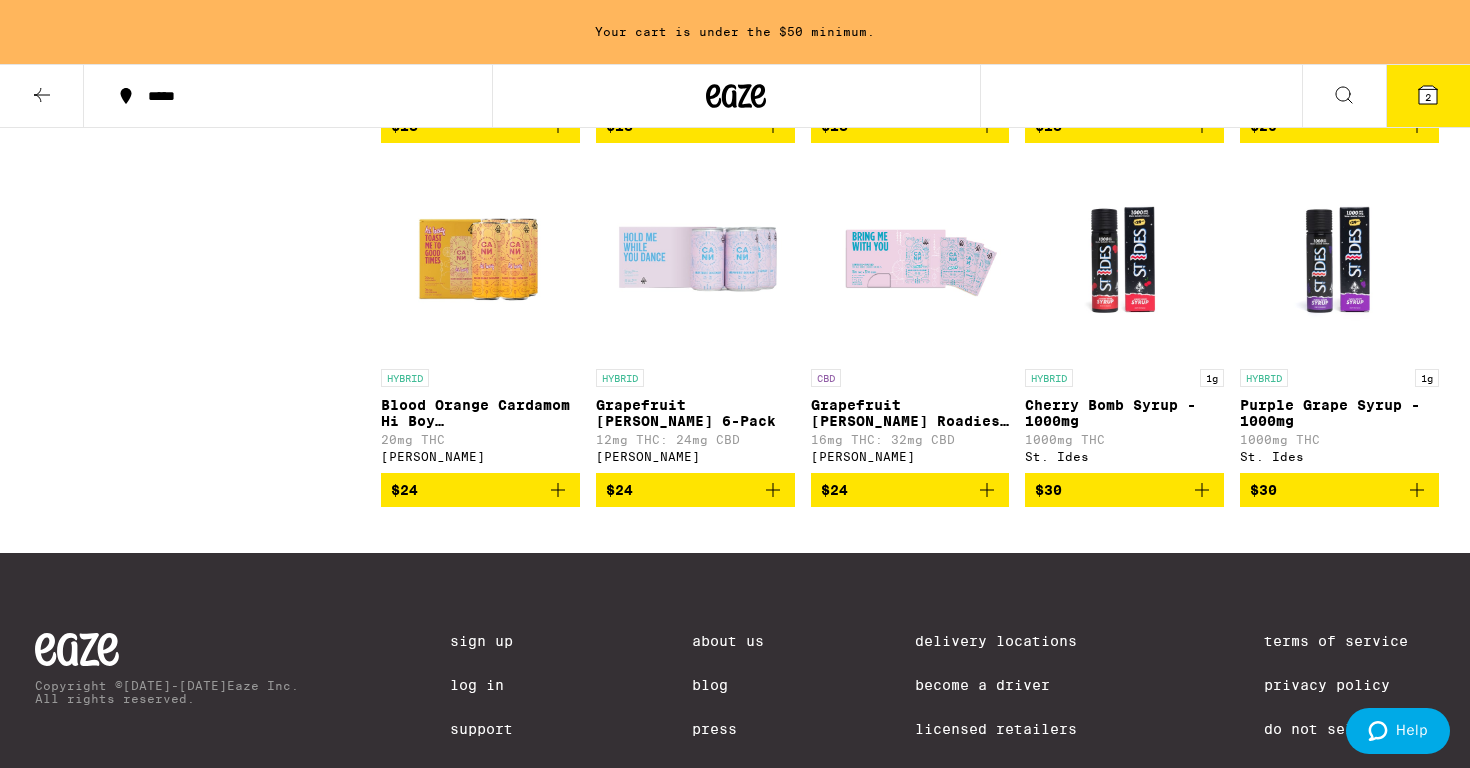 click on "Grapefruit [PERSON_NAME] 6-Pack" at bounding box center [695, 413] 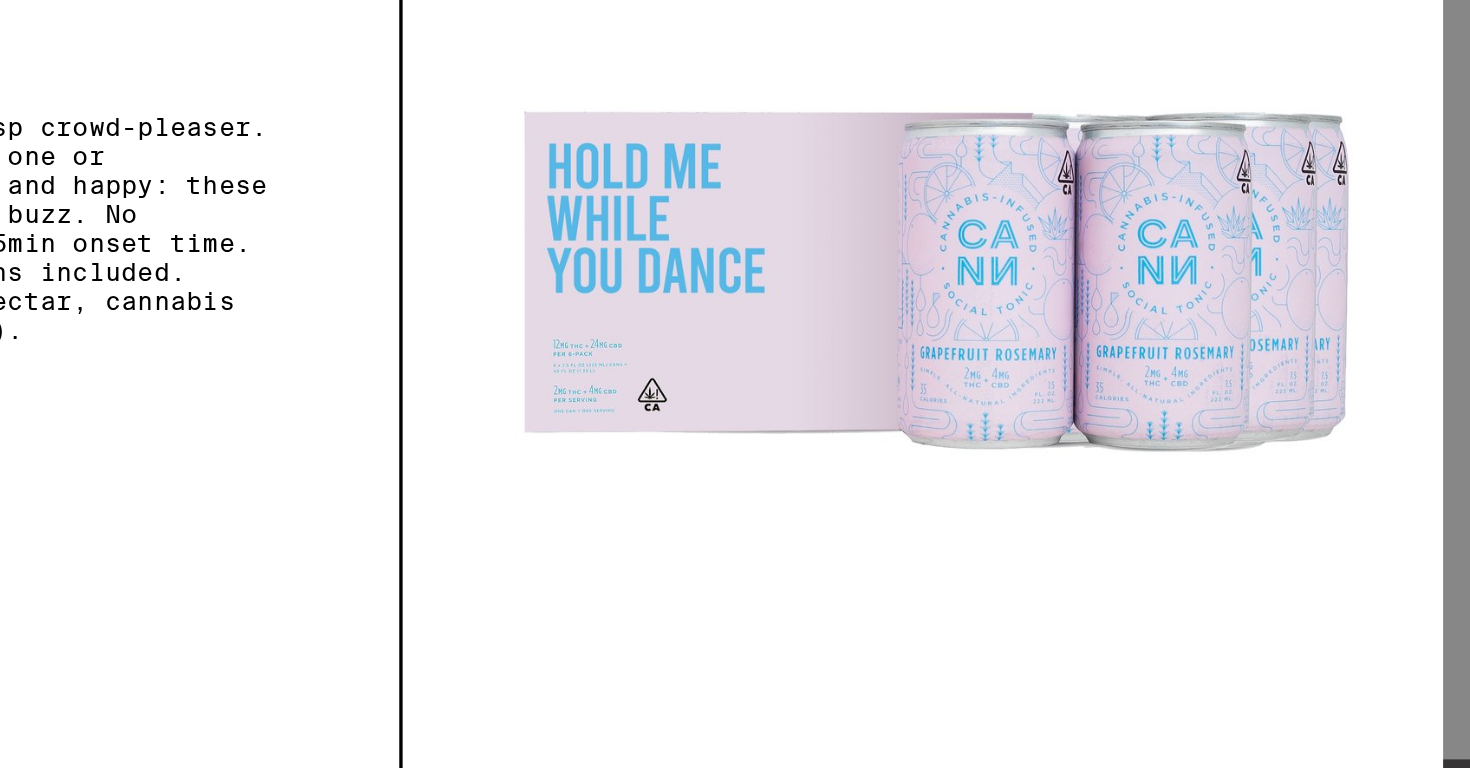 scroll, scrollTop: 1999, scrollLeft: 0, axis: vertical 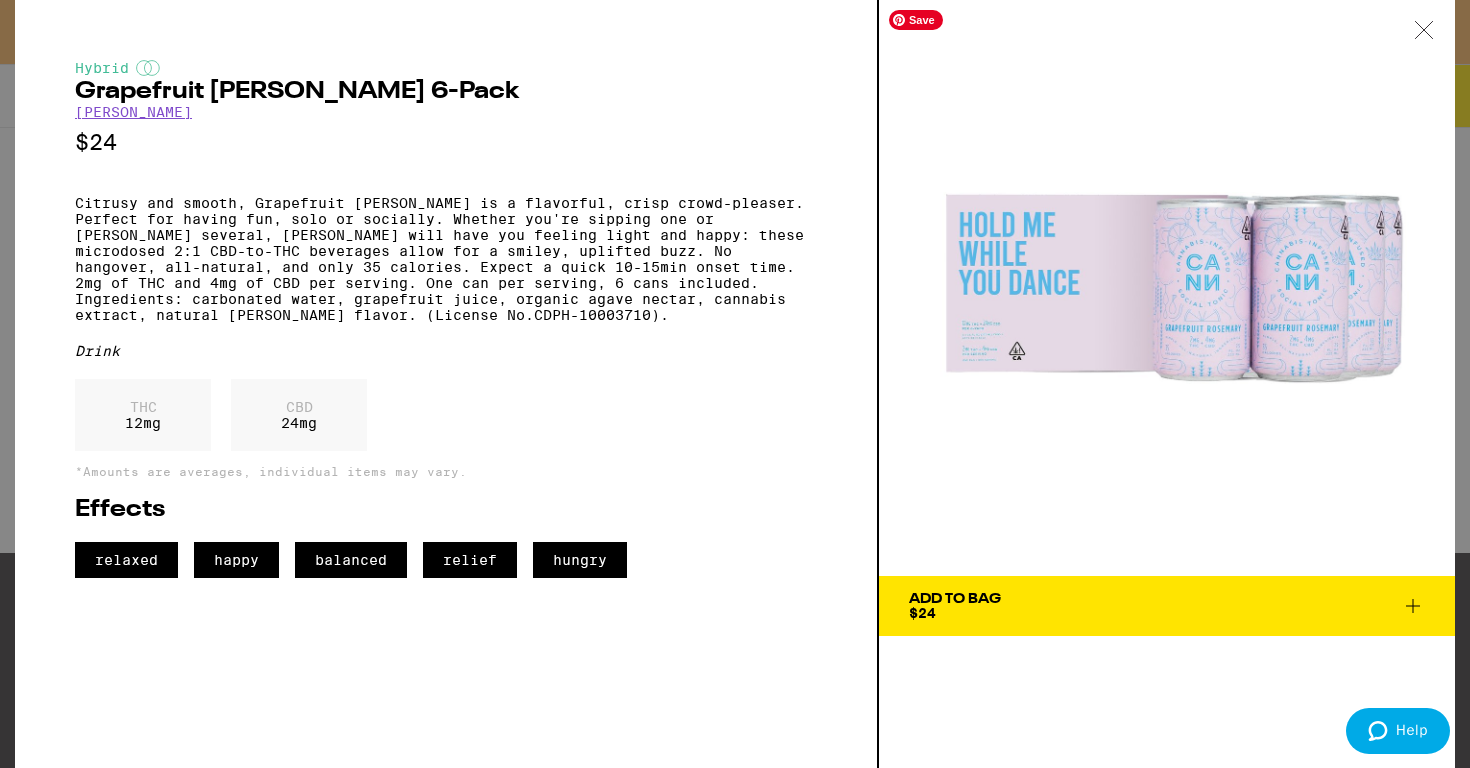 click 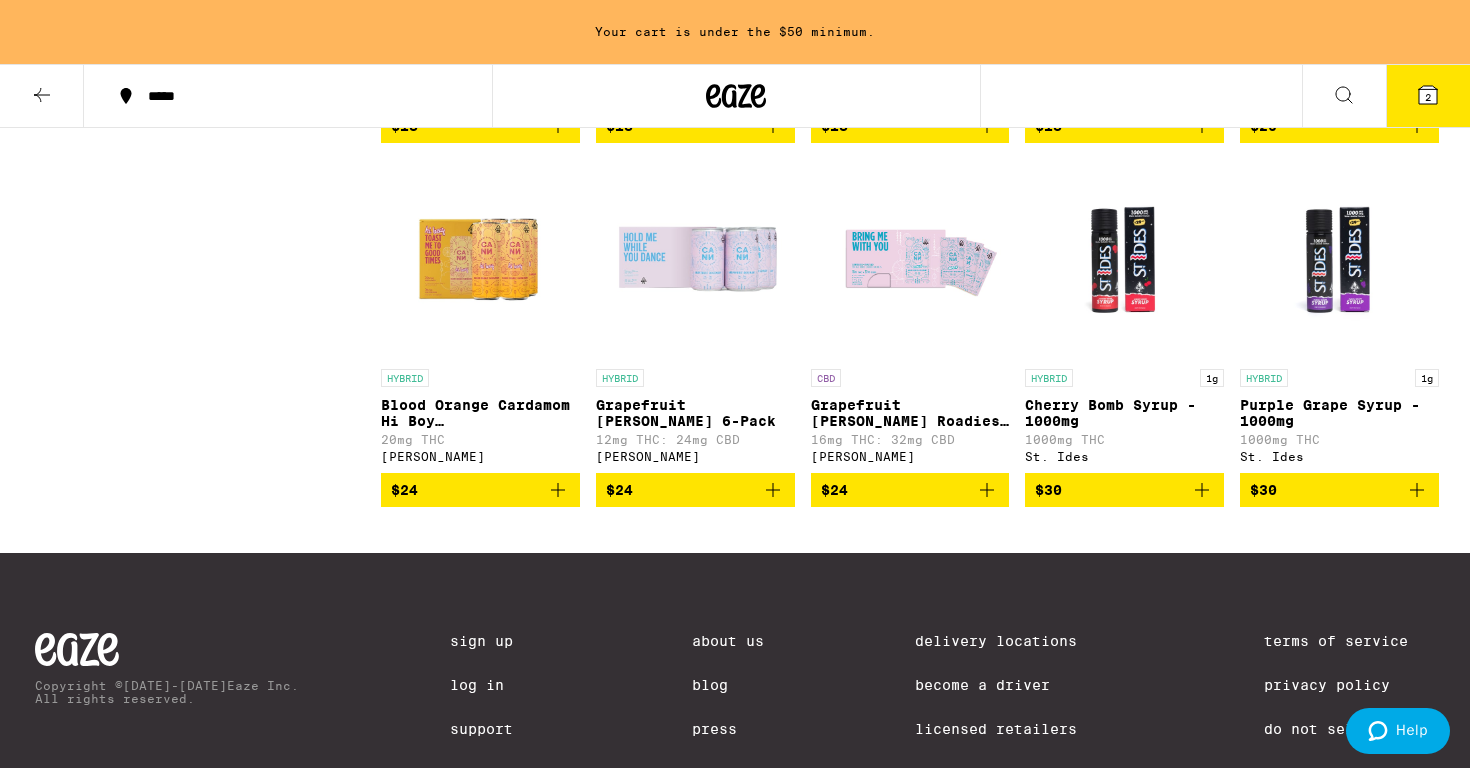 click on "Blood Orange Cardamom Hi Boy [DEMOGRAPHIC_DATA]-Pack" at bounding box center [480, 413] 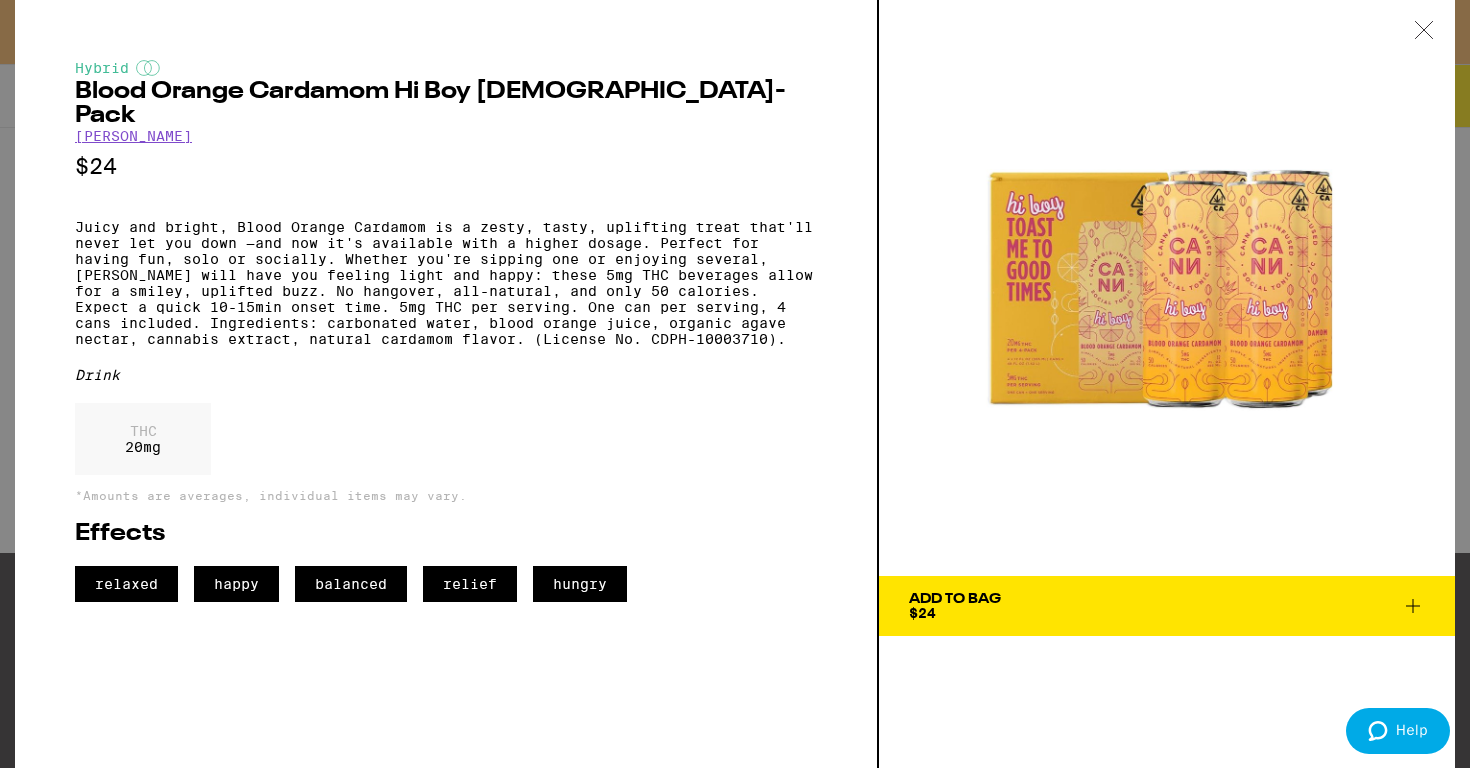 click 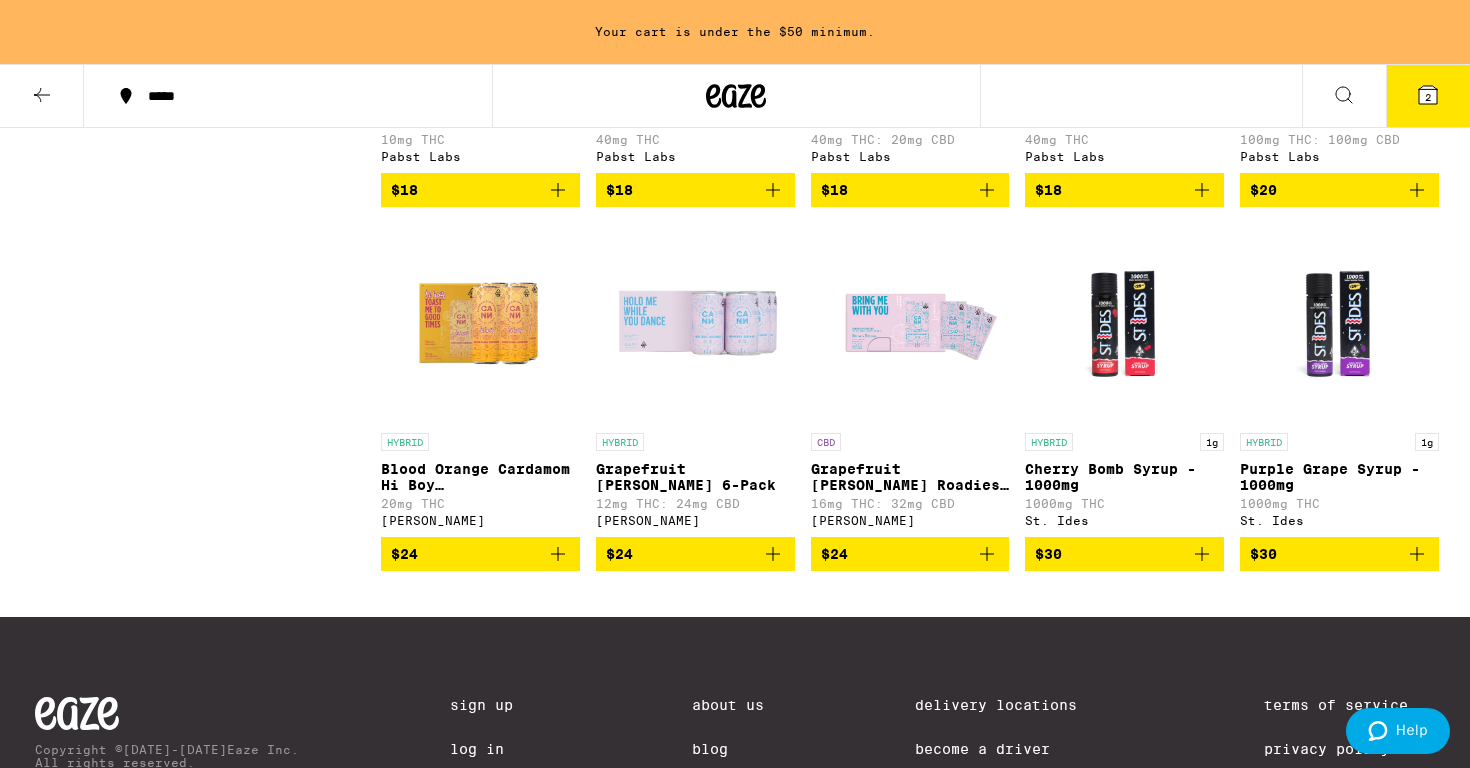 scroll, scrollTop: 1936, scrollLeft: 0, axis: vertical 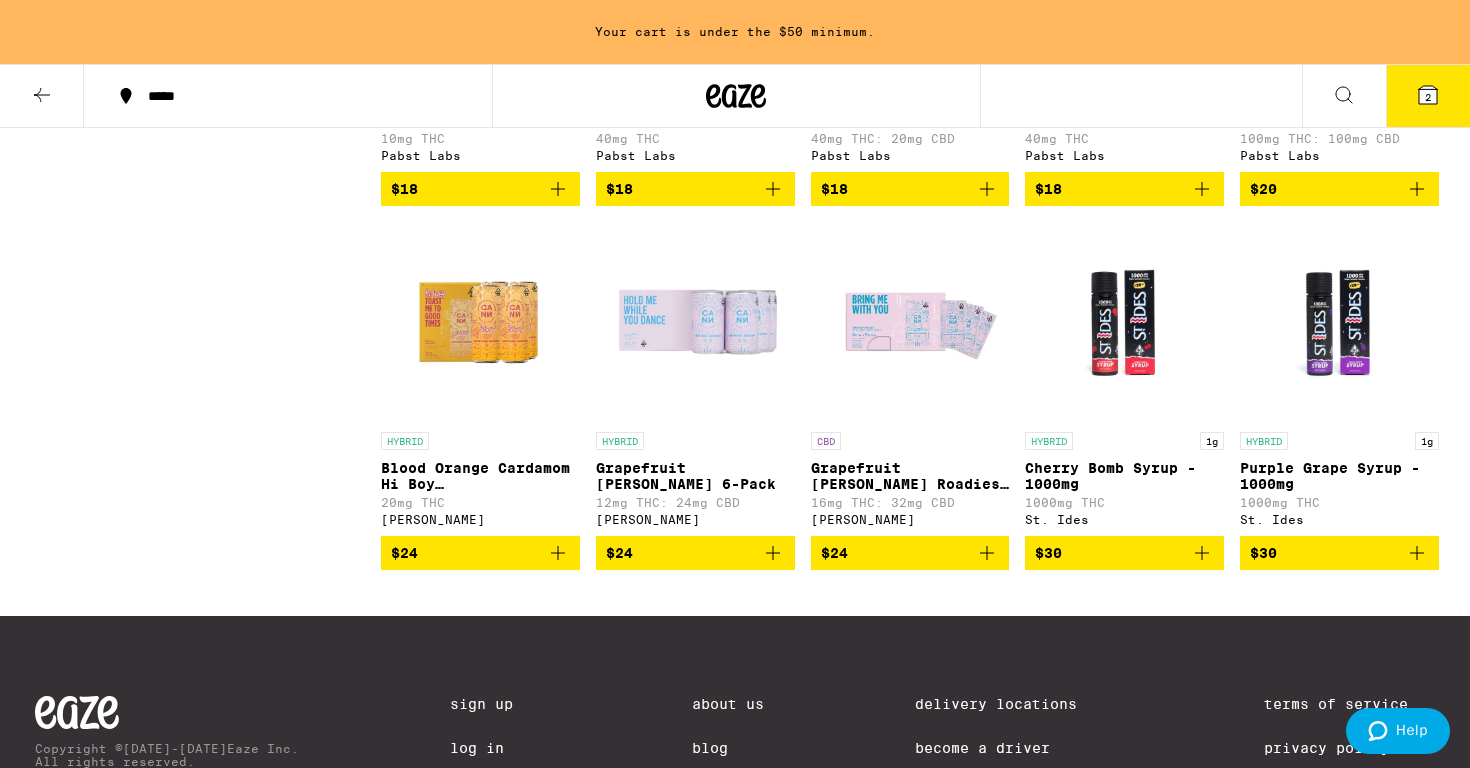 click 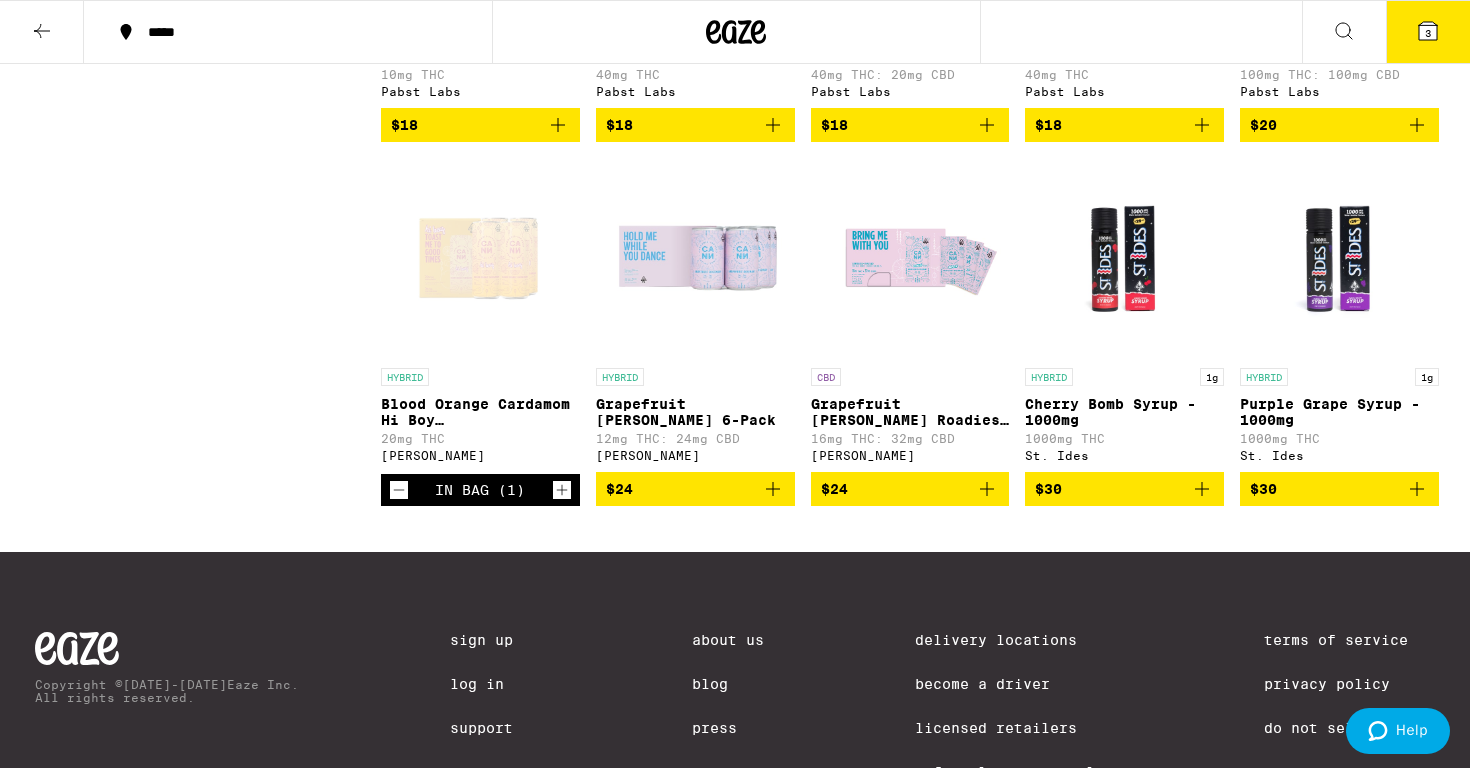 scroll, scrollTop: 1872, scrollLeft: 0, axis: vertical 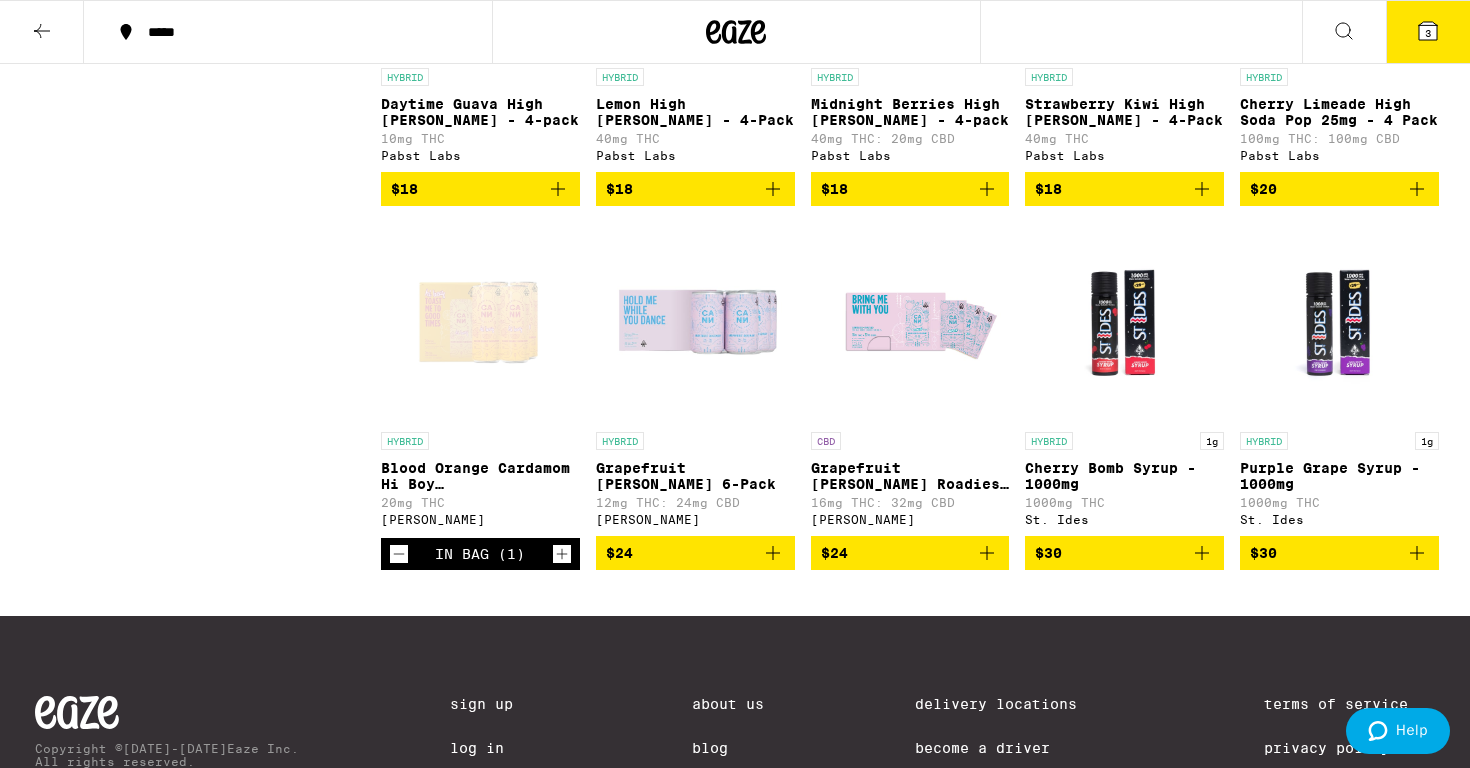 click 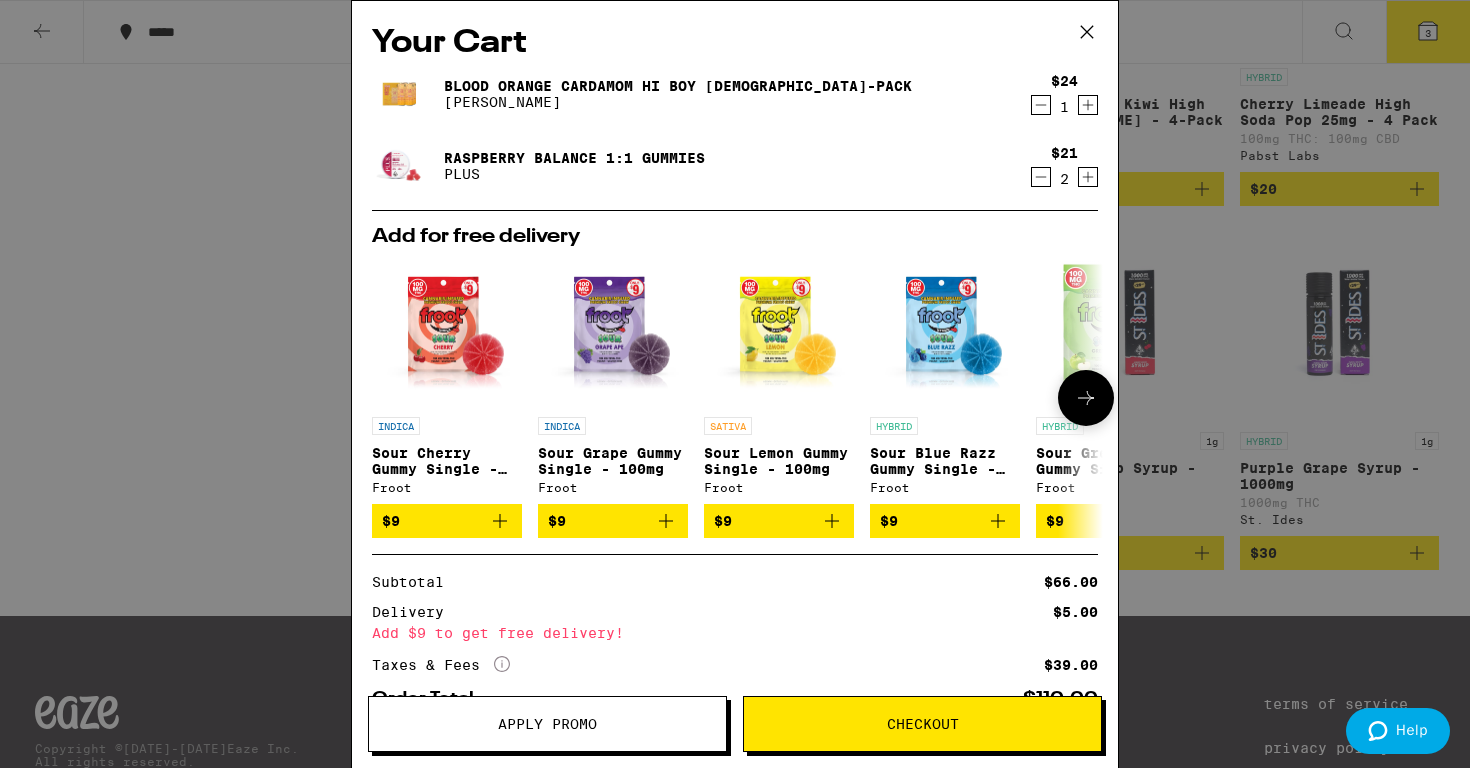 click 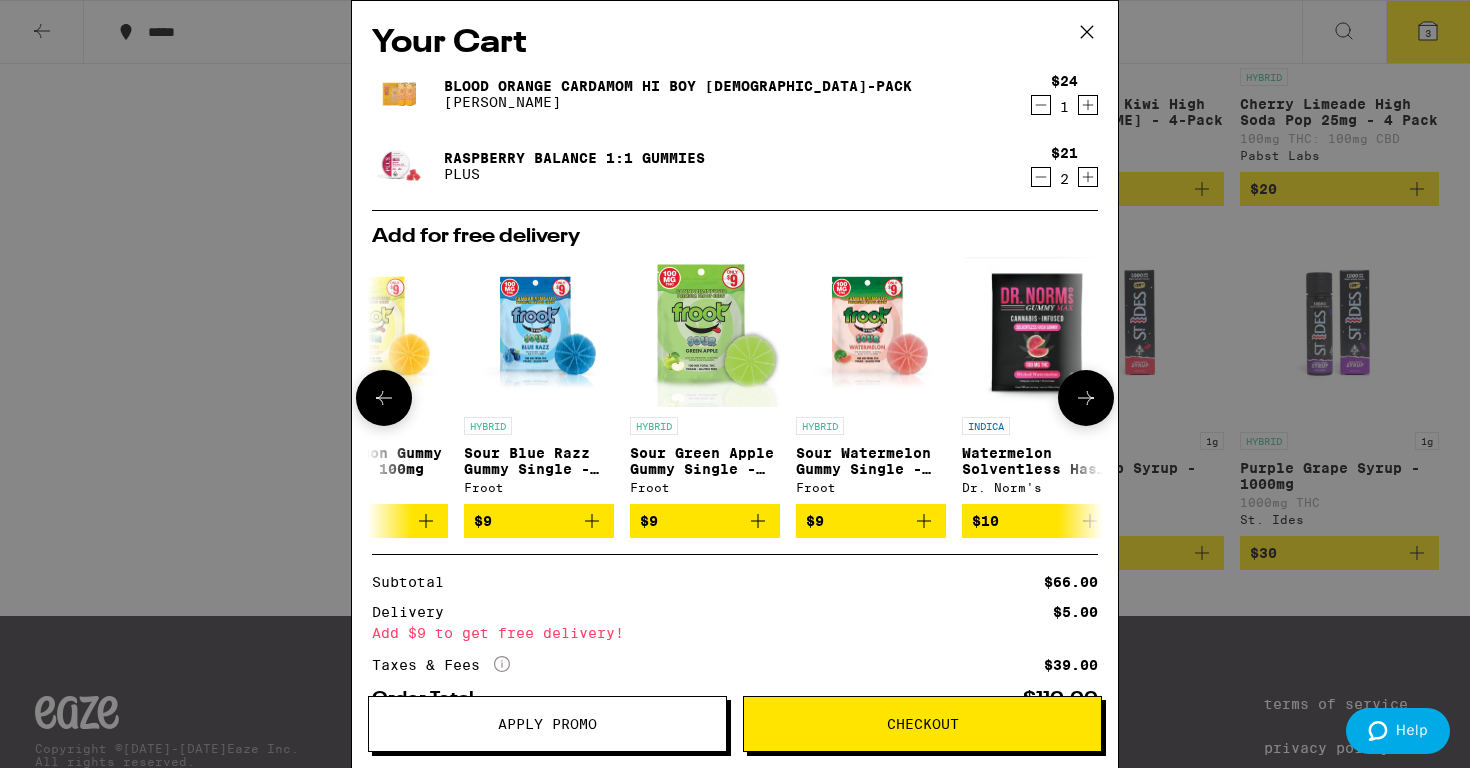 scroll, scrollTop: 0, scrollLeft: 508, axis: horizontal 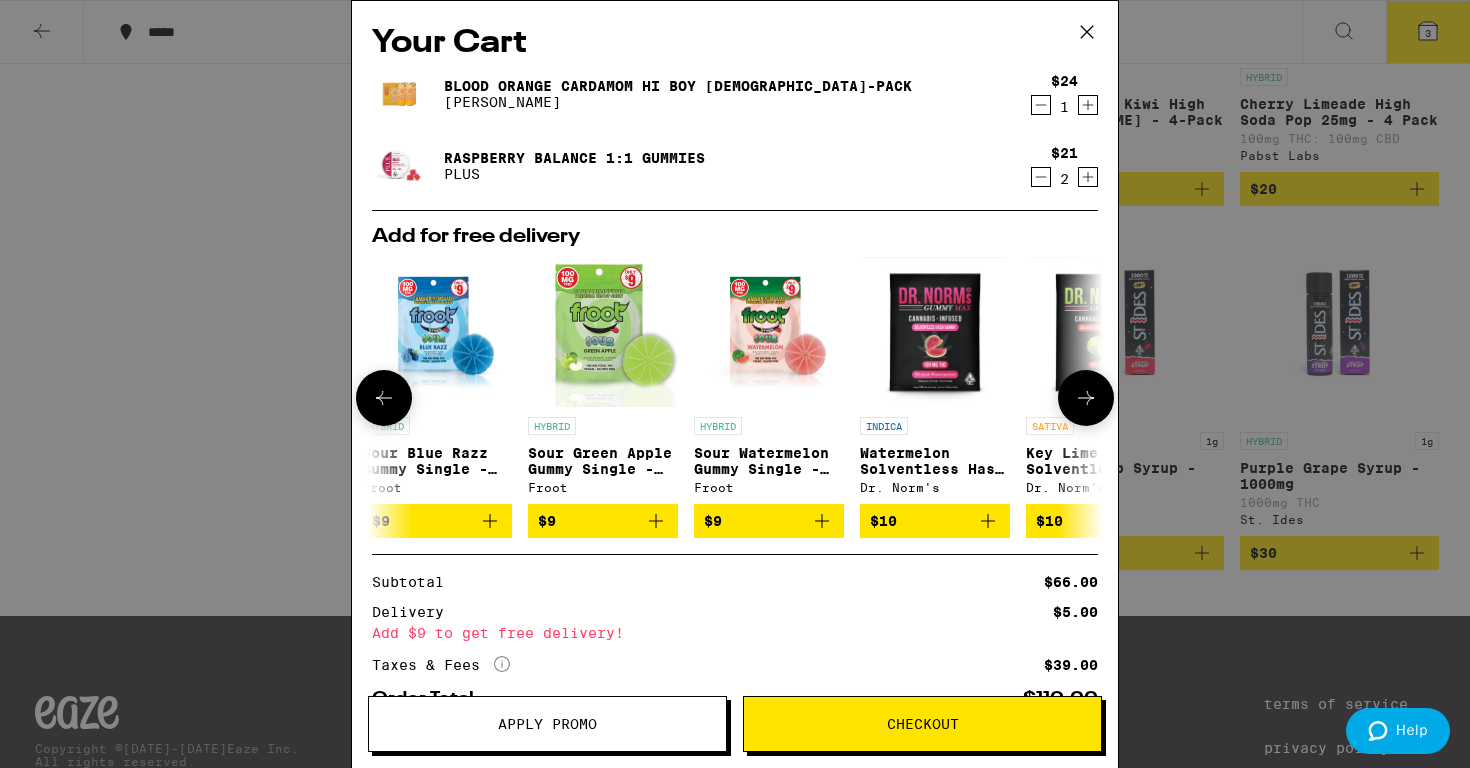 click 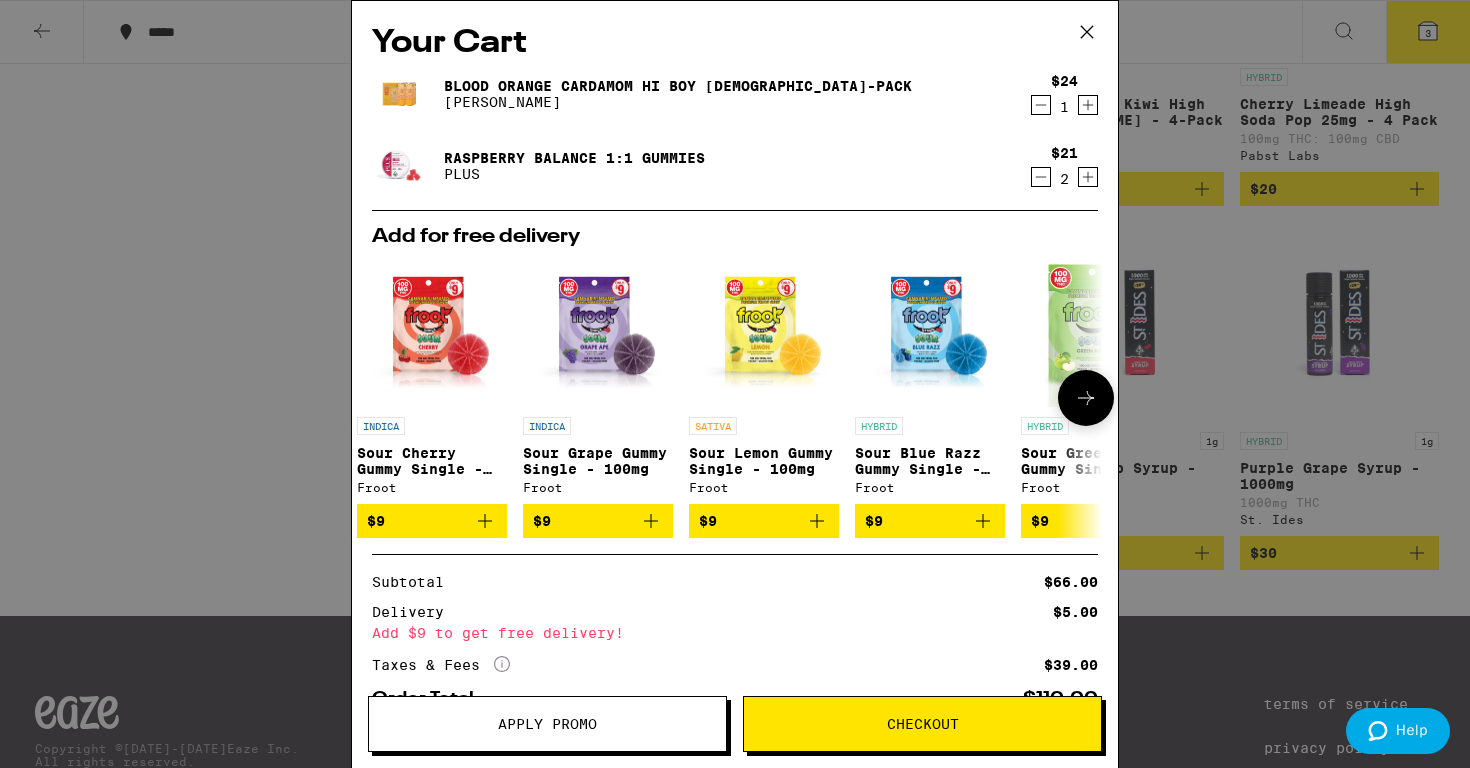 scroll, scrollTop: 0, scrollLeft: 0, axis: both 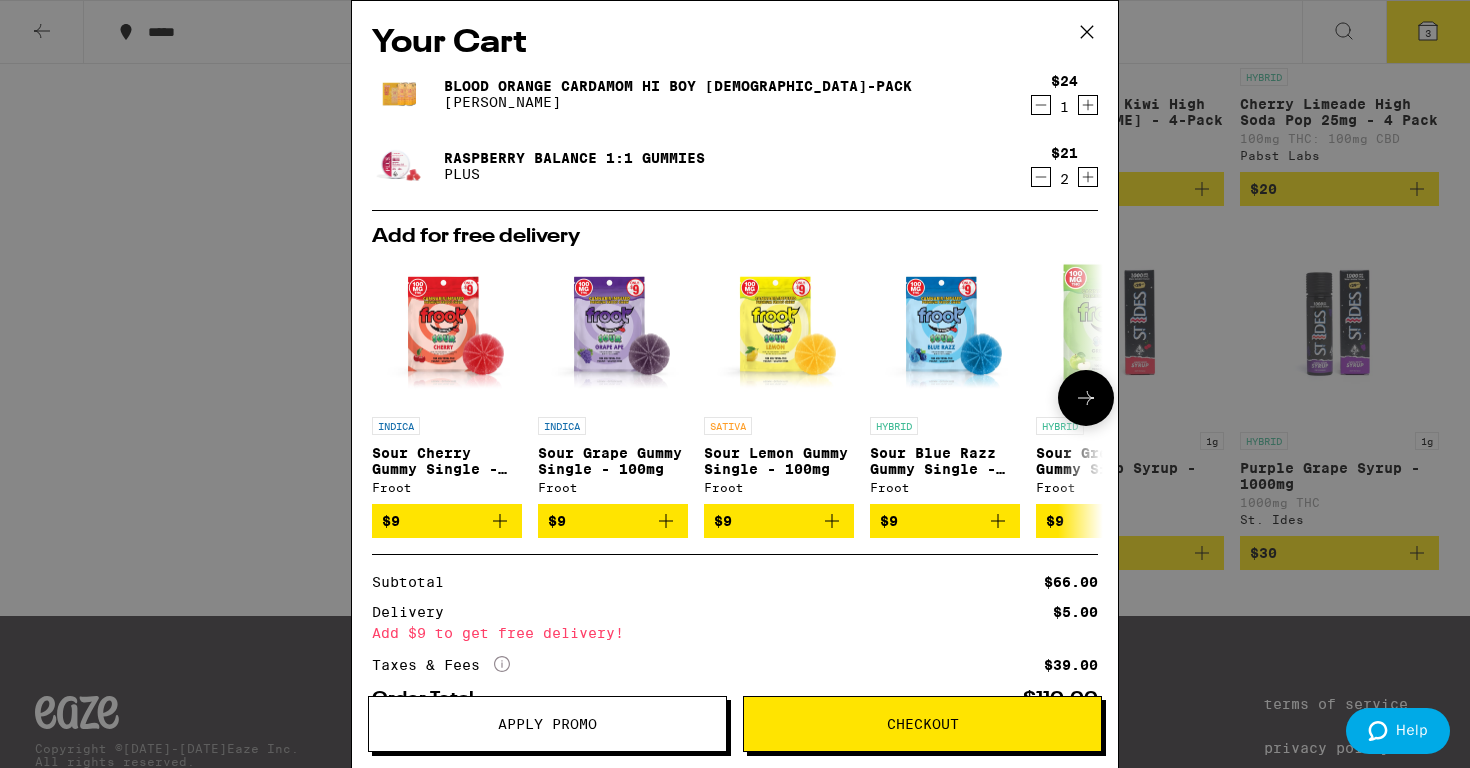 click 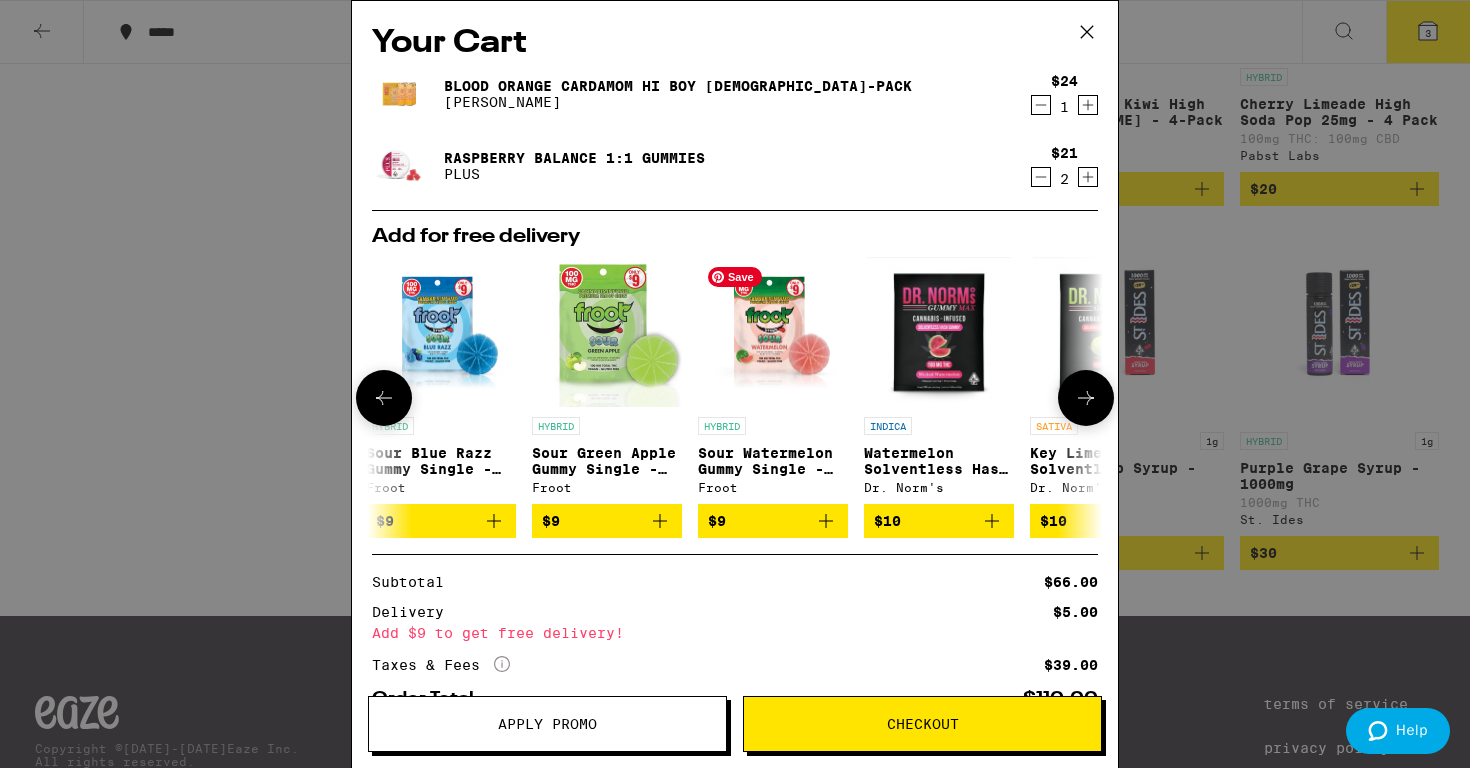 scroll, scrollTop: 0, scrollLeft: 508, axis: horizontal 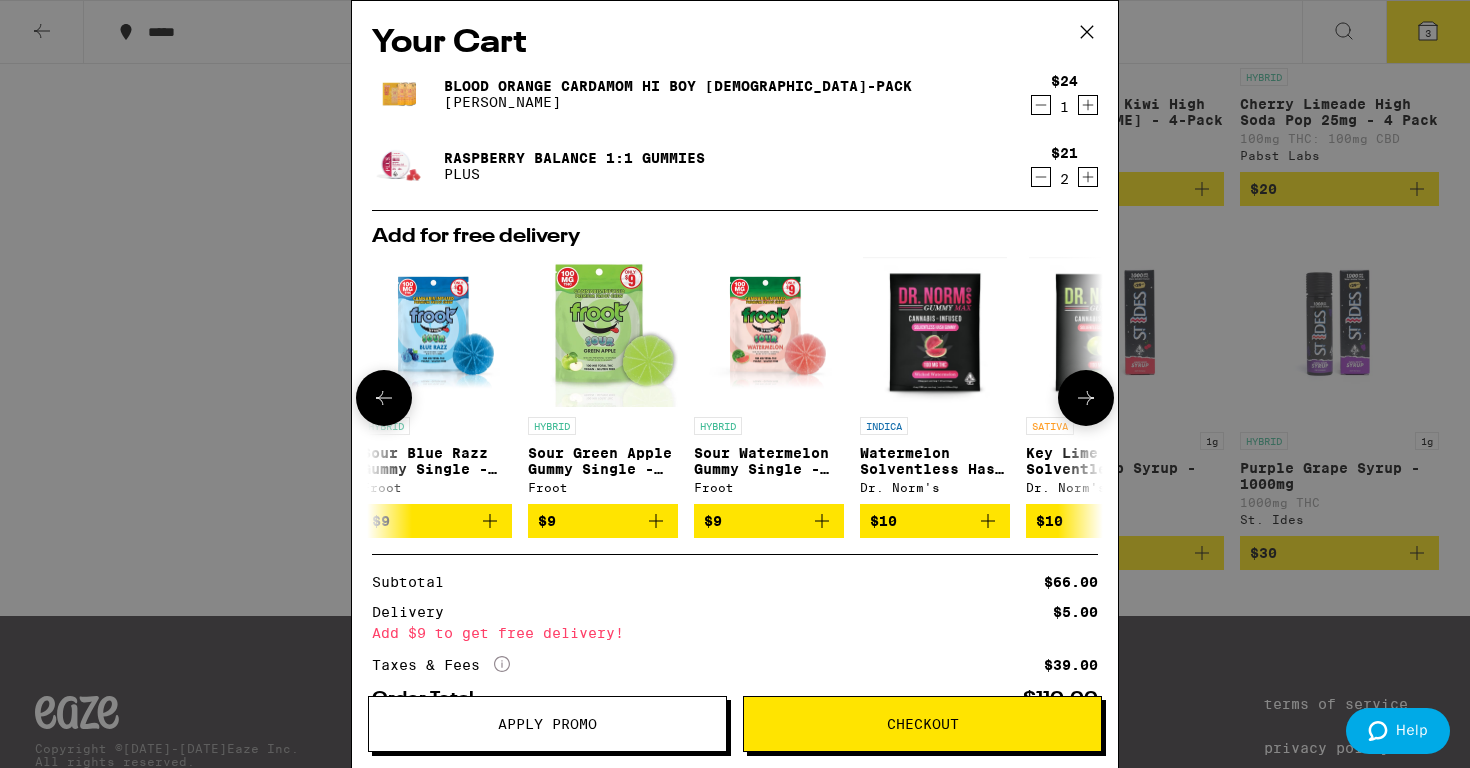 click 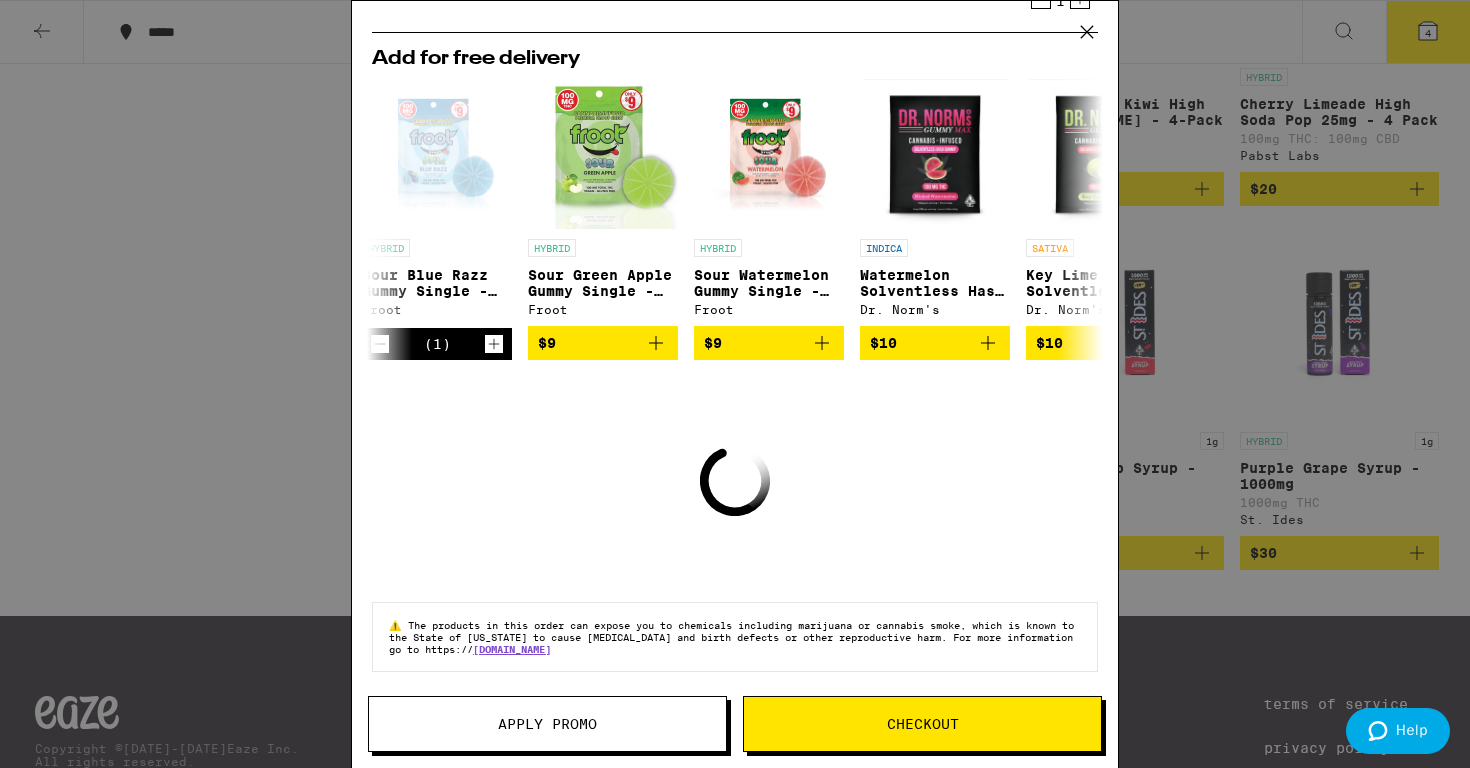 scroll, scrollTop: 206, scrollLeft: 0, axis: vertical 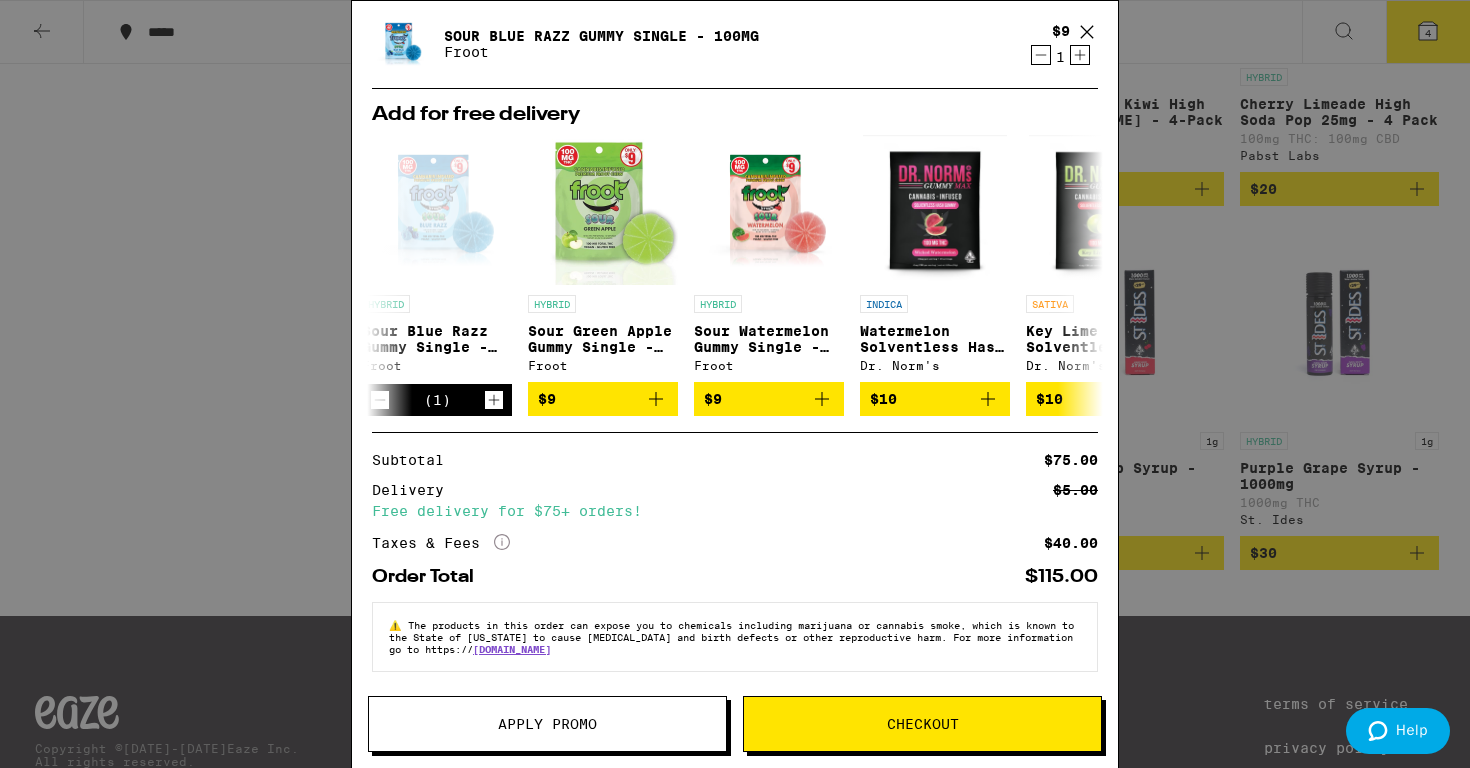 click on "Checkout" at bounding box center (922, 724) 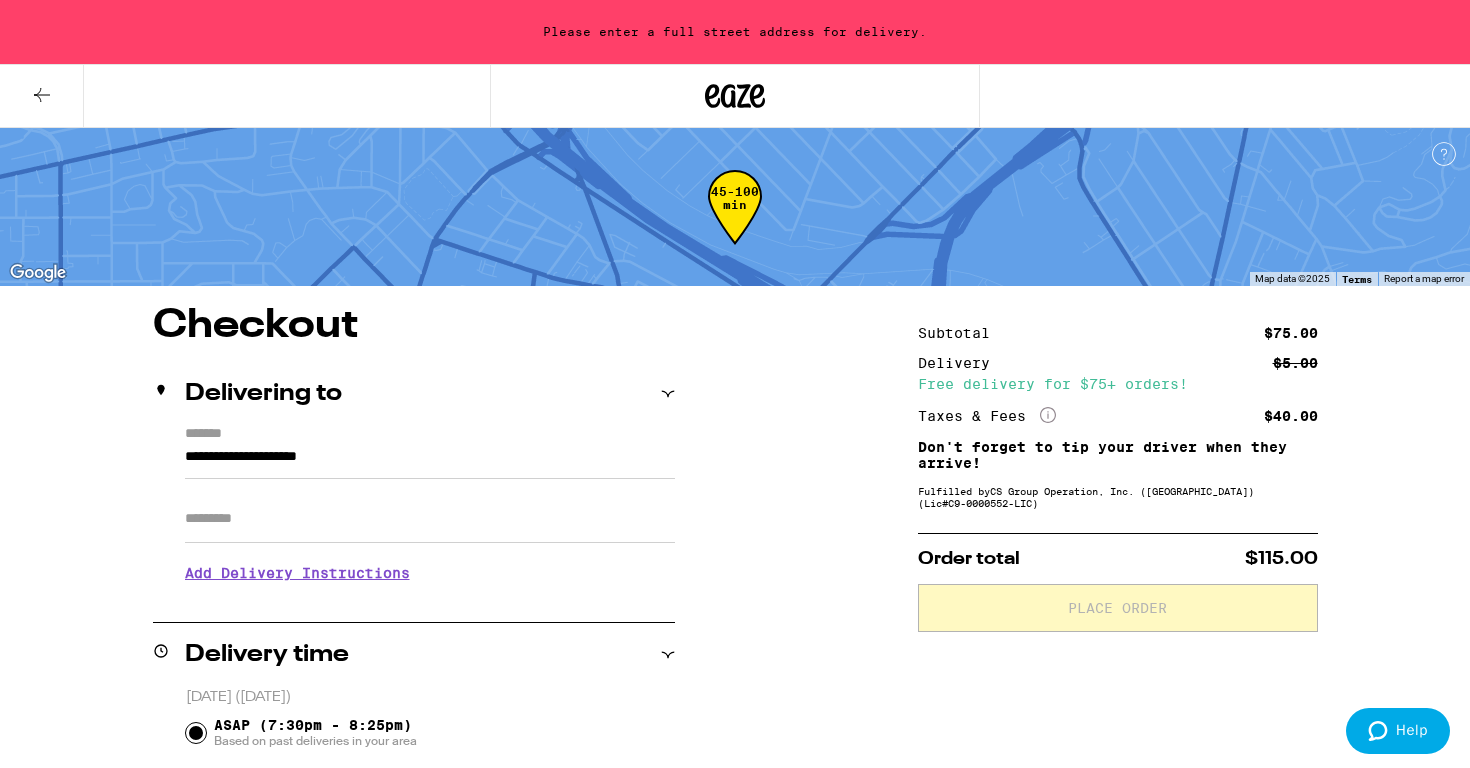 click on "More Info" 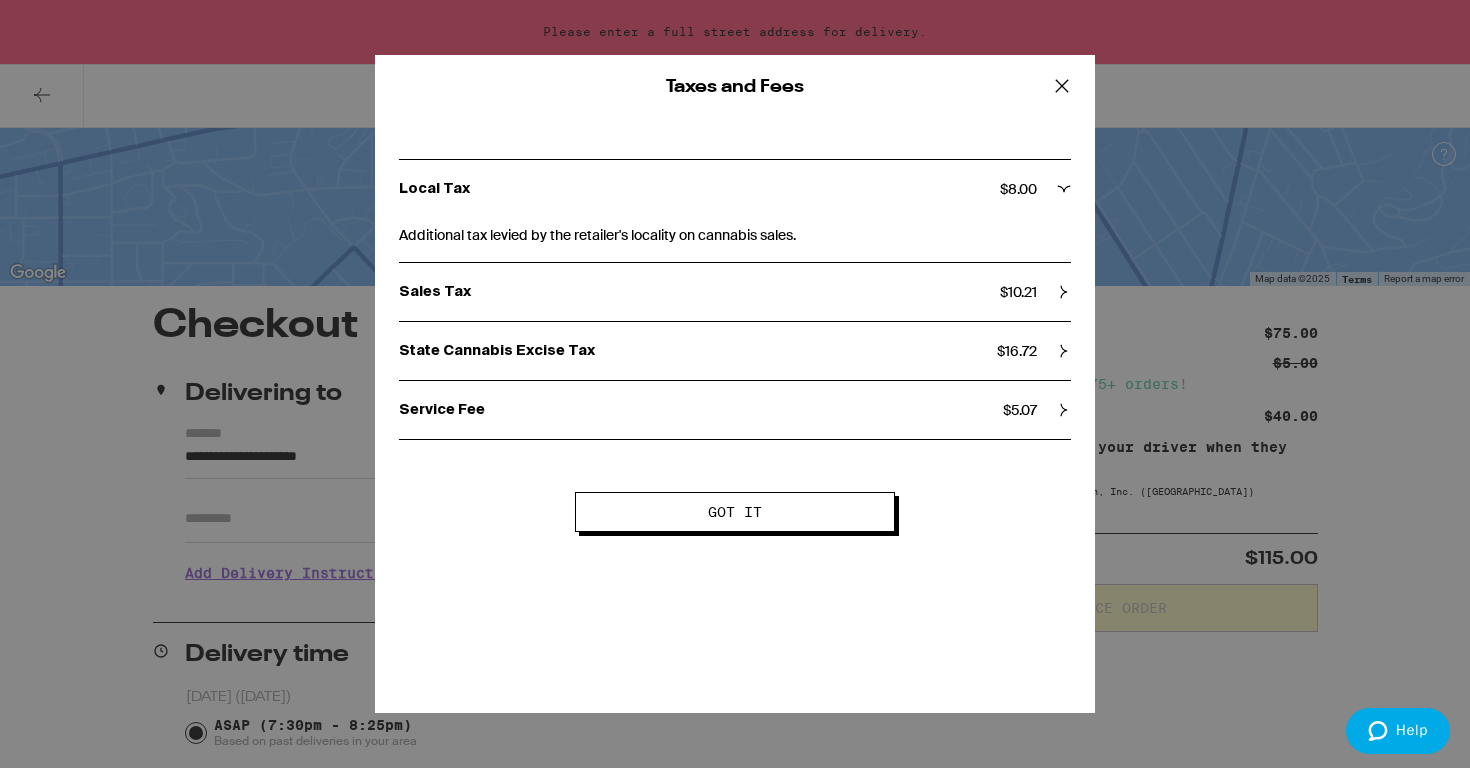 click 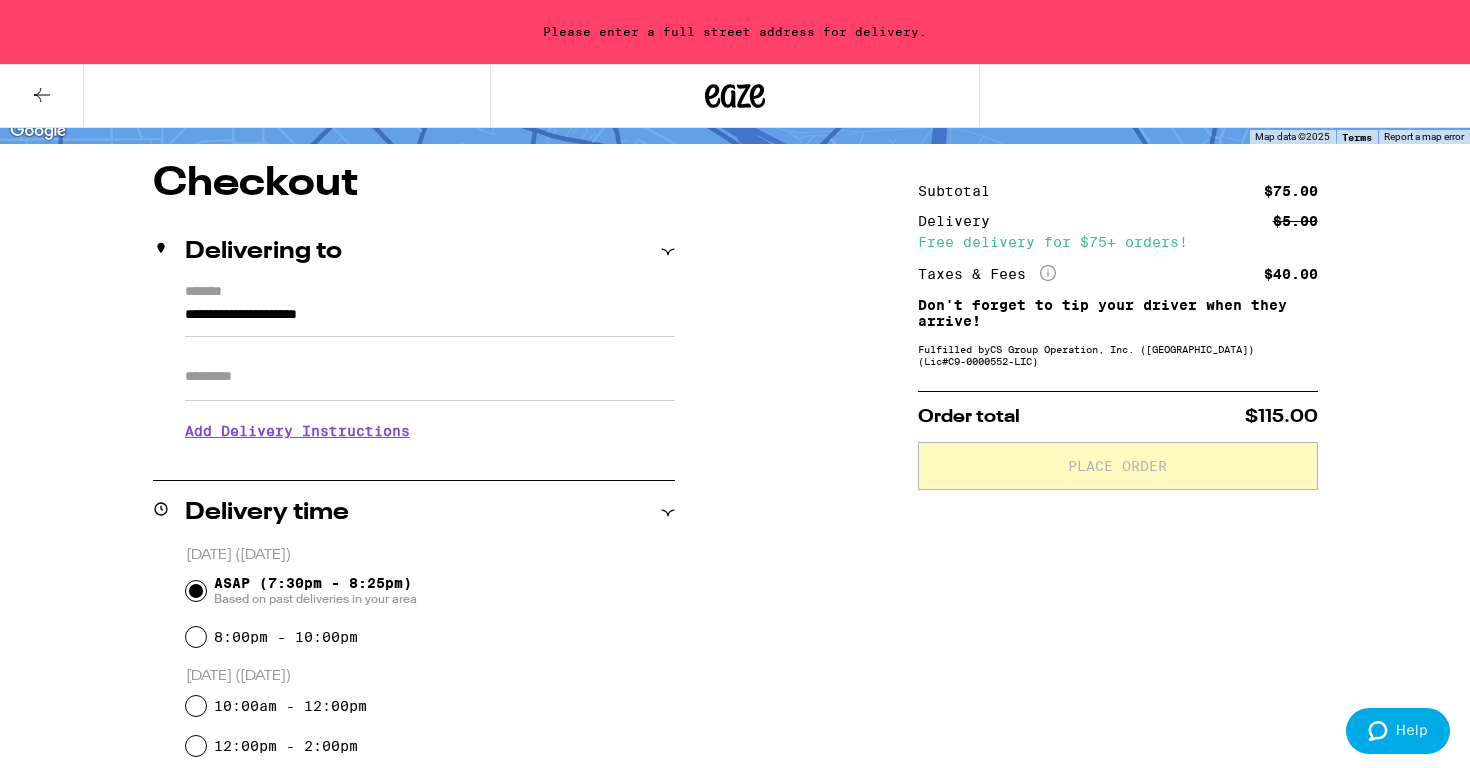 scroll, scrollTop: 153, scrollLeft: 0, axis: vertical 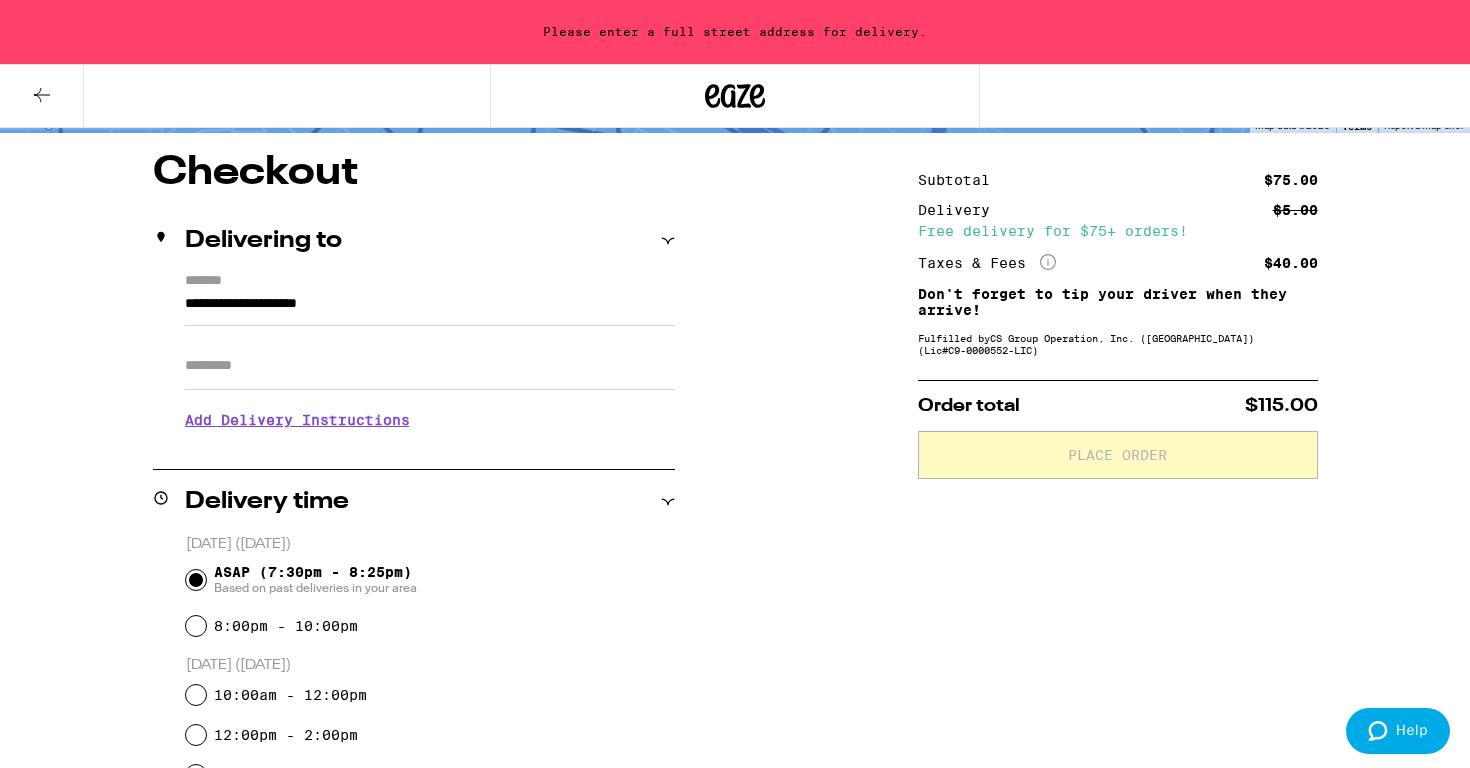 click on "More Info" 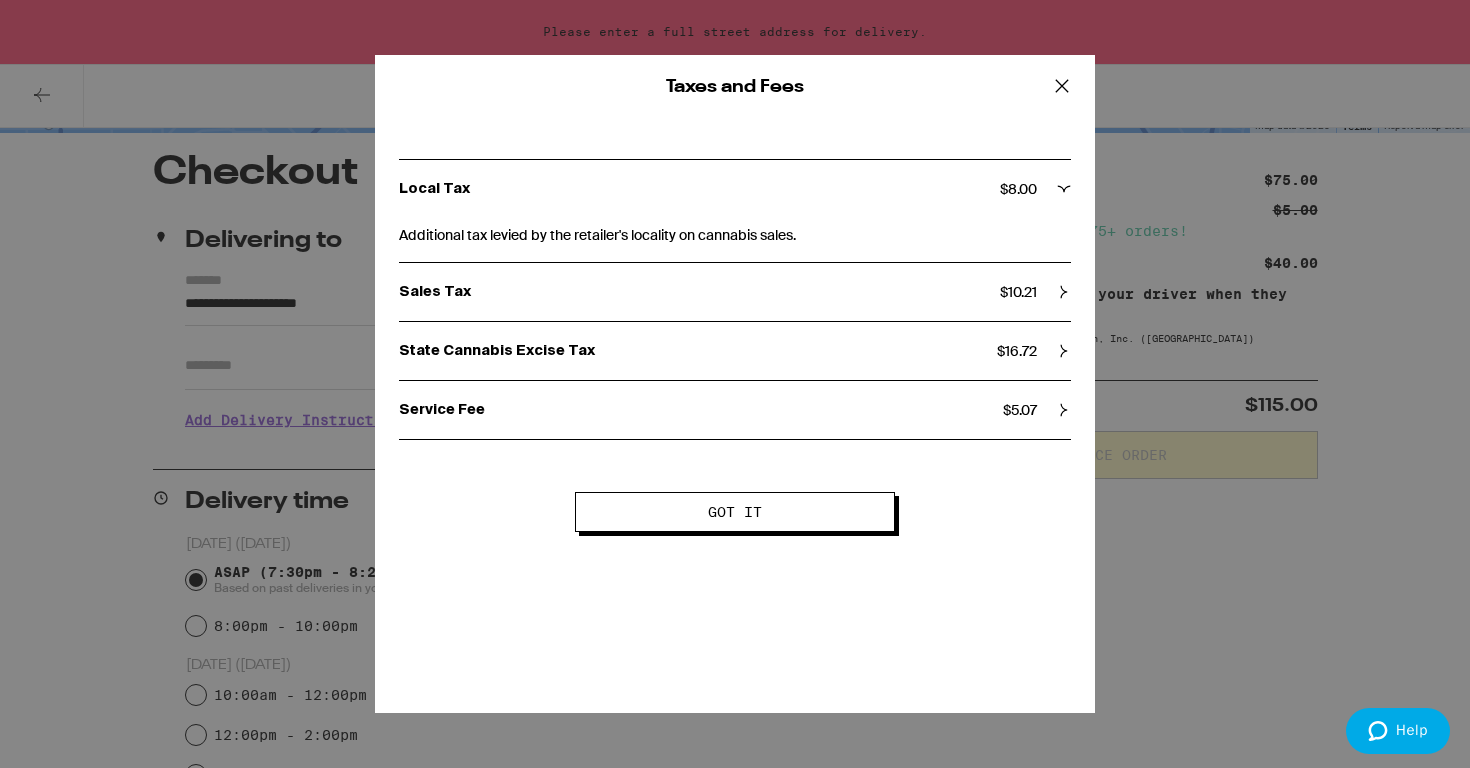 click 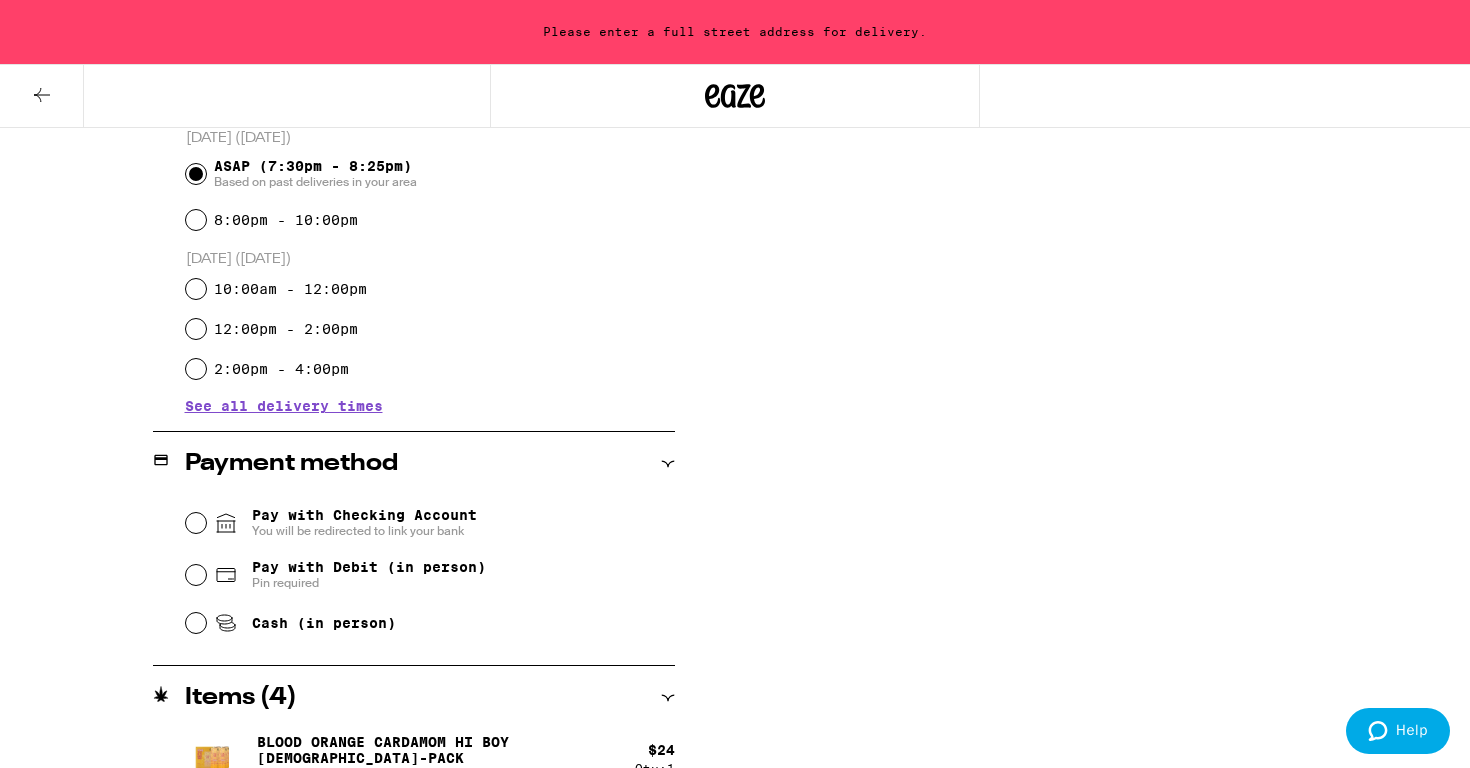 scroll, scrollTop: 572, scrollLeft: 0, axis: vertical 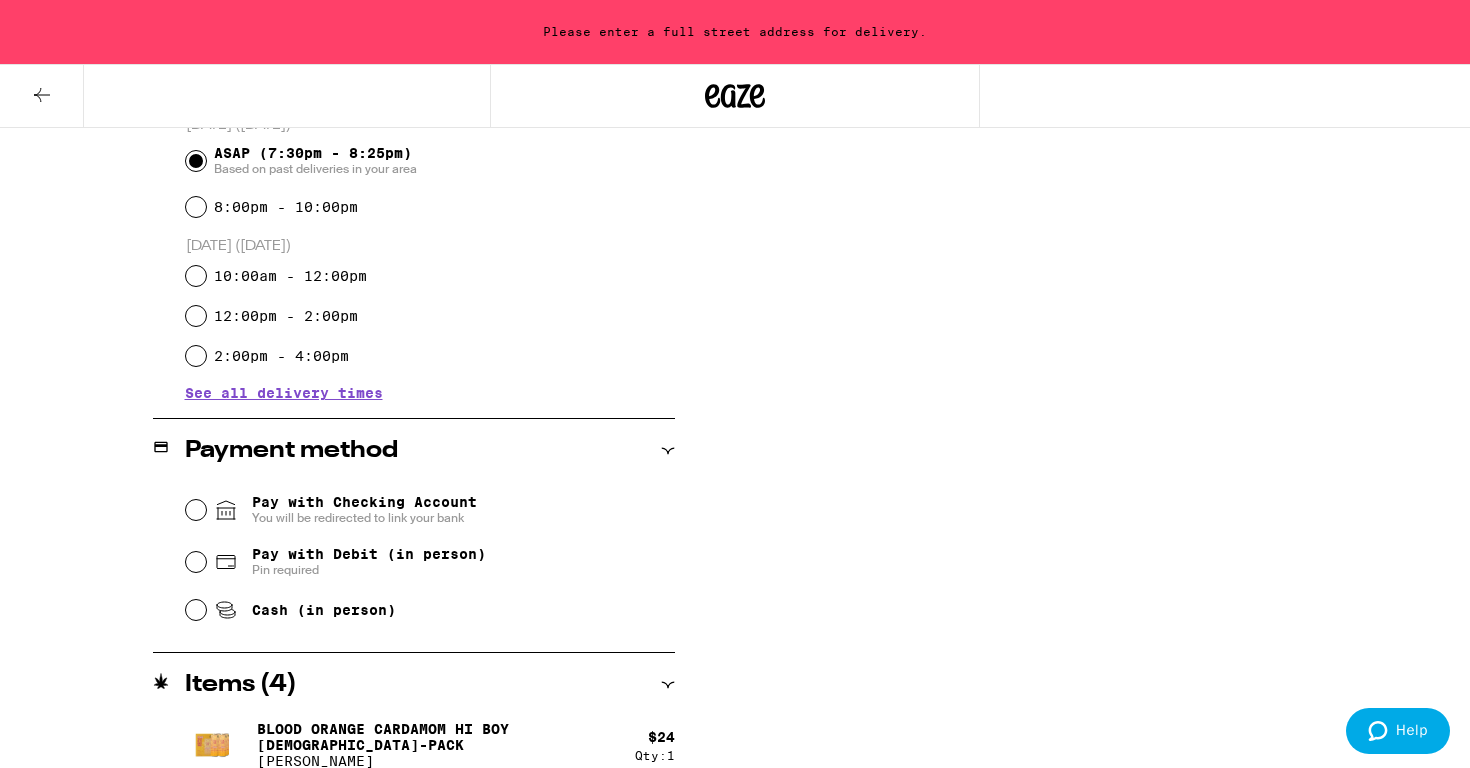 click on "Pay with Debit (in person)" at bounding box center [369, 554] 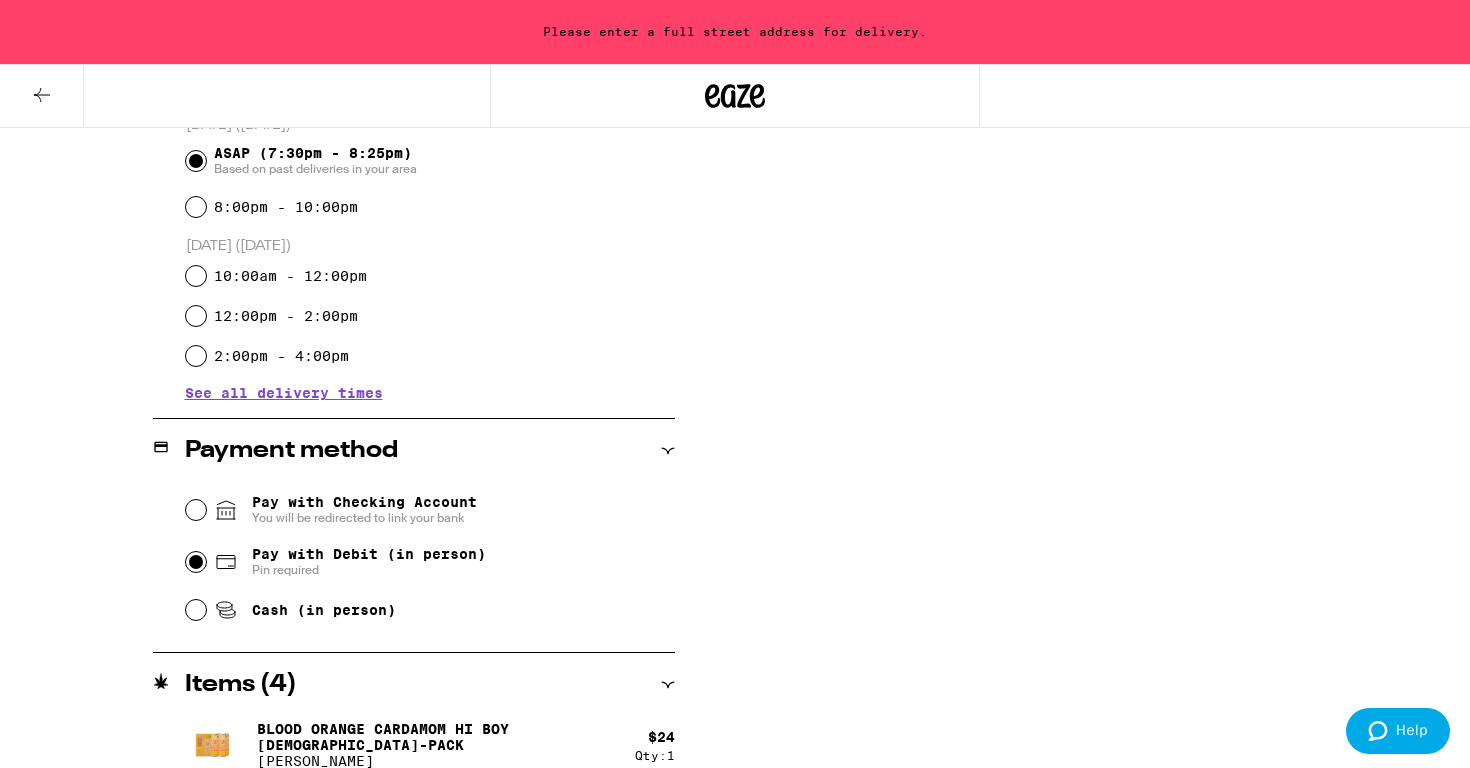 click on "Pay with Debit (in person) Pin required" at bounding box center [196, 562] 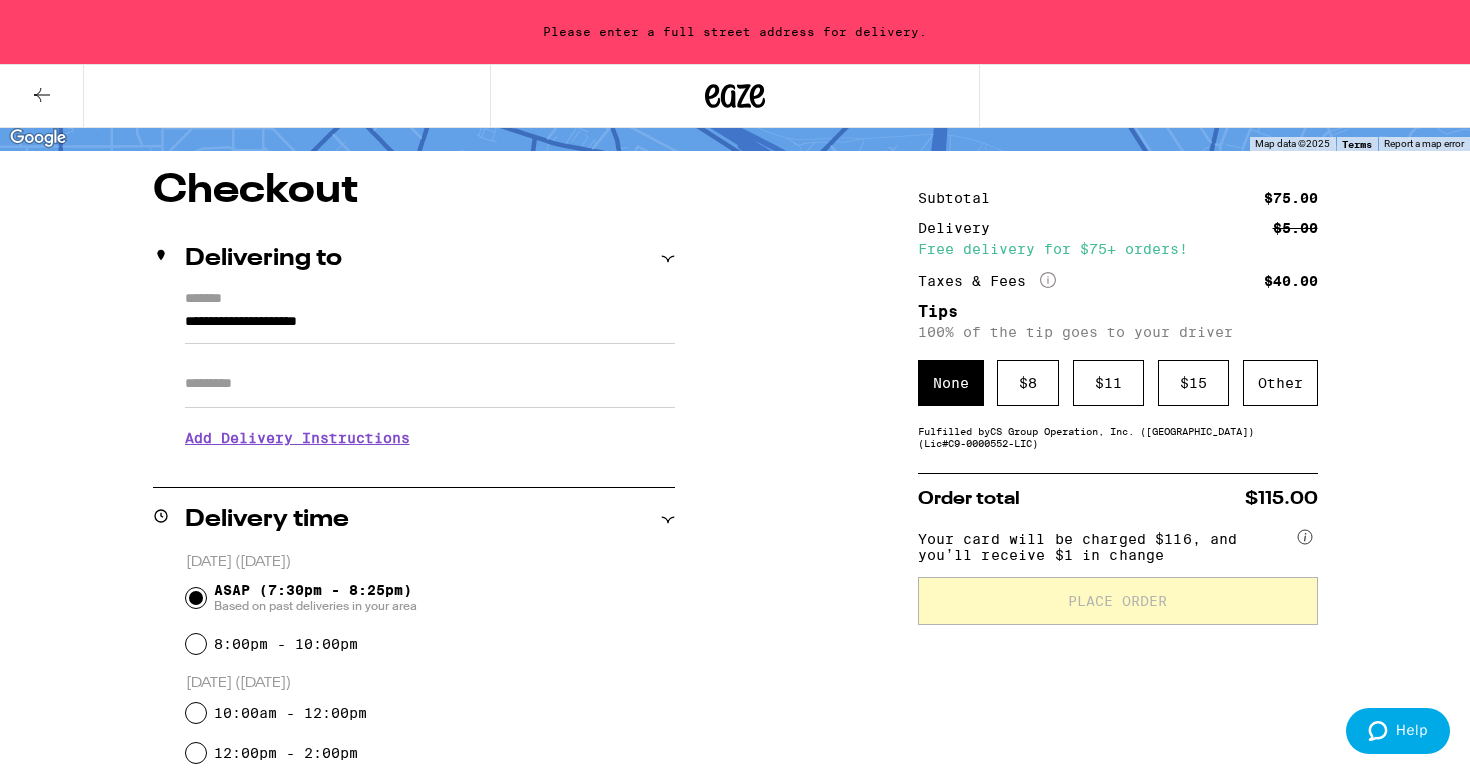 scroll, scrollTop: 0, scrollLeft: 0, axis: both 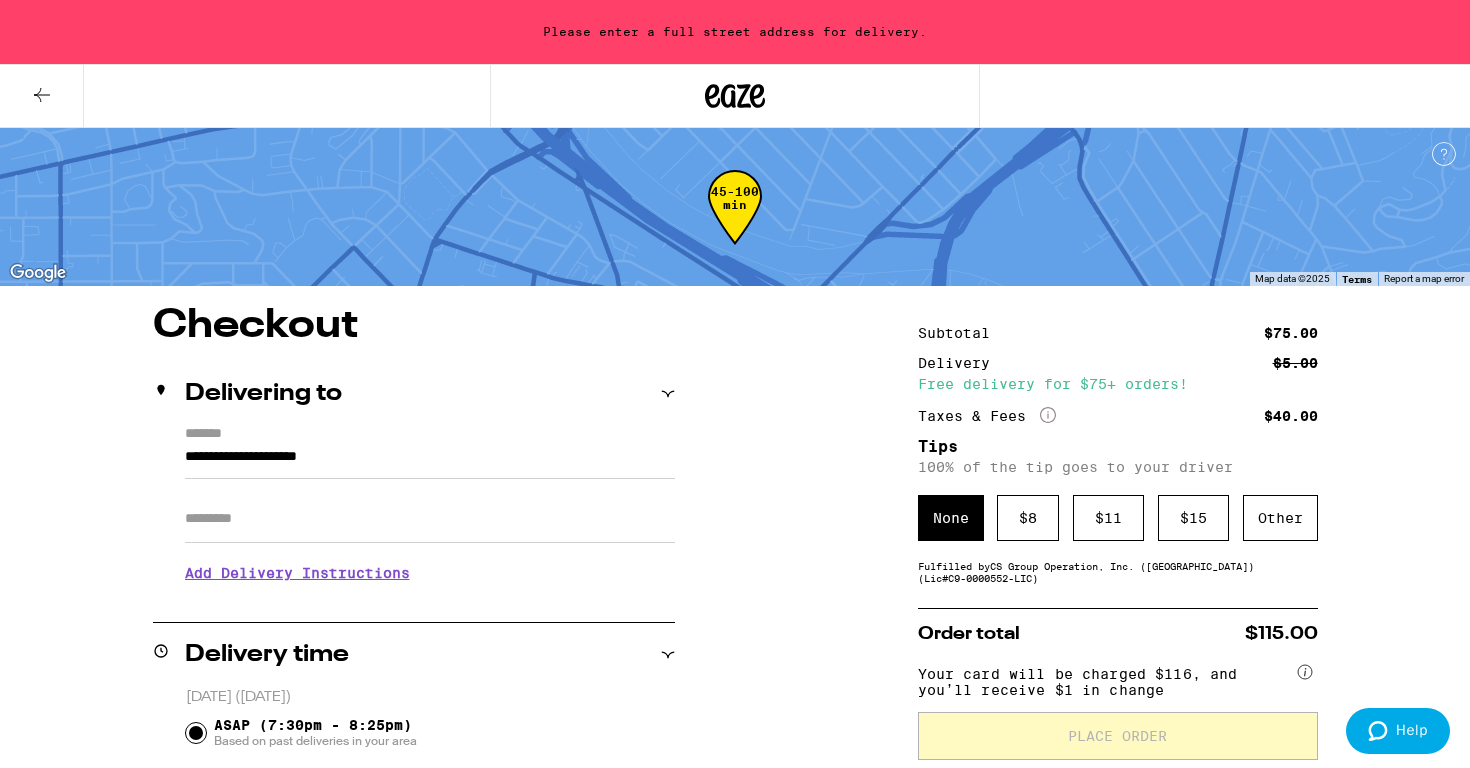 click on "Apt/Suite" at bounding box center [430, 519] 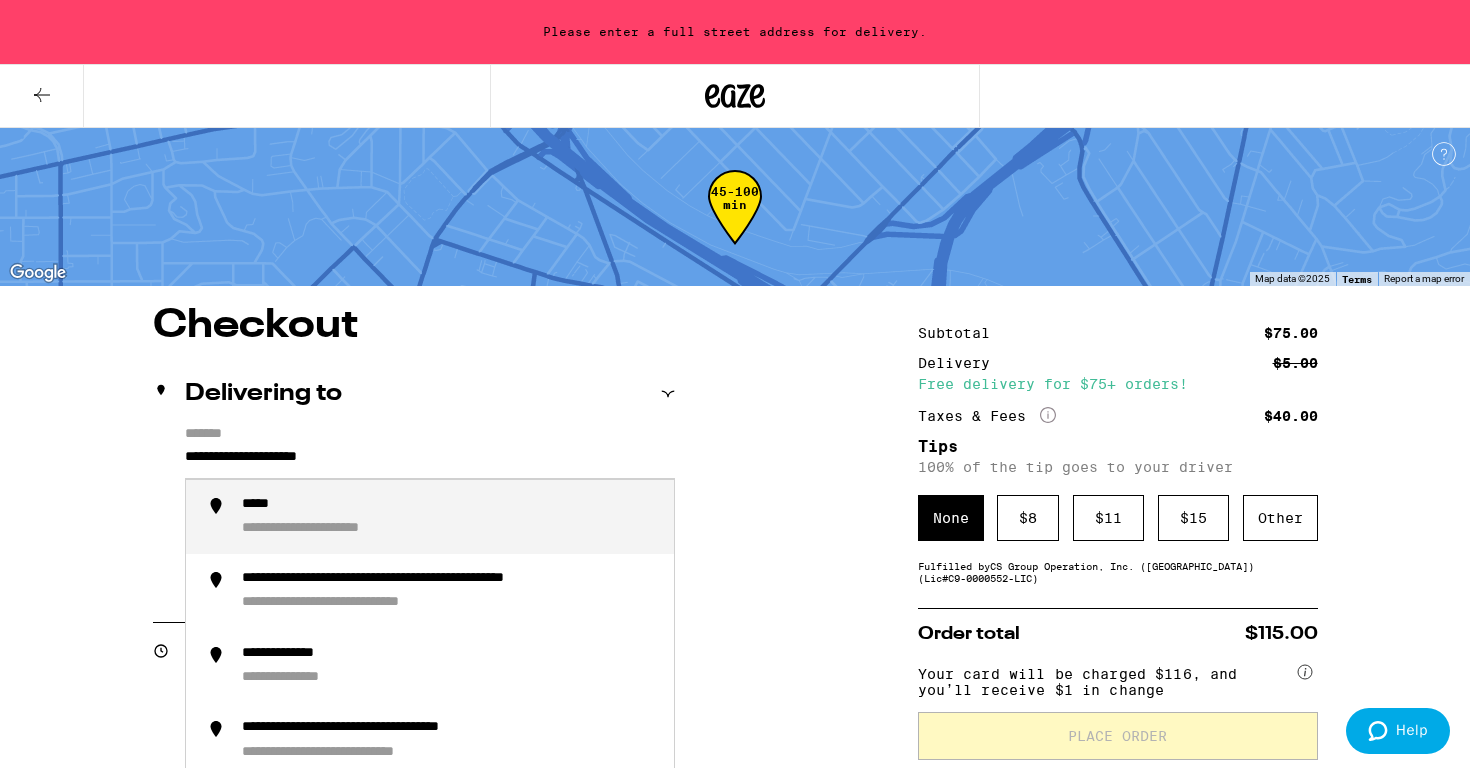 drag, startPoint x: 398, startPoint y: 460, endPoint x: 156, endPoint y: 429, distance: 243.97746 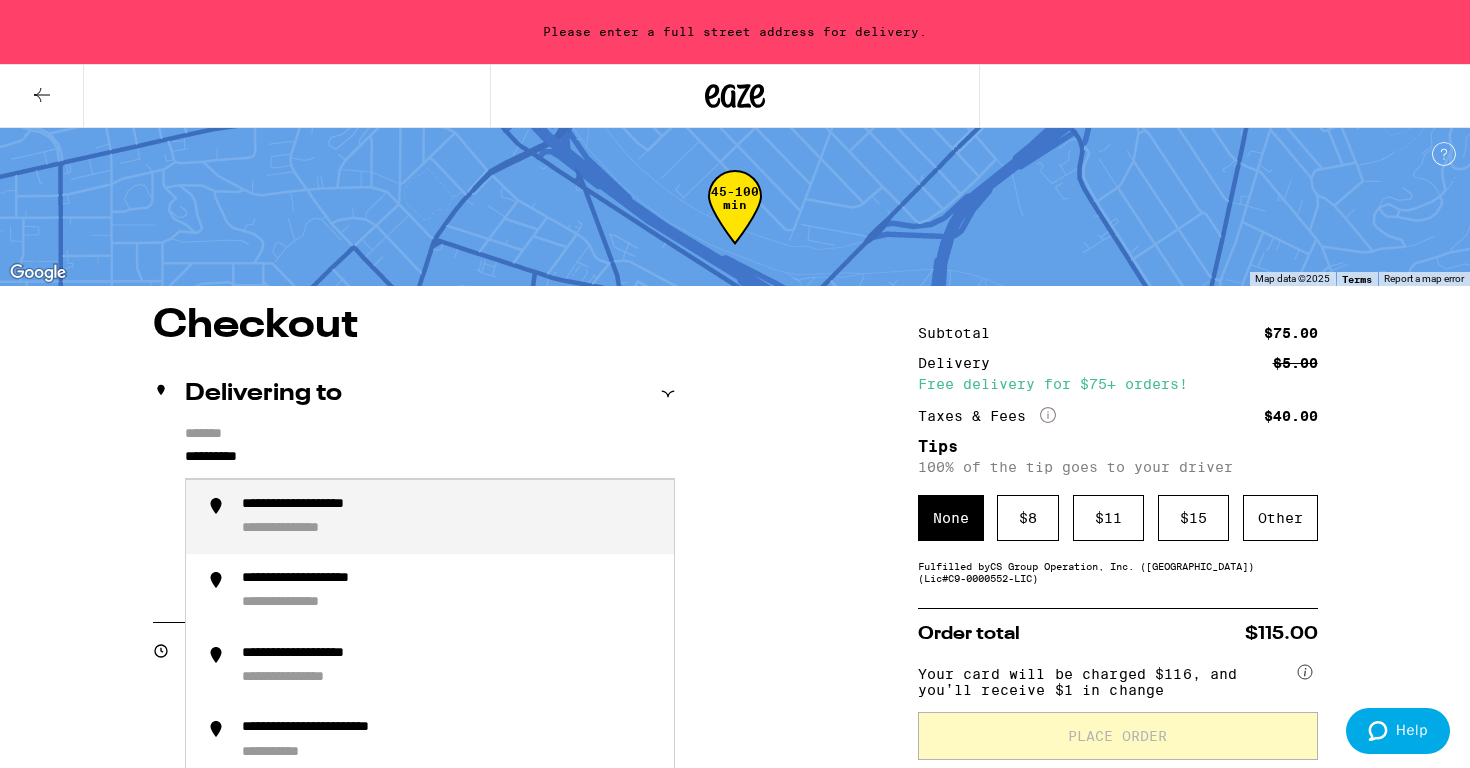 click on "**********" at bounding box center (310, 529) 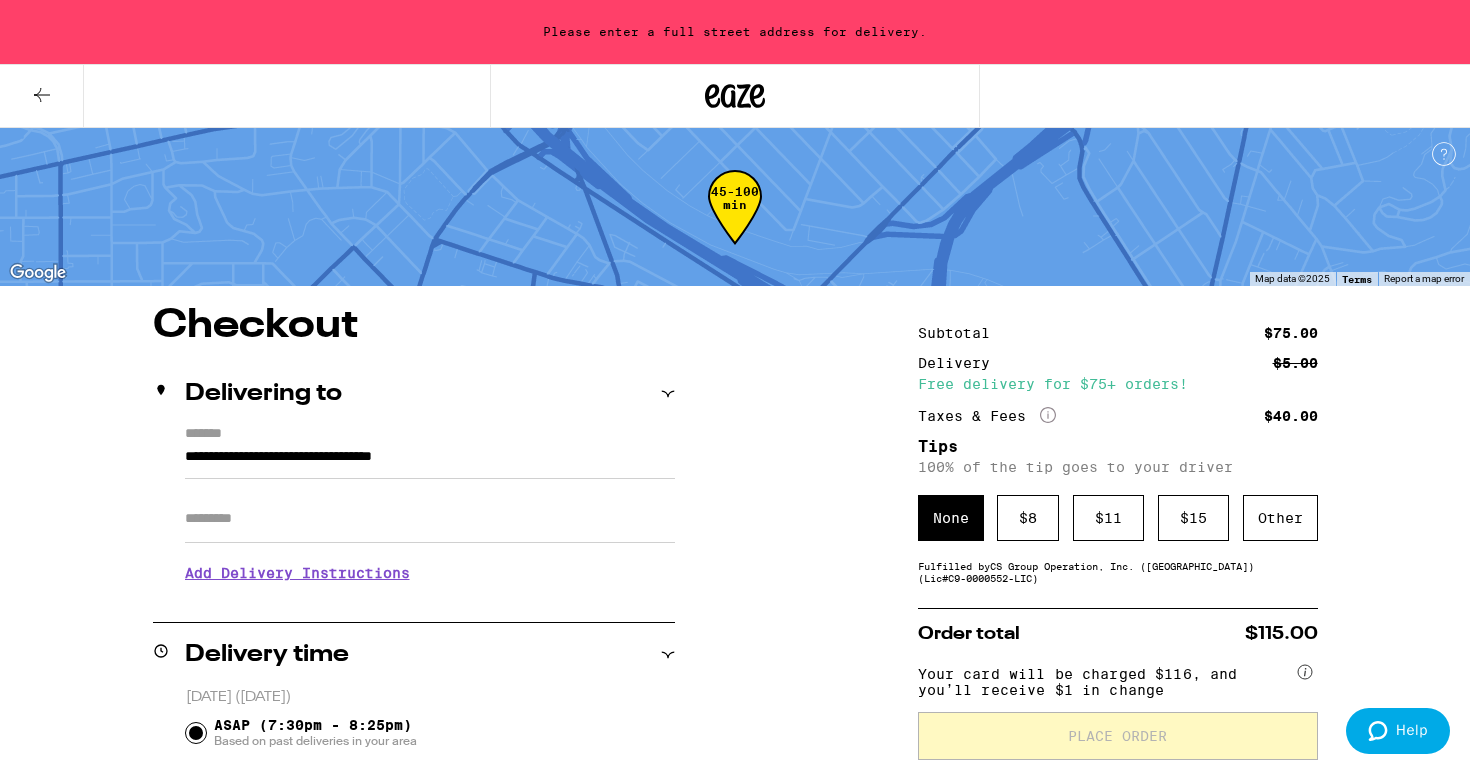 type on "**********" 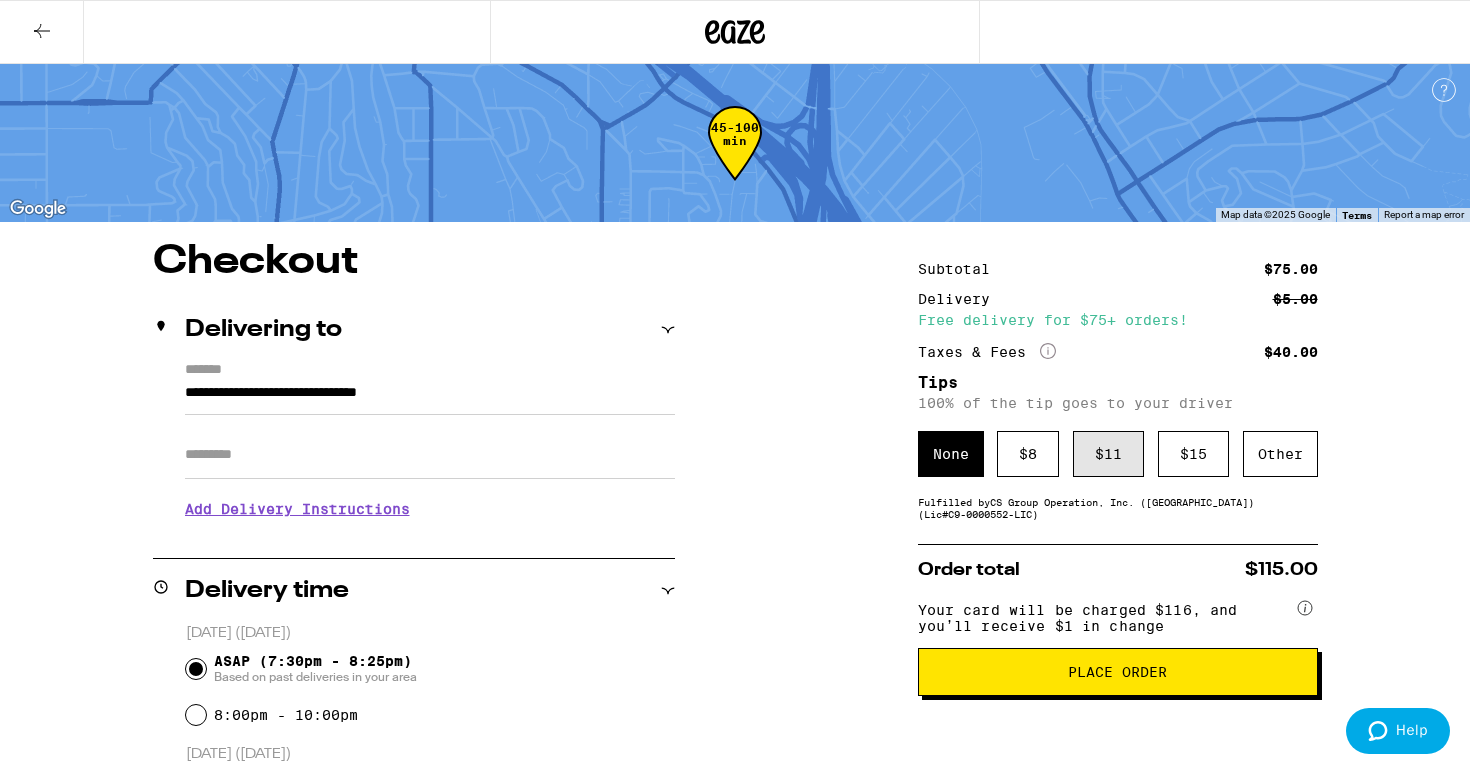 click on "$ 11" at bounding box center [1108, 454] 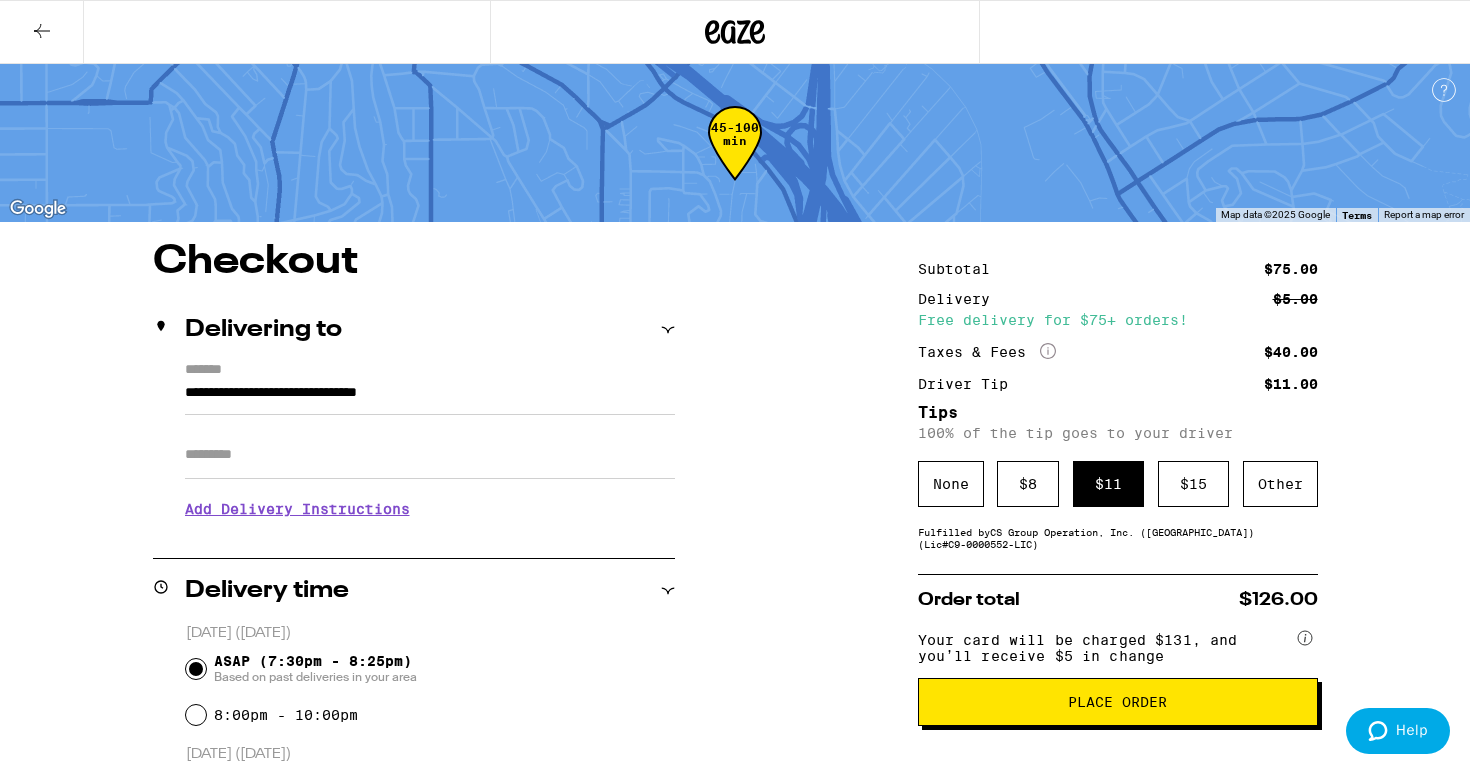 click on "Place Order" at bounding box center [1117, 702] 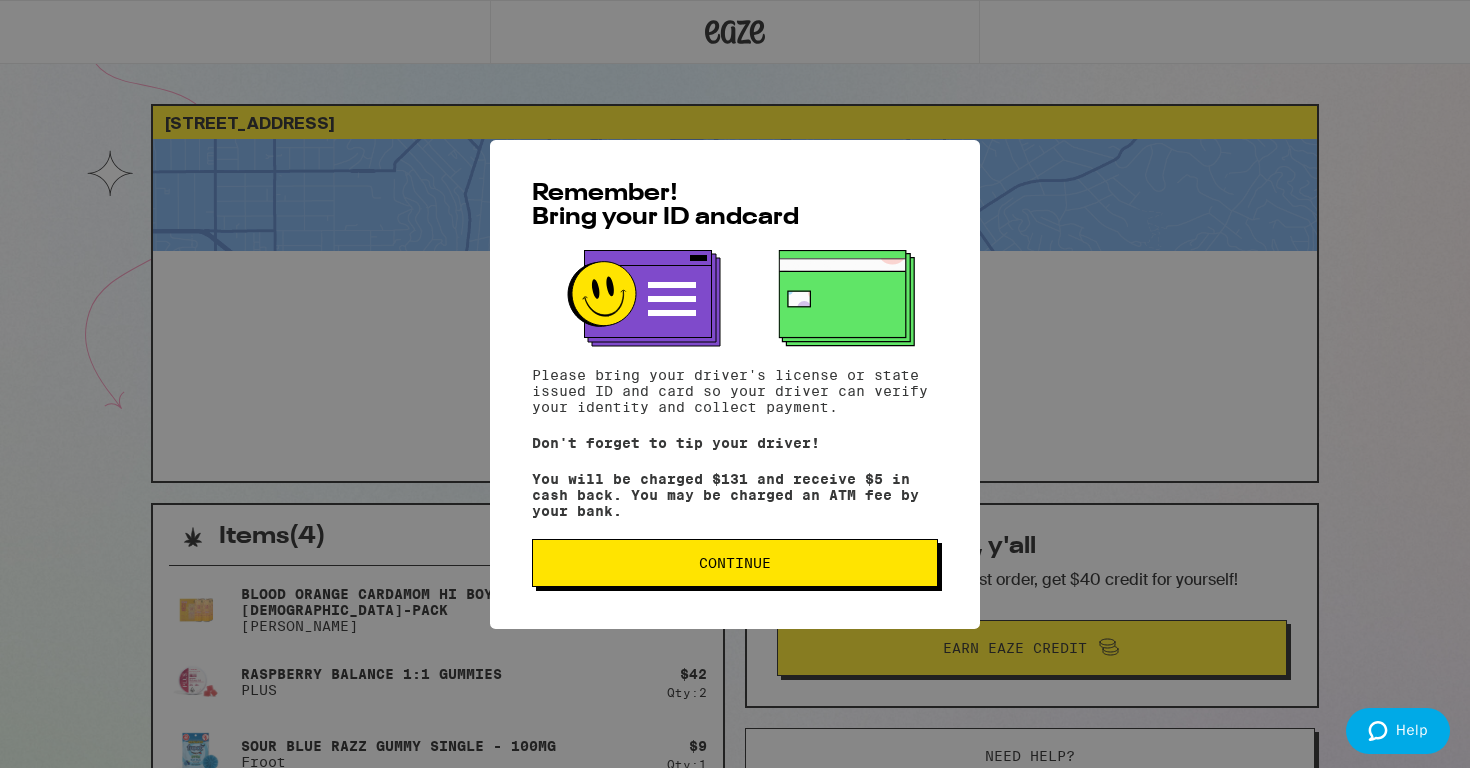 click on "Continue" at bounding box center [735, 563] 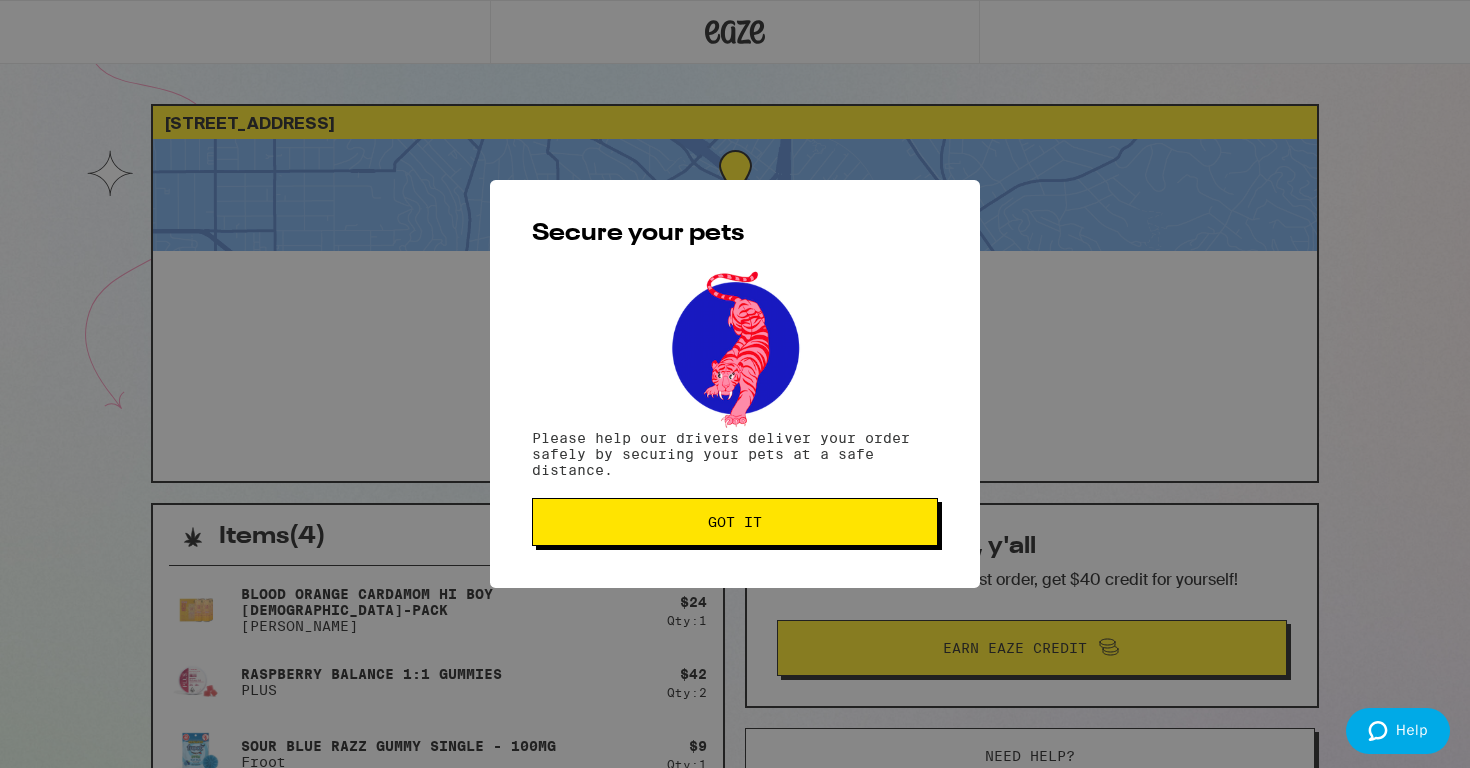 click on "Got it" at bounding box center [735, 522] 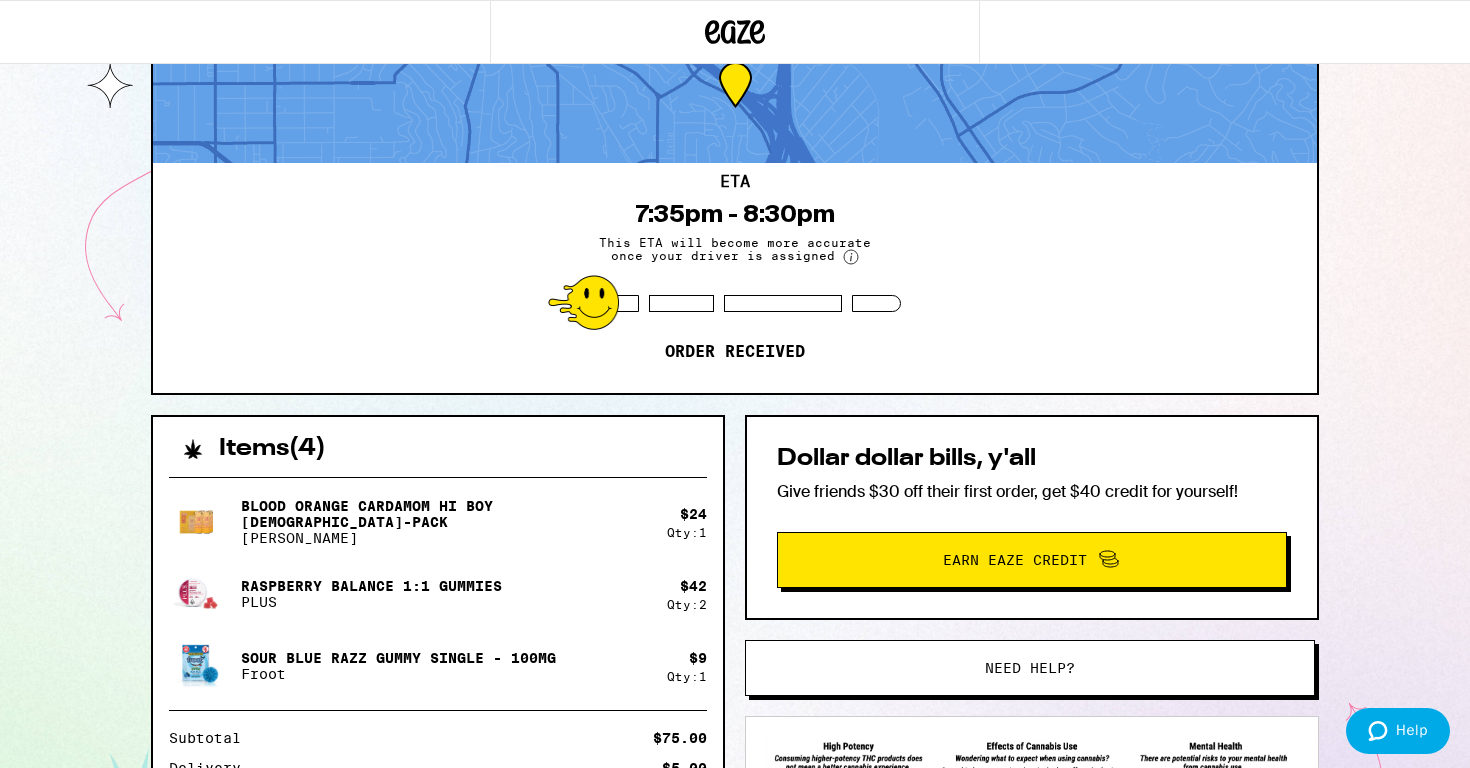 scroll, scrollTop: 0, scrollLeft: 0, axis: both 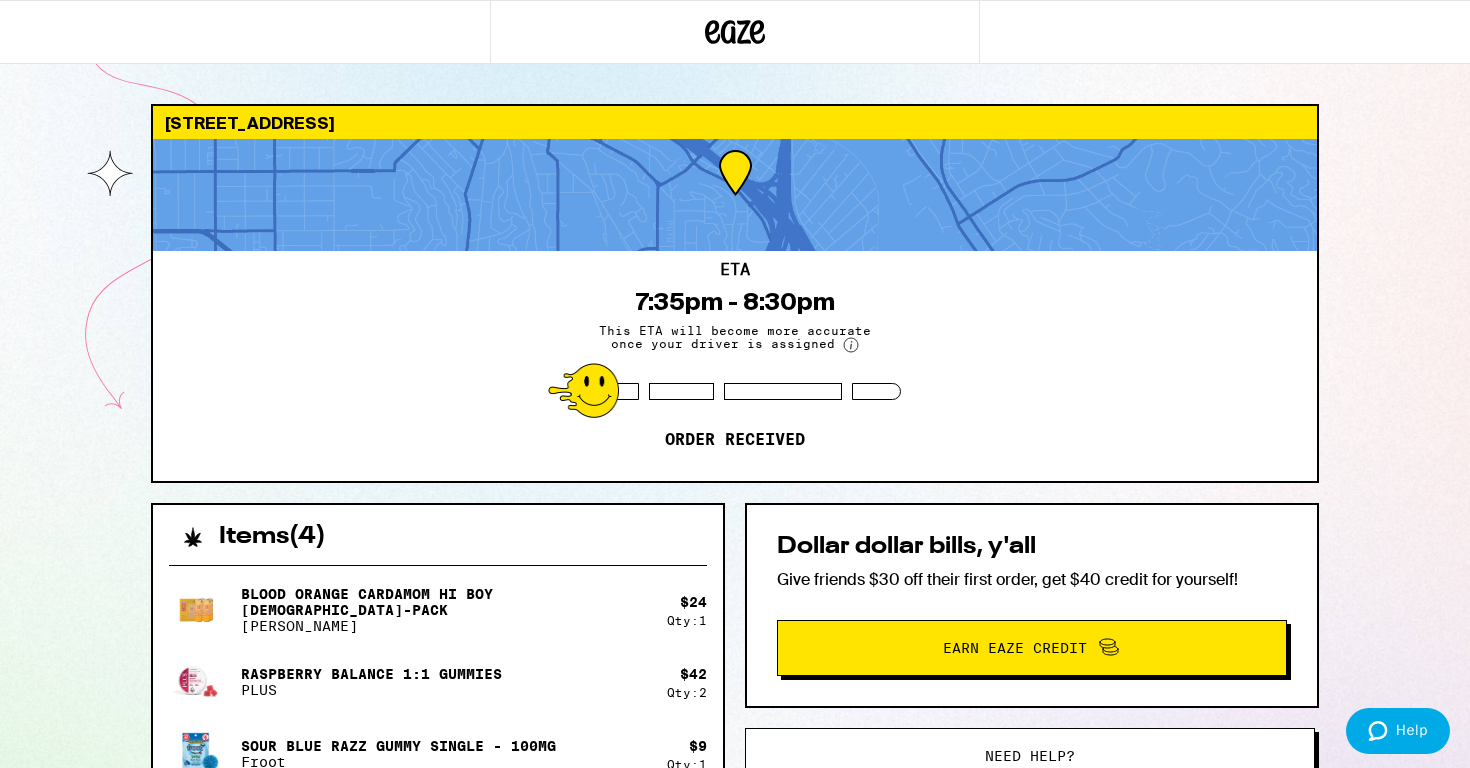 drag, startPoint x: 857, startPoint y: 303, endPoint x: 704, endPoint y: 259, distance: 159.20113 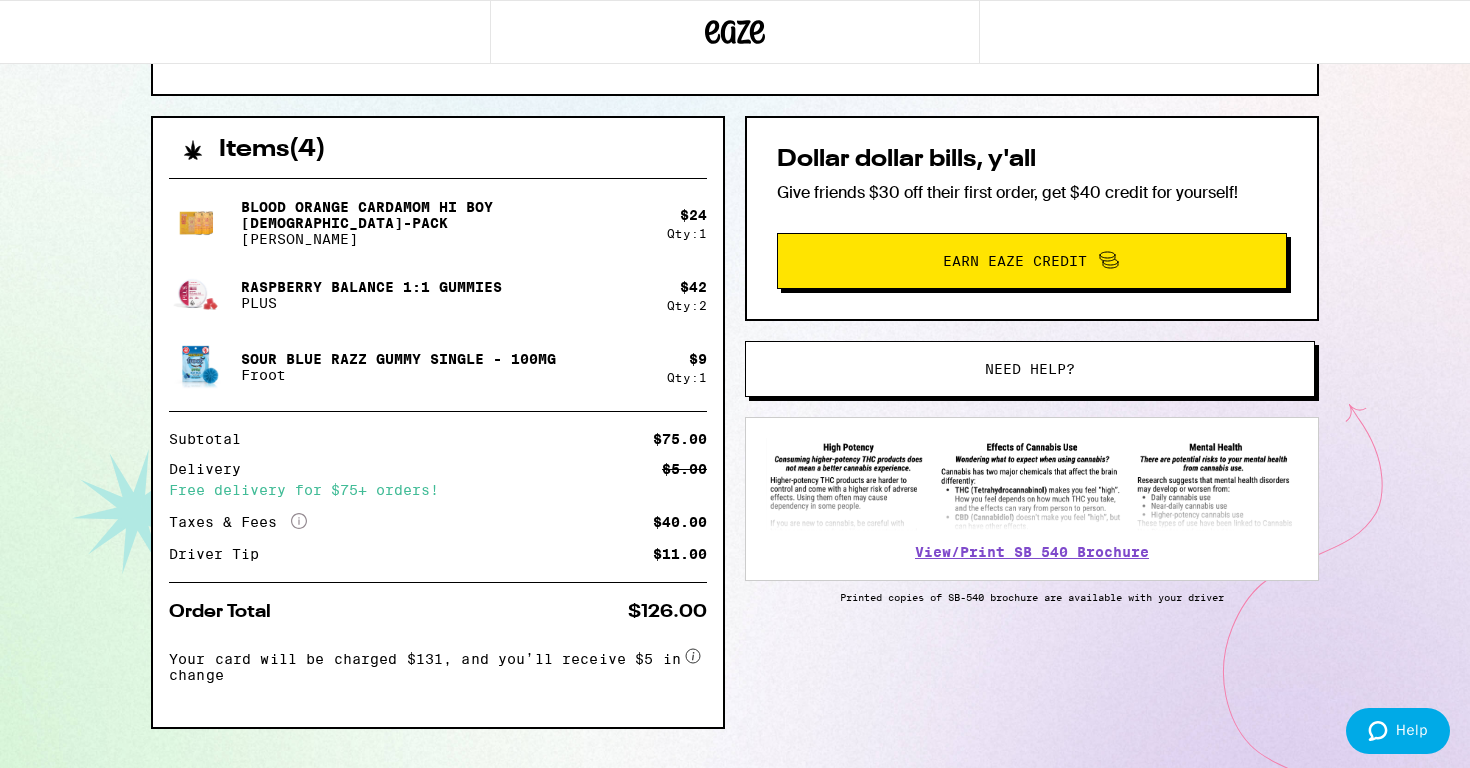scroll, scrollTop: 0, scrollLeft: 0, axis: both 